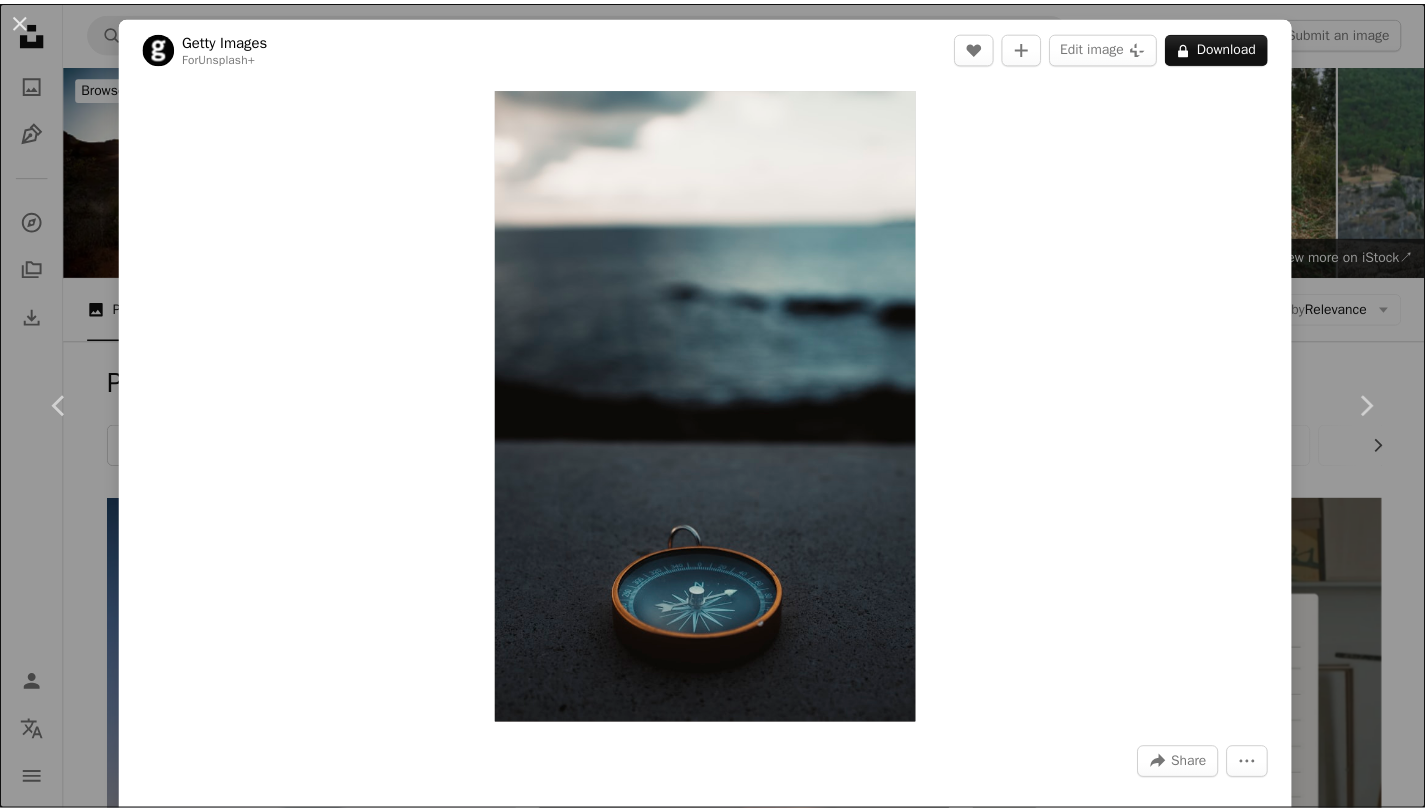 scroll, scrollTop: 1371, scrollLeft: 0, axis: vertical 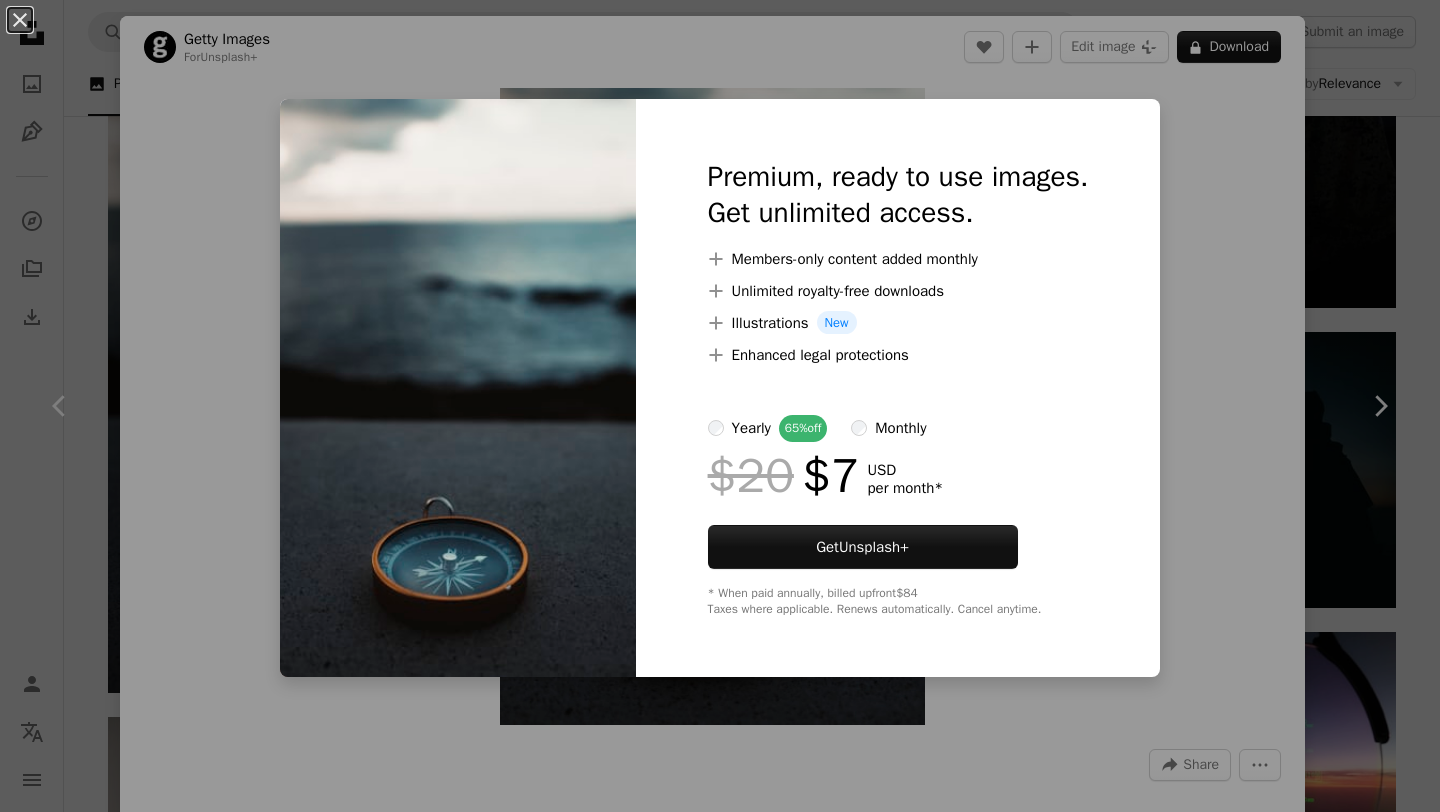 click on "An X shape Premium, ready to use images. Get unlimited access. A plus sign Members-only content added monthly A plus sign Unlimited royalty-free downloads A plus sign Illustrations  New A plus sign Enhanced legal protections yearly 65%  off monthly $20   $7 USD per month * Get  Unsplash+ * When paid annually, billed upfront  $84 Taxes where applicable. Renews automatically. Cancel anytime." at bounding box center (720, 406) 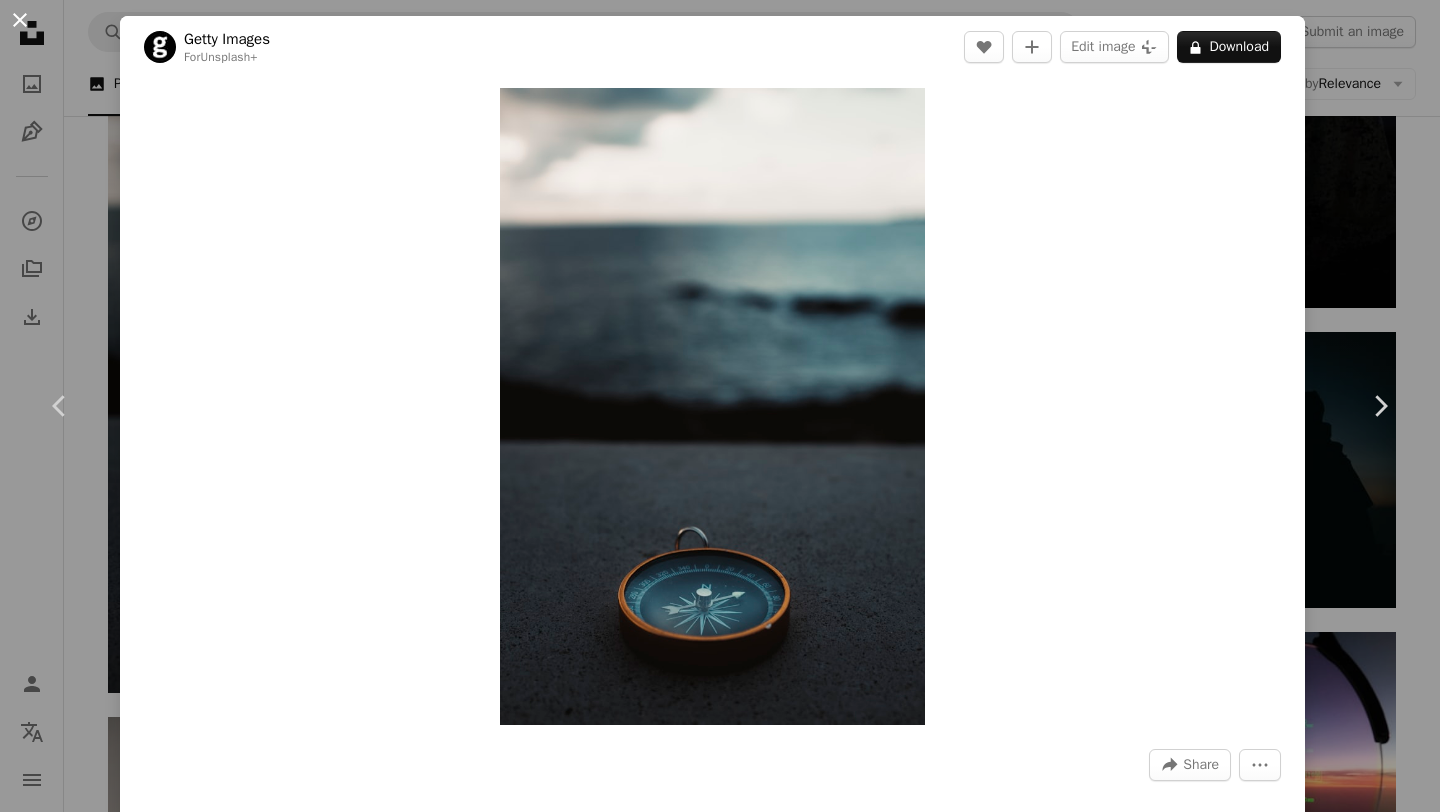 click on "An X shape" at bounding box center [20, 20] 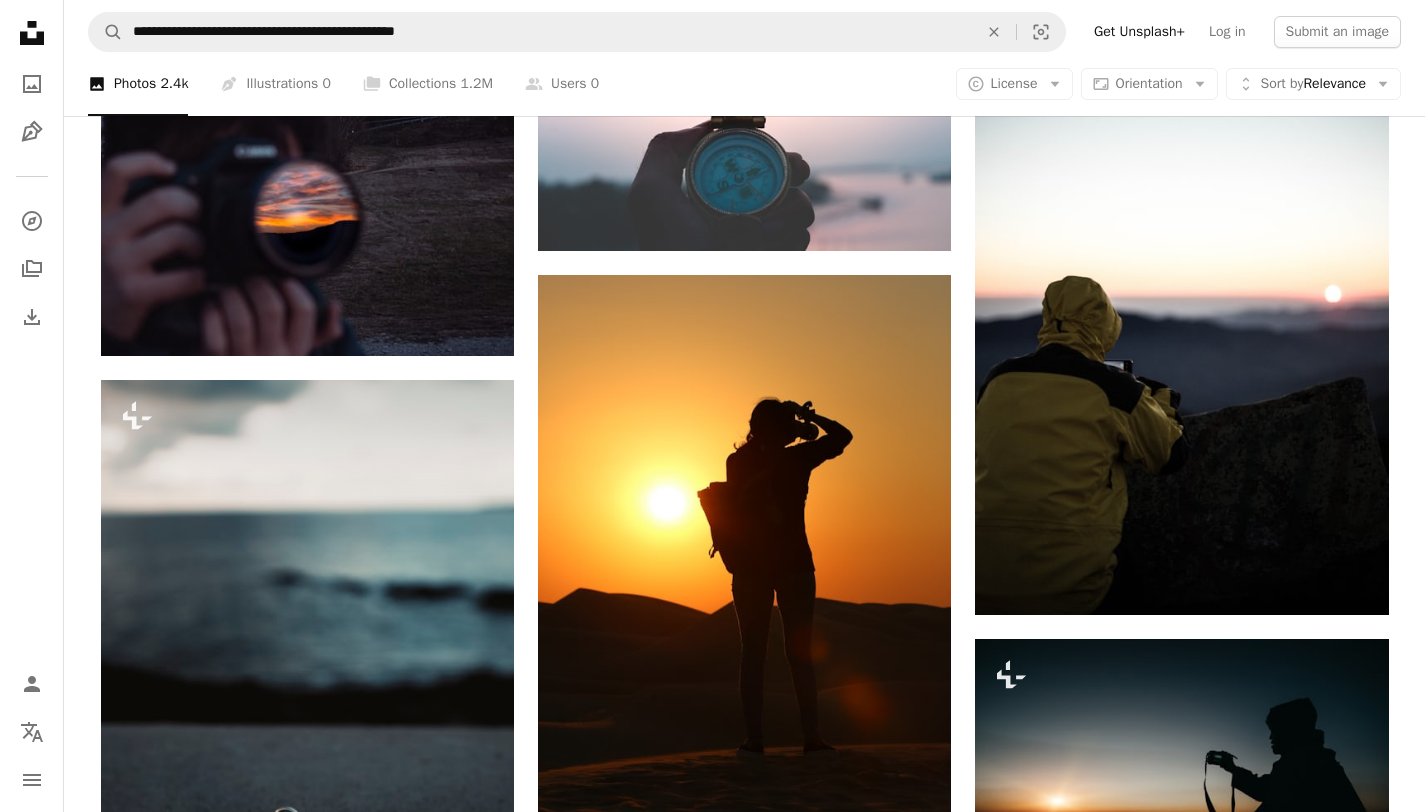 scroll, scrollTop: 680, scrollLeft: 0, axis: vertical 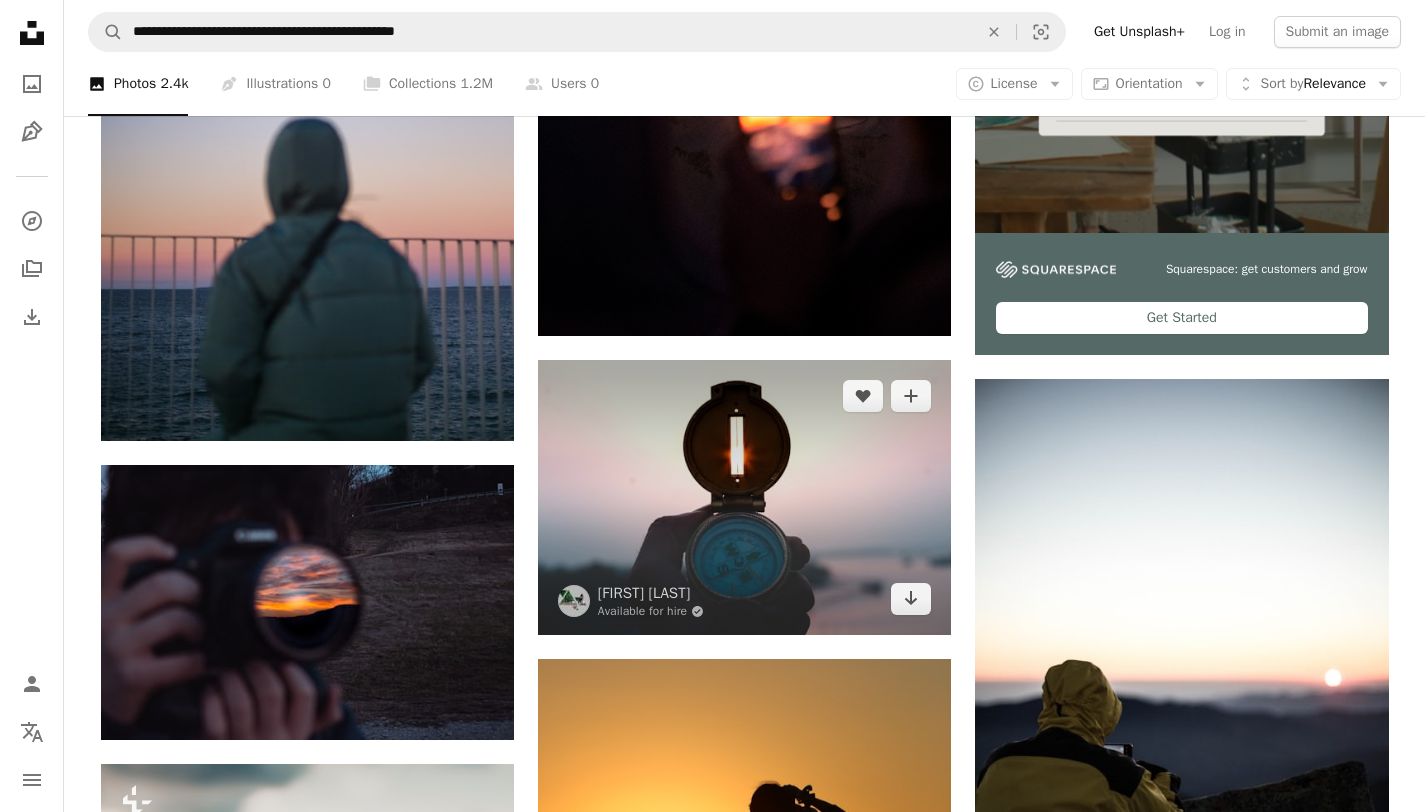 click at bounding box center [744, 497] 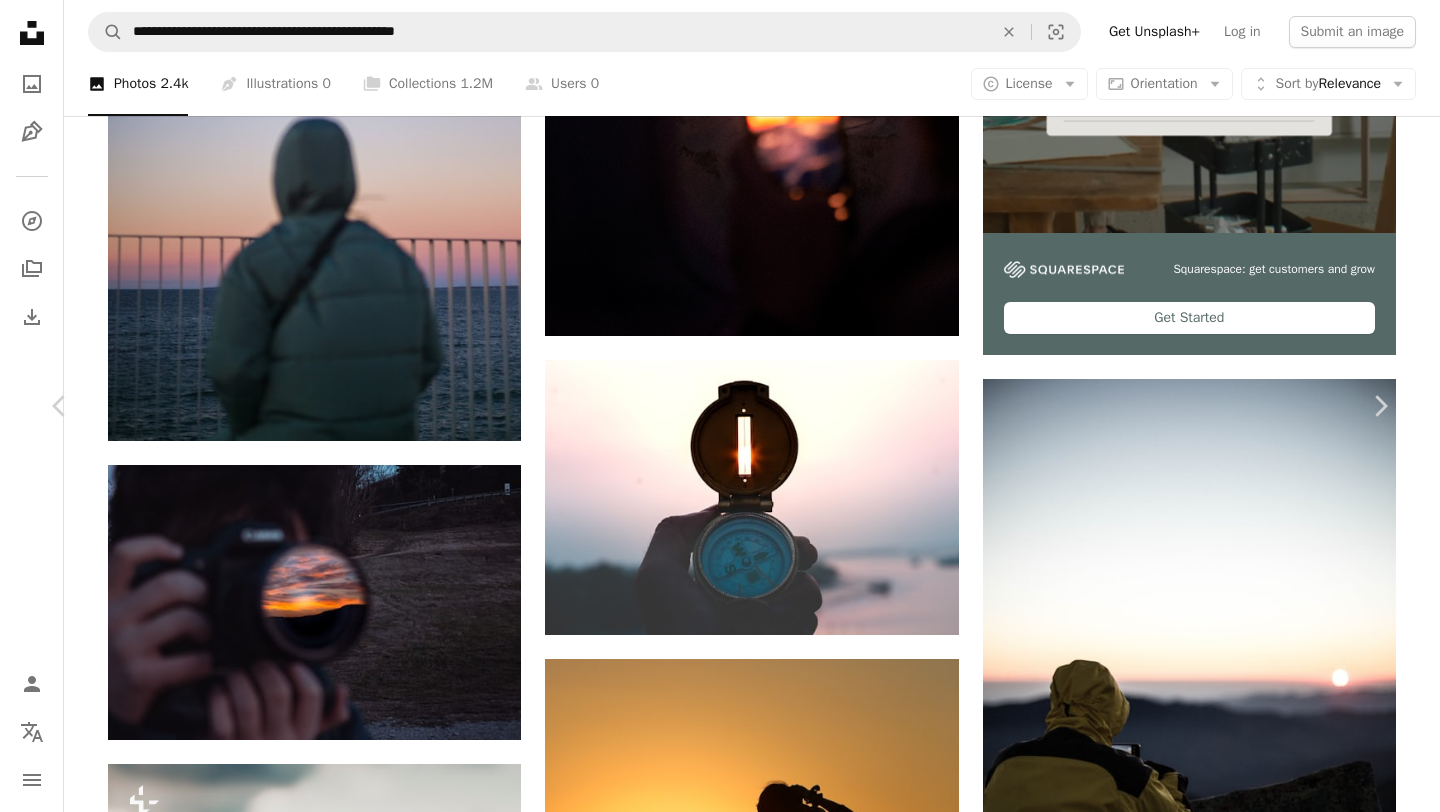 click on "Edit image   Plus sign for Unsplash+" at bounding box center (1071, 4393) 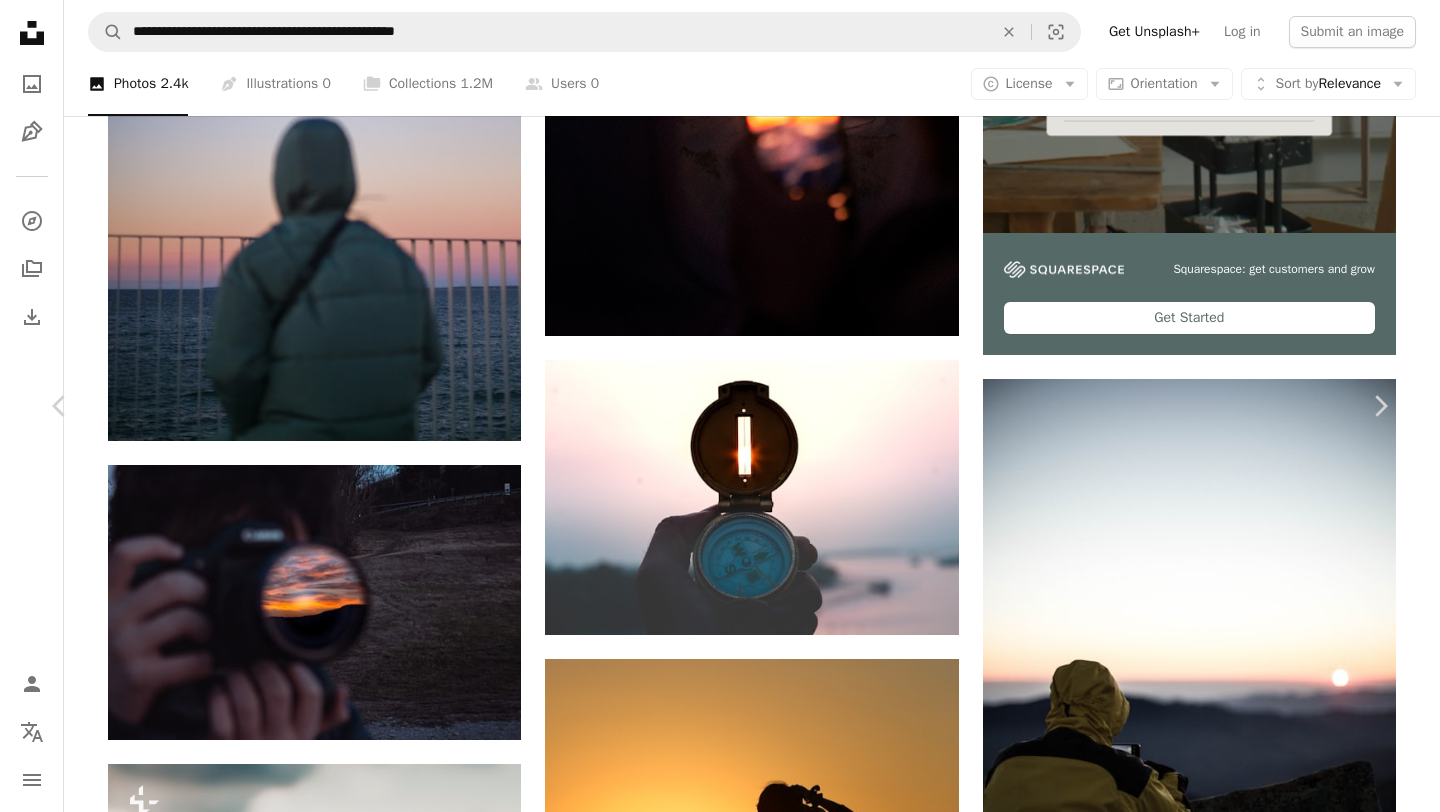 click on "An X shape Premium, ready to use images. Get unlimited access. A plus sign Members-only content added monthly A plus sign Unlimited royalty-free downloads A plus sign Illustrations  New A plus sign Enhanced legal protections yearly 65%  off monthly $20   $7 USD per month * Get  Unsplash+ * When paid annually, billed upfront  $84 Taxes where applicable. Renews automatically. Cancel anytime." at bounding box center (720, 4752) 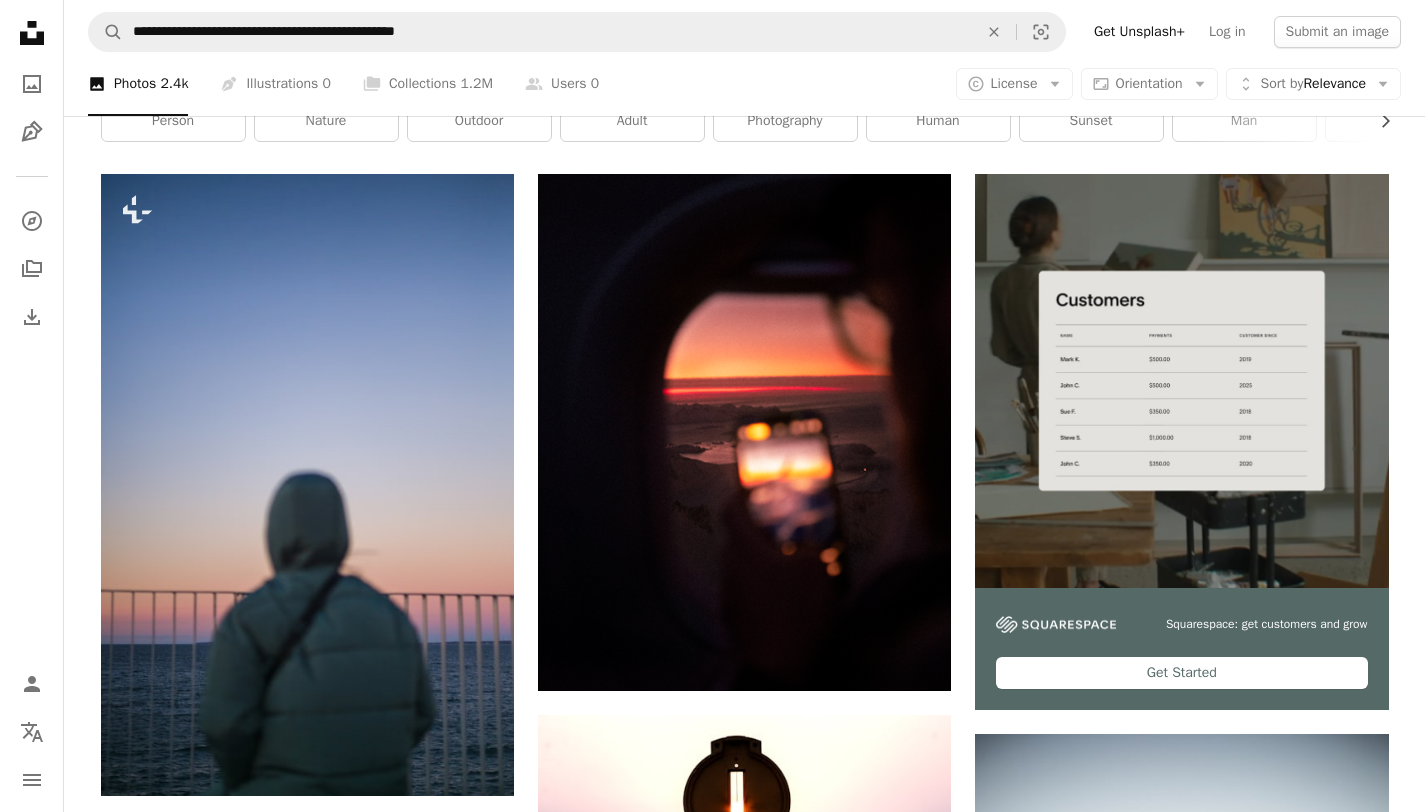 scroll, scrollTop: 238, scrollLeft: 0, axis: vertical 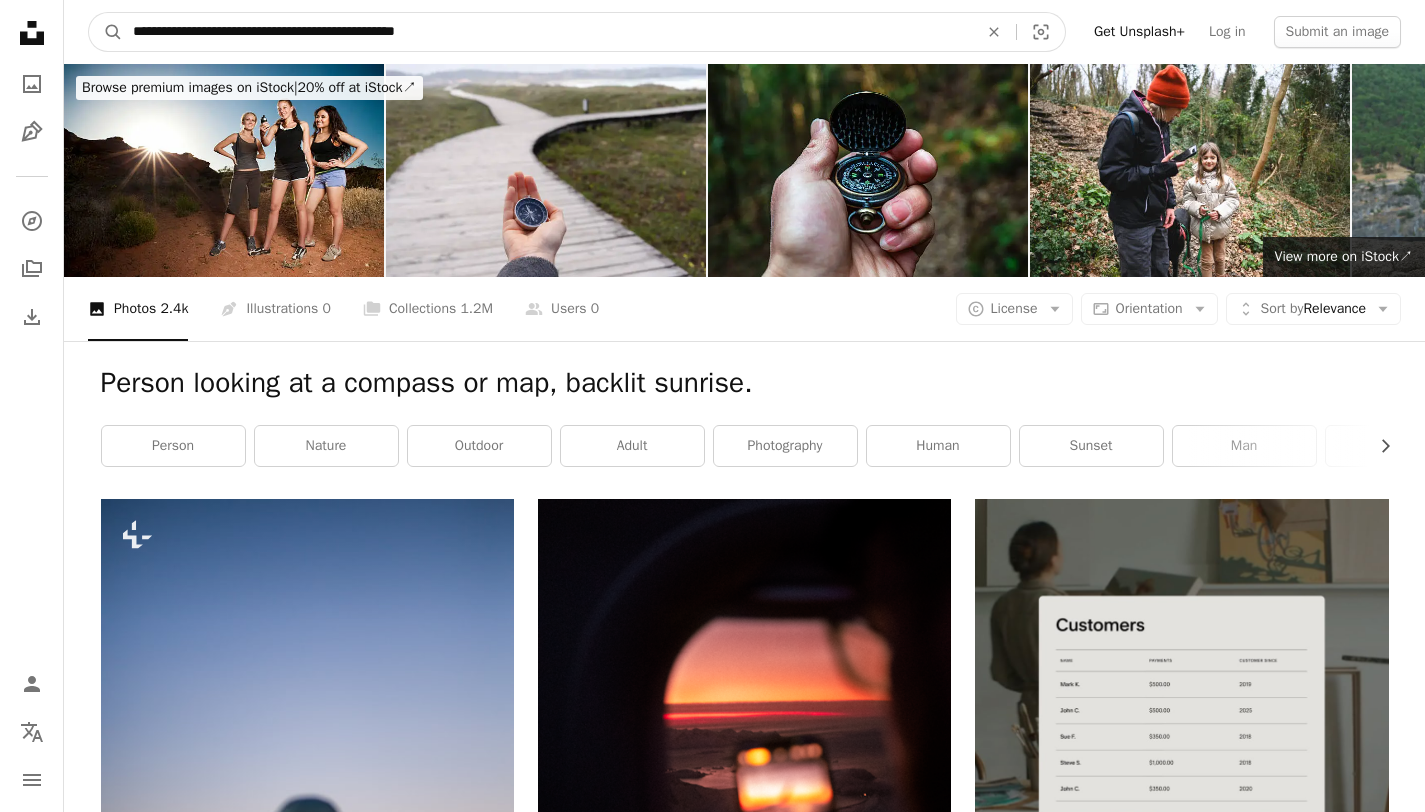 click on "**********" at bounding box center (547, 32) 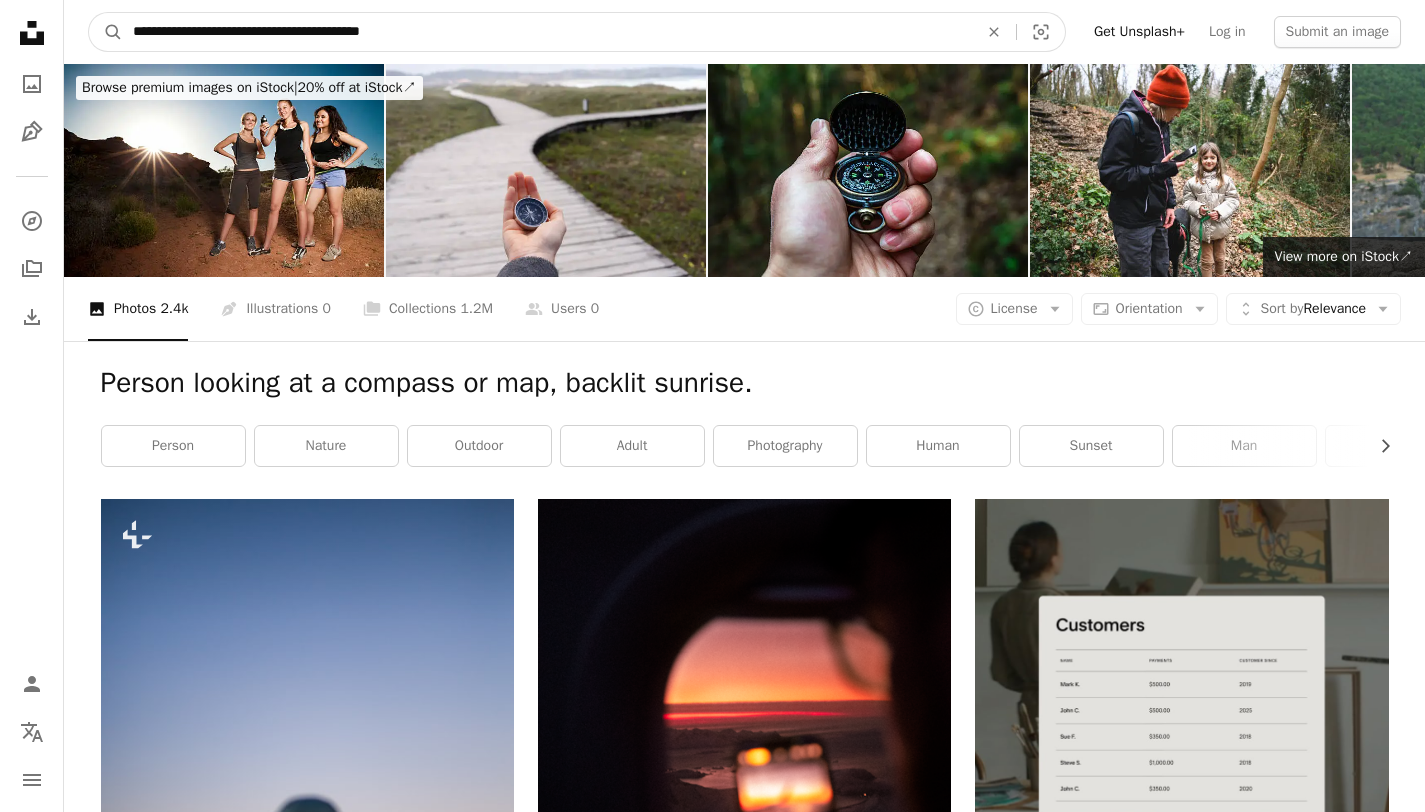 type on "**********" 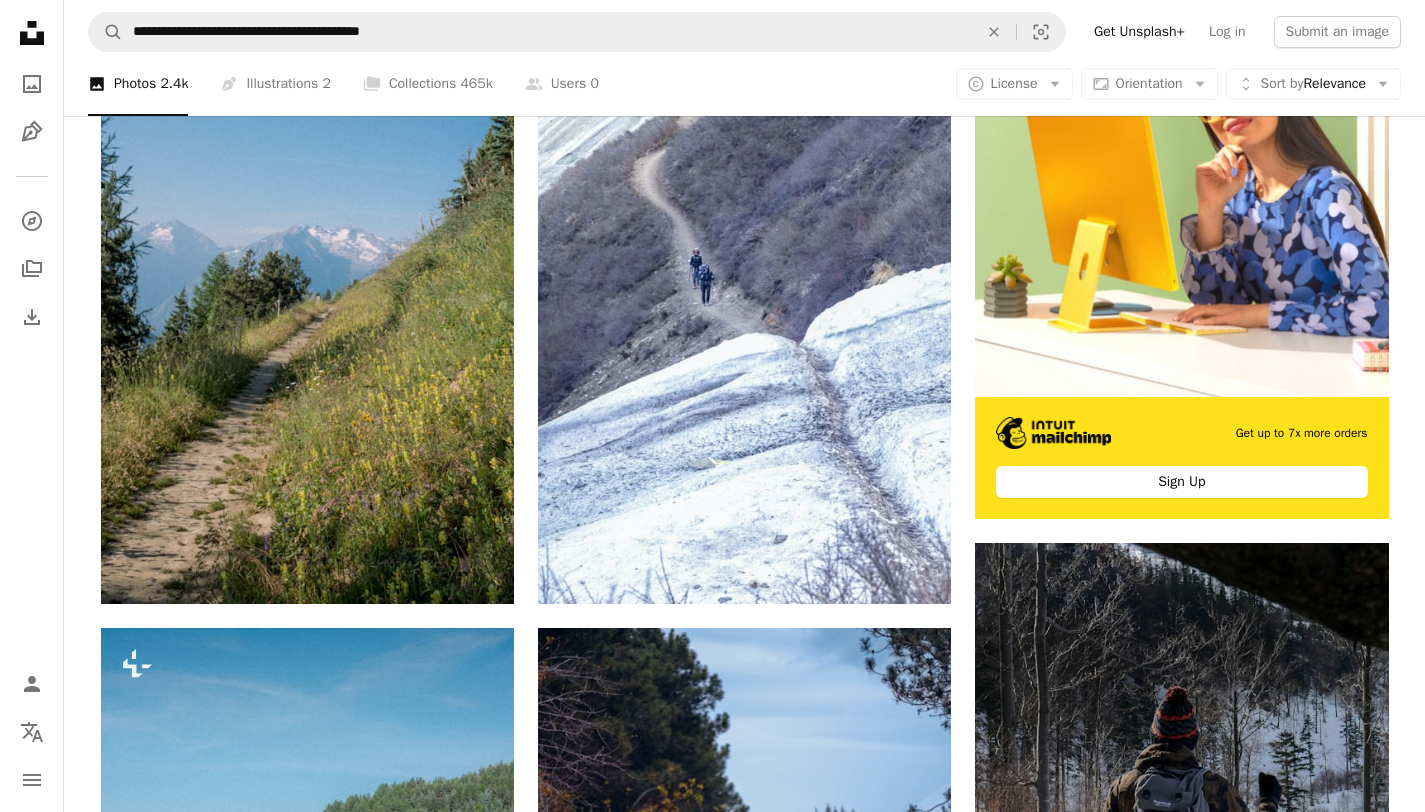 scroll, scrollTop: 0, scrollLeft: 0, axis: both 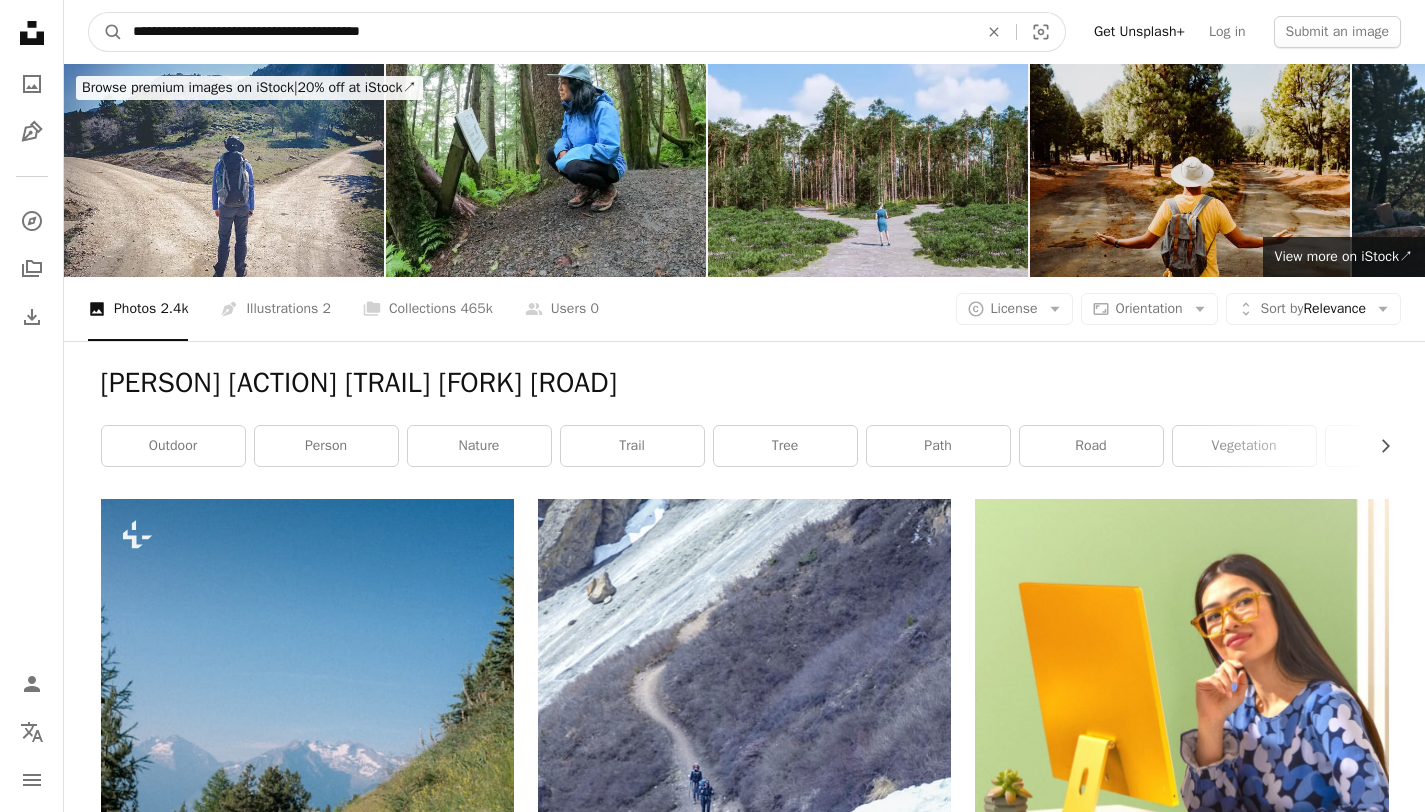 click on "**********" at bounding box center (547, 32) 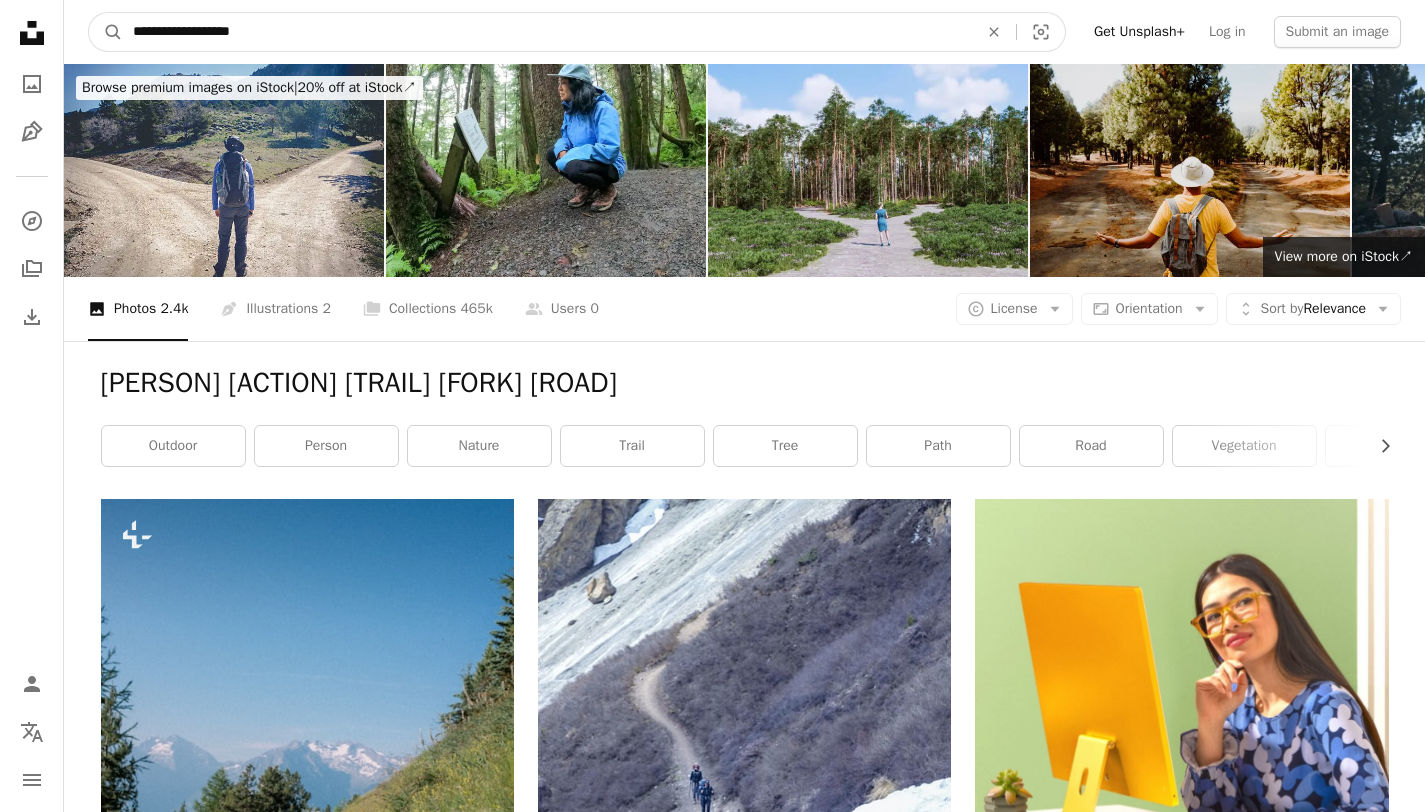 click on "**********" at bounding box center (547, 32) 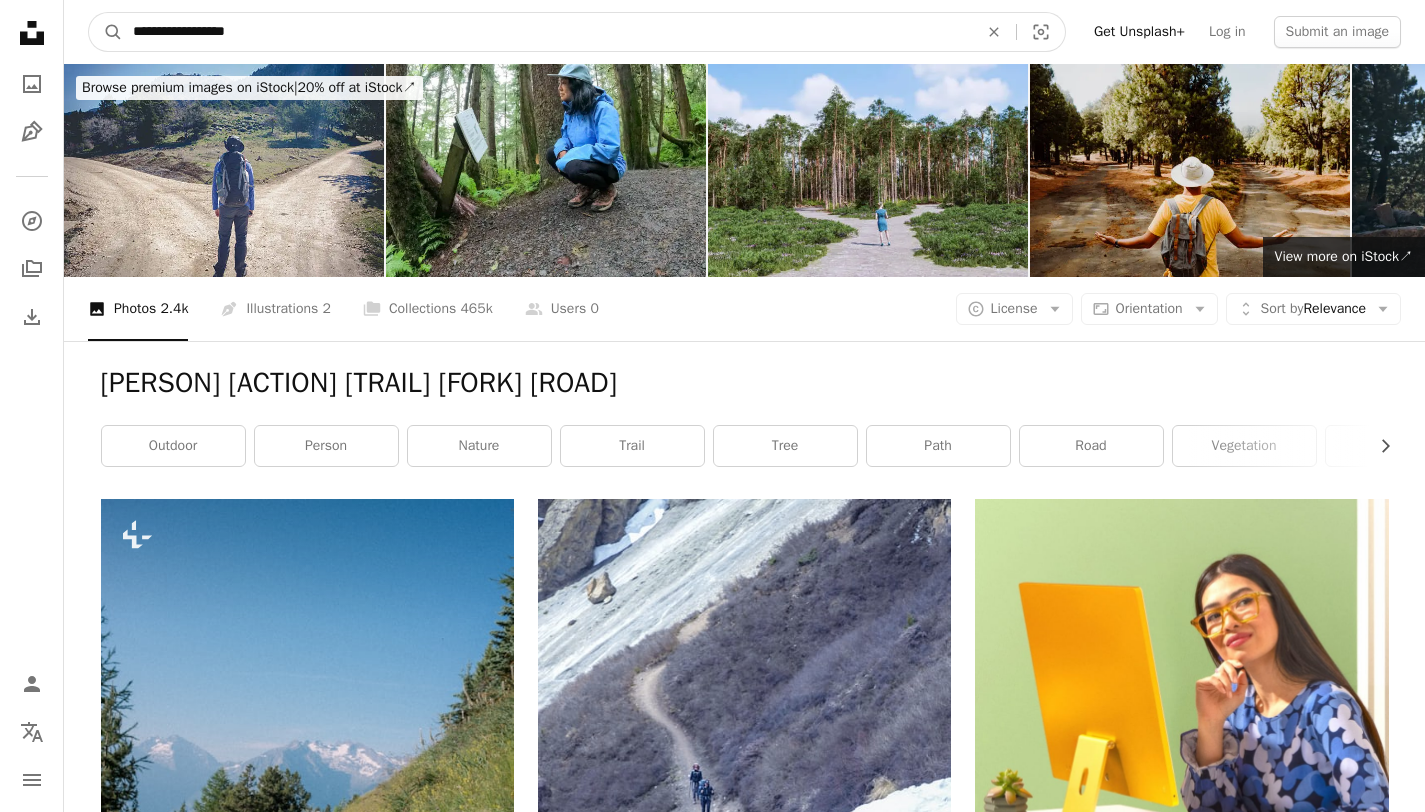 type on "**********" 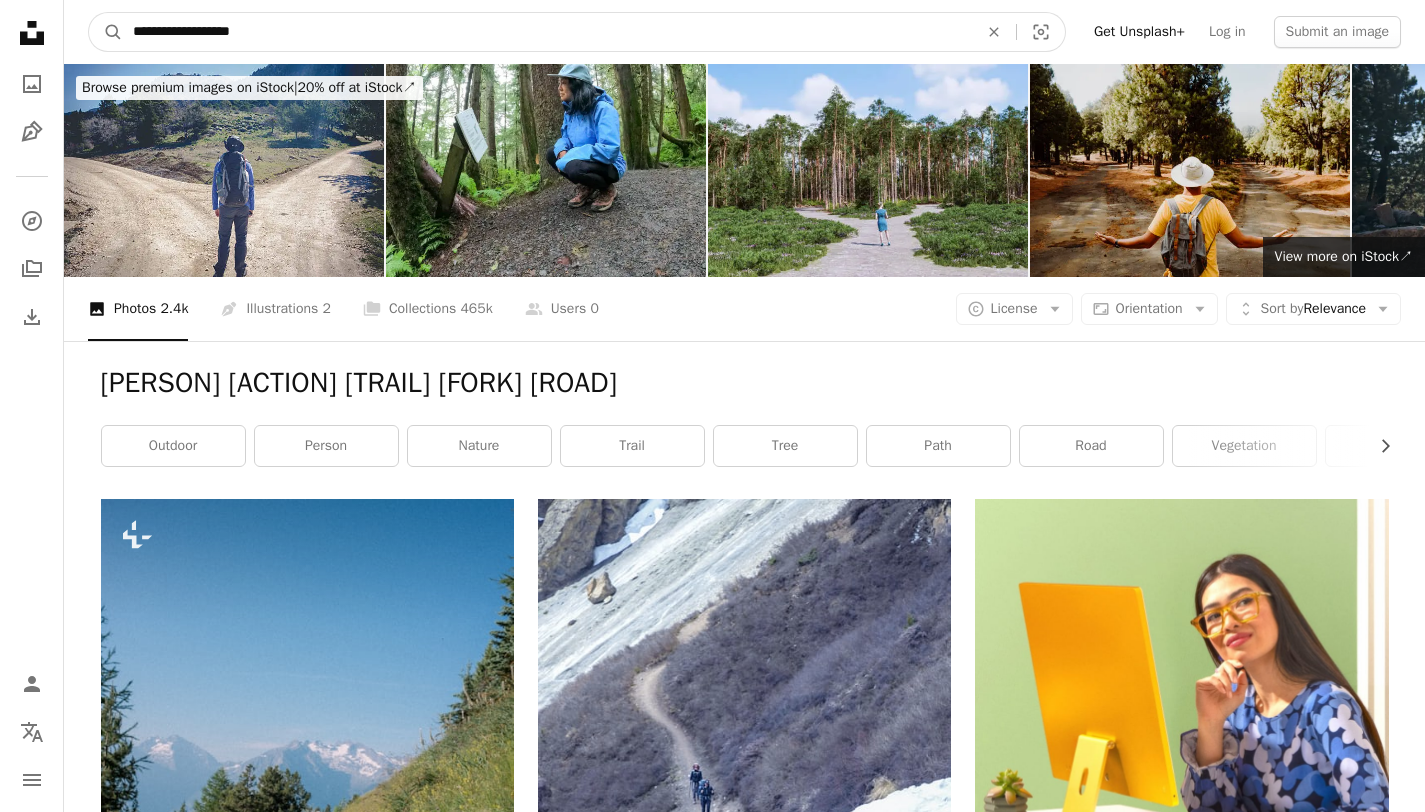 click on "A magnifying glass" at bounding box center (106, 32) 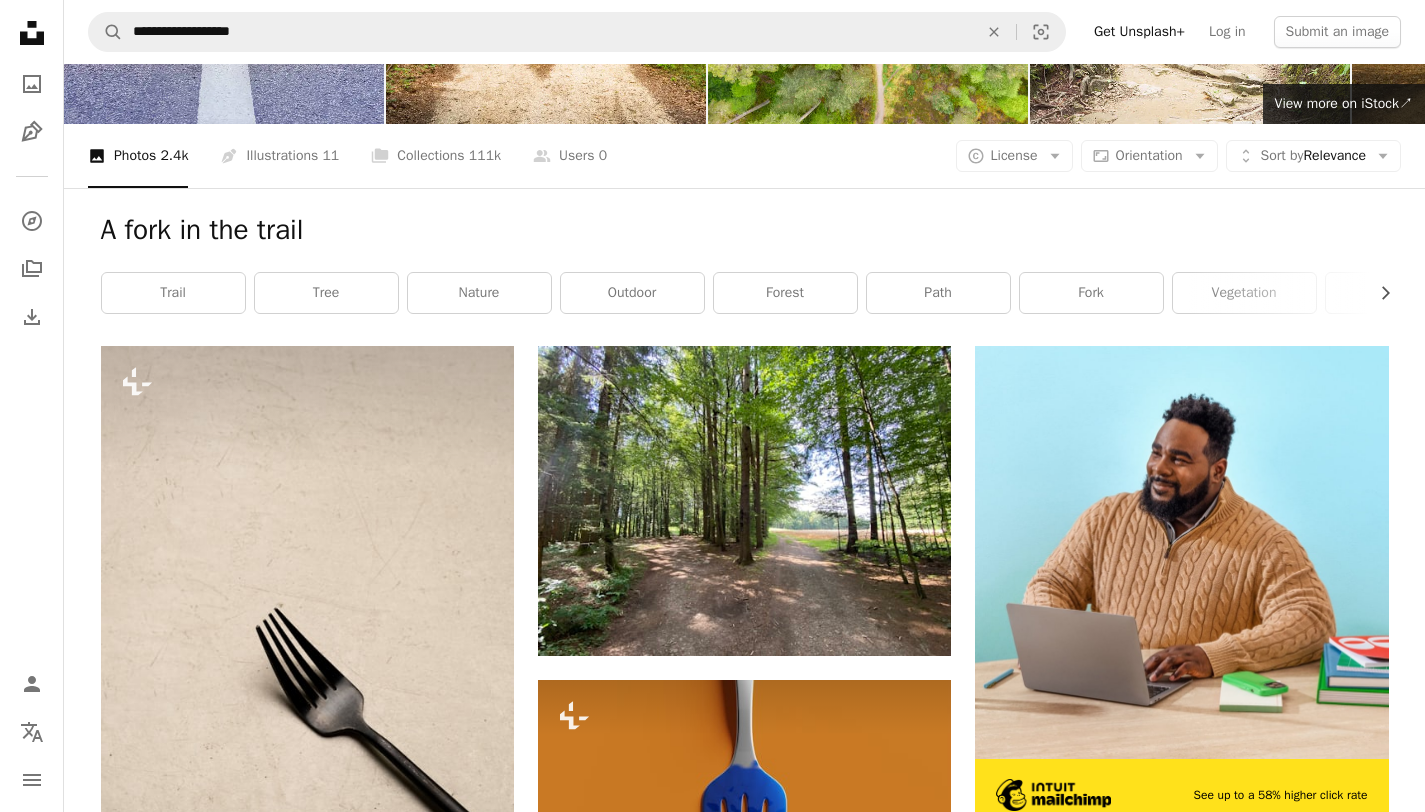 scroll, scrollTop: 0, scrollLeft: 0, axis: both 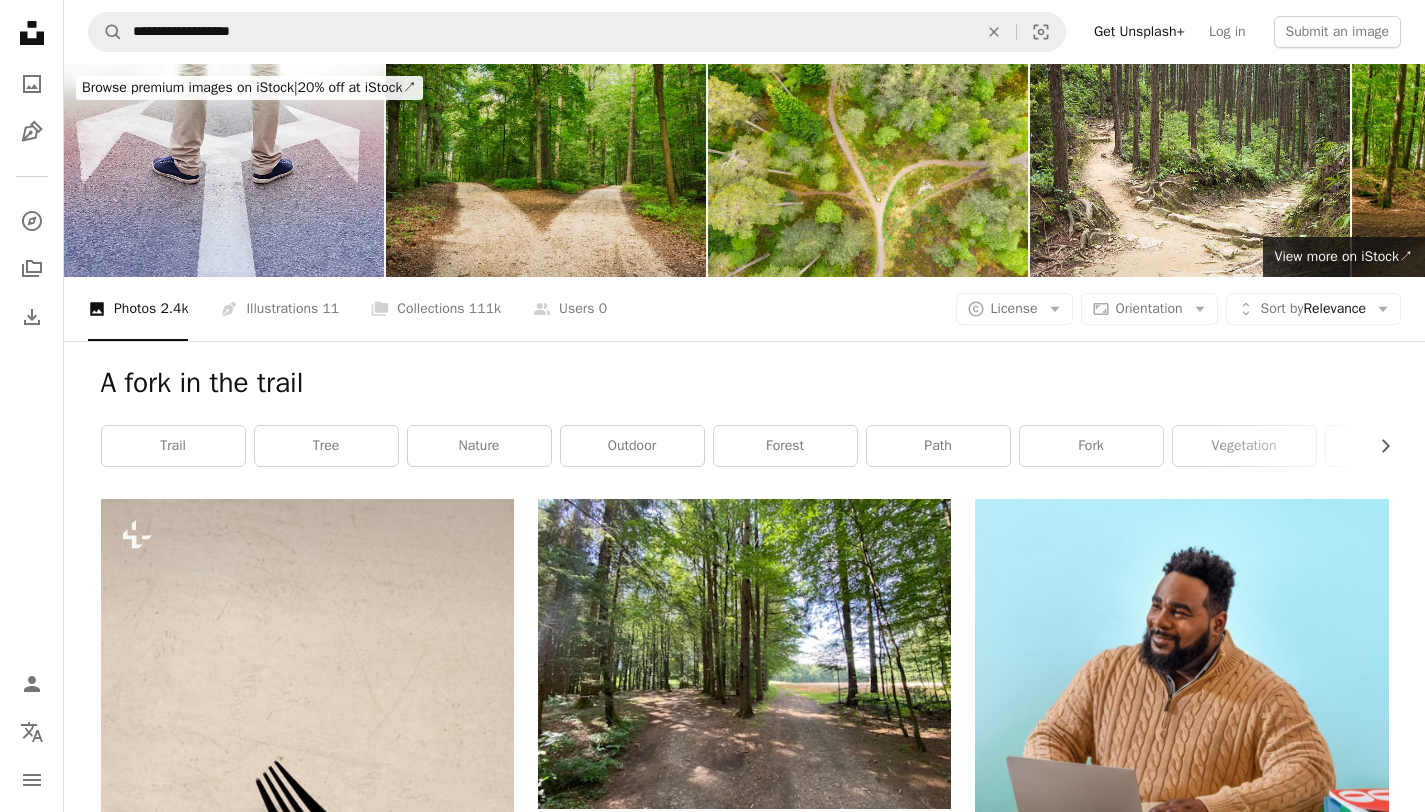click at bounding box center (546, 170) 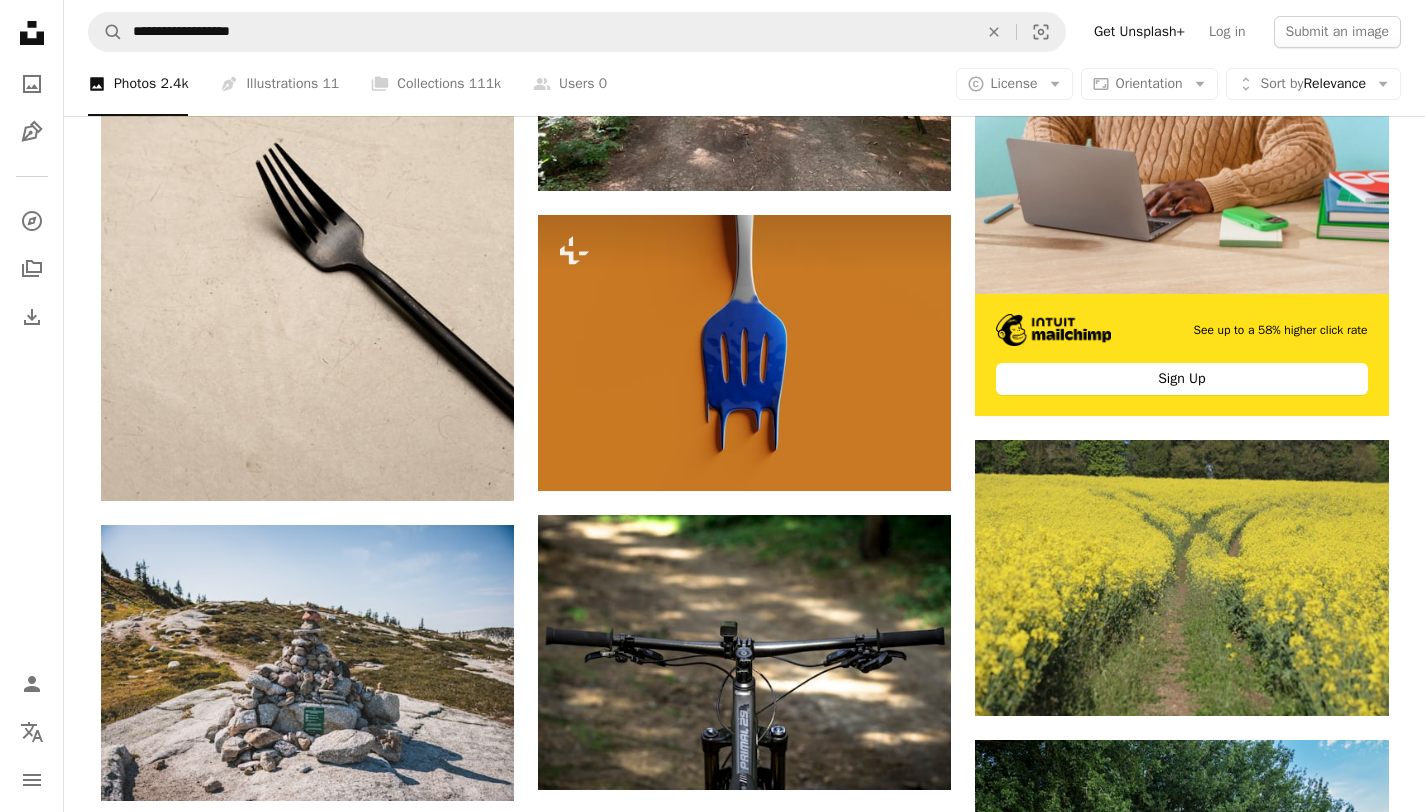 scroll, scrollTop: 0, scrollLeft: 0, axis: both 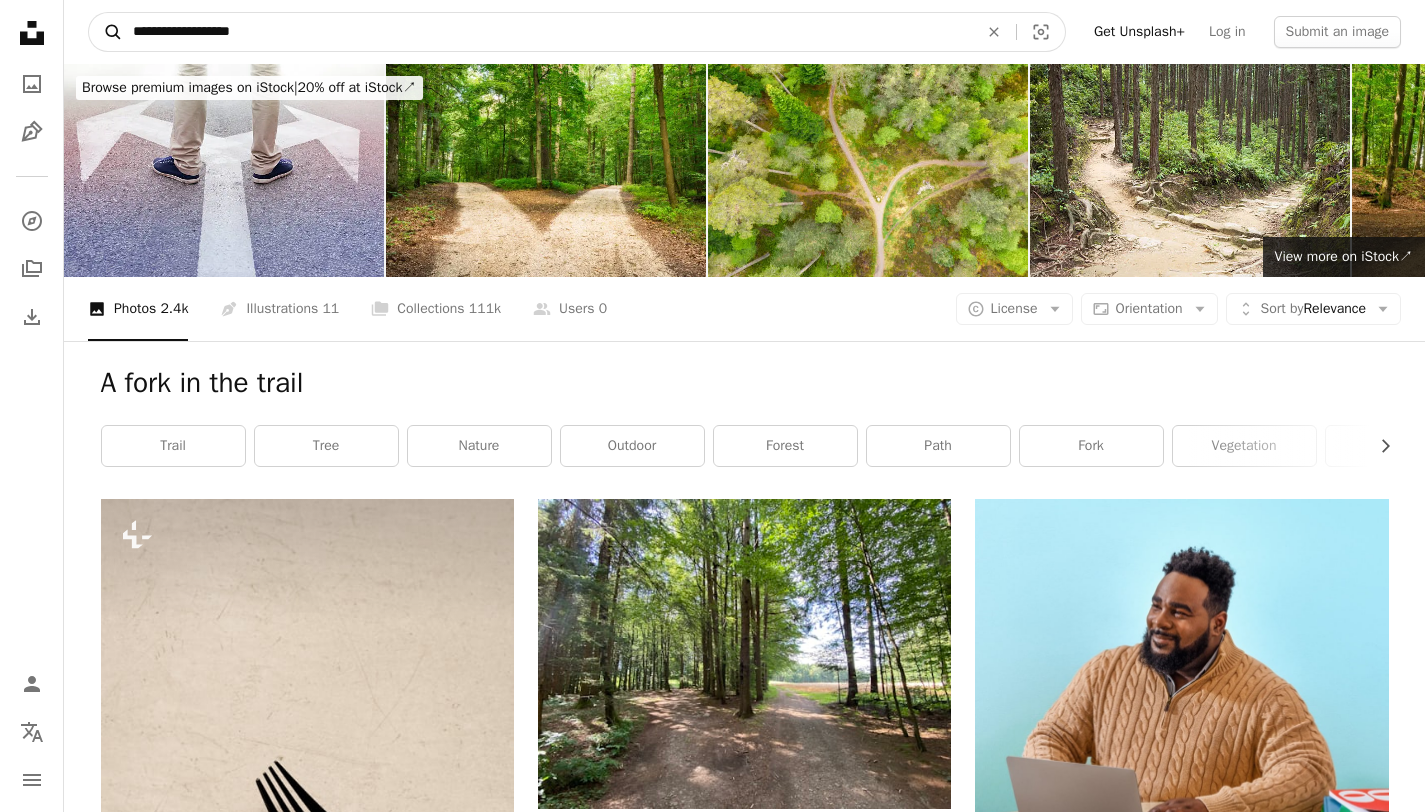 drag, startPoint x: 258, startPoint y: 36, endPoint x: 94, endPoint y: 47, distance: 164.36848 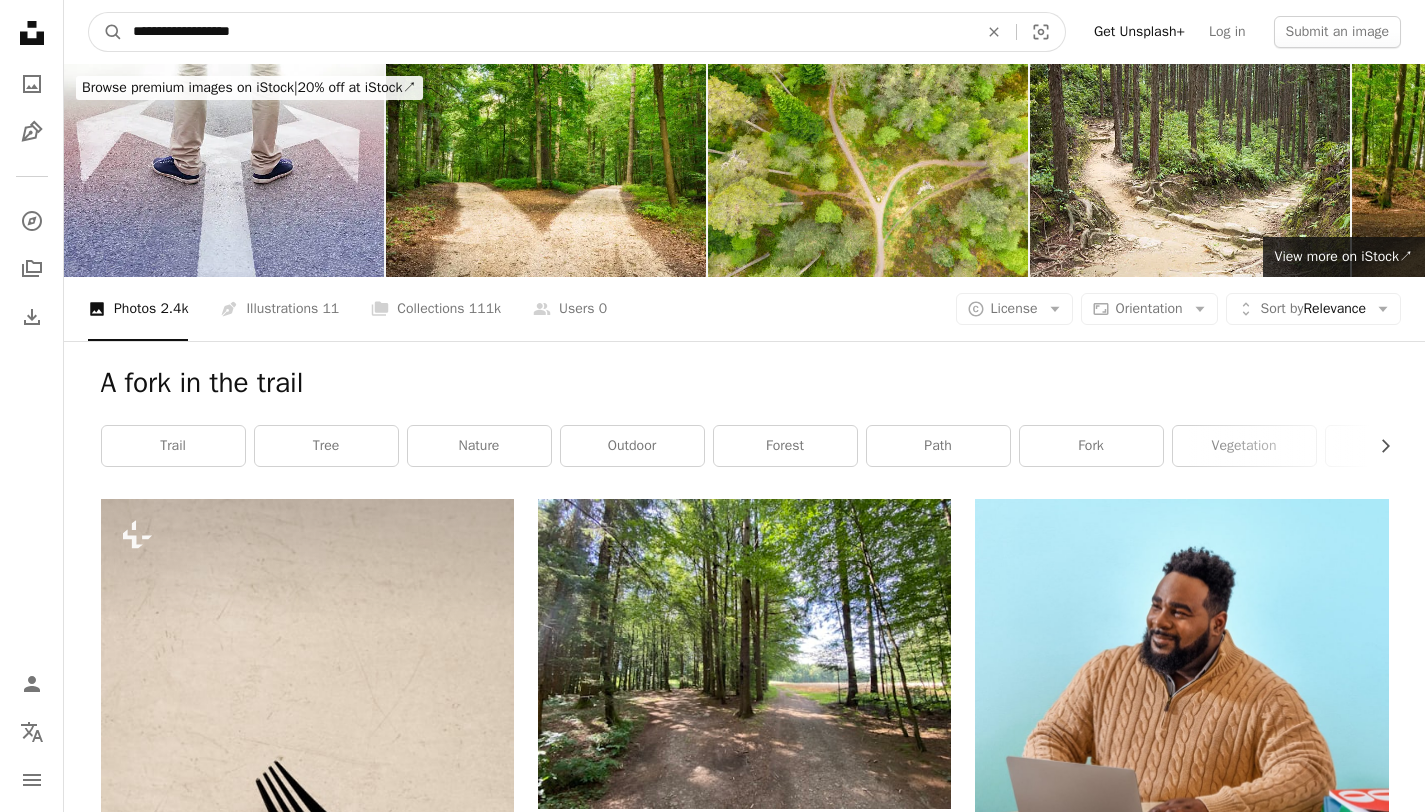 click on "**********" at bounding box center (547, 32) 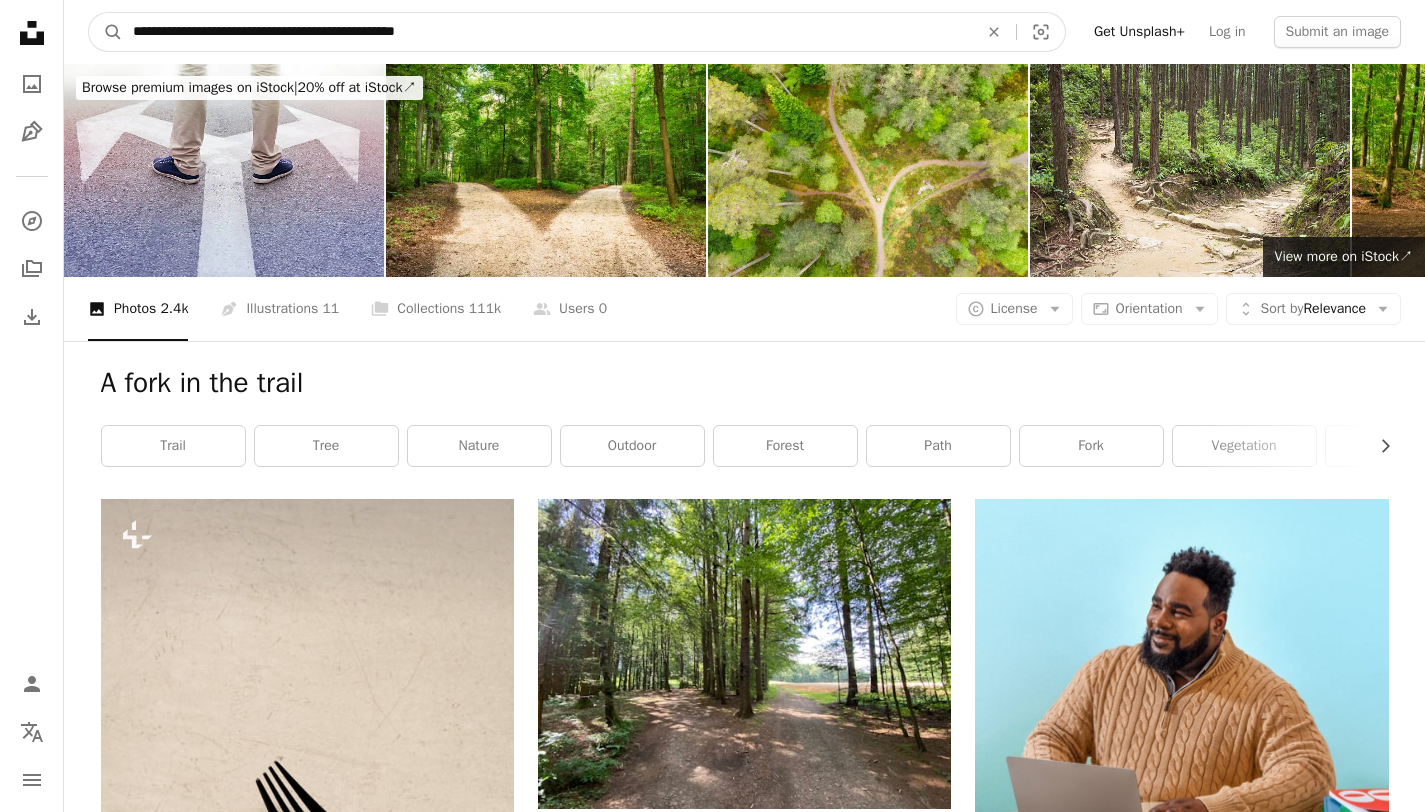 type on "**********" 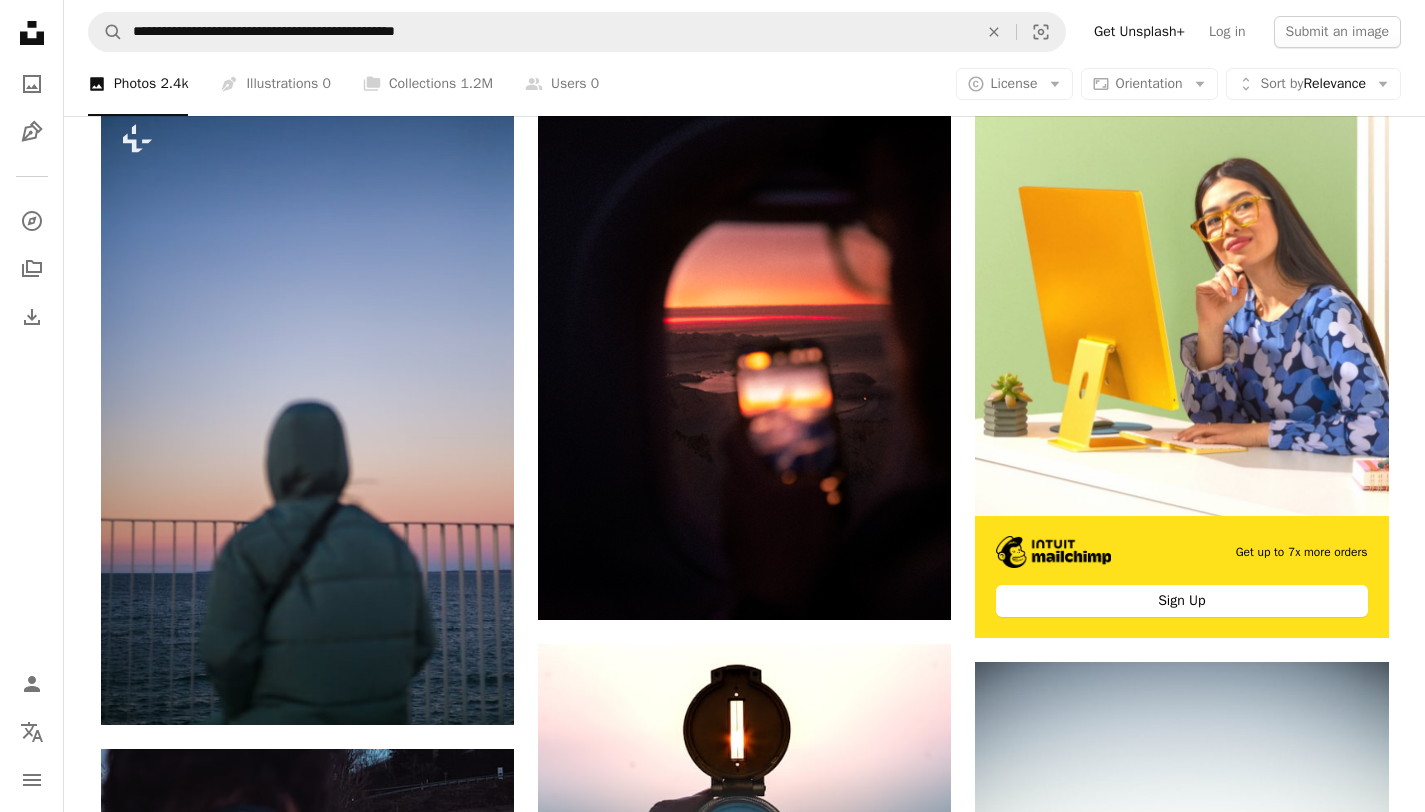 scroll, scrollTop: 838, scrollLeft: 0, axis: vertical 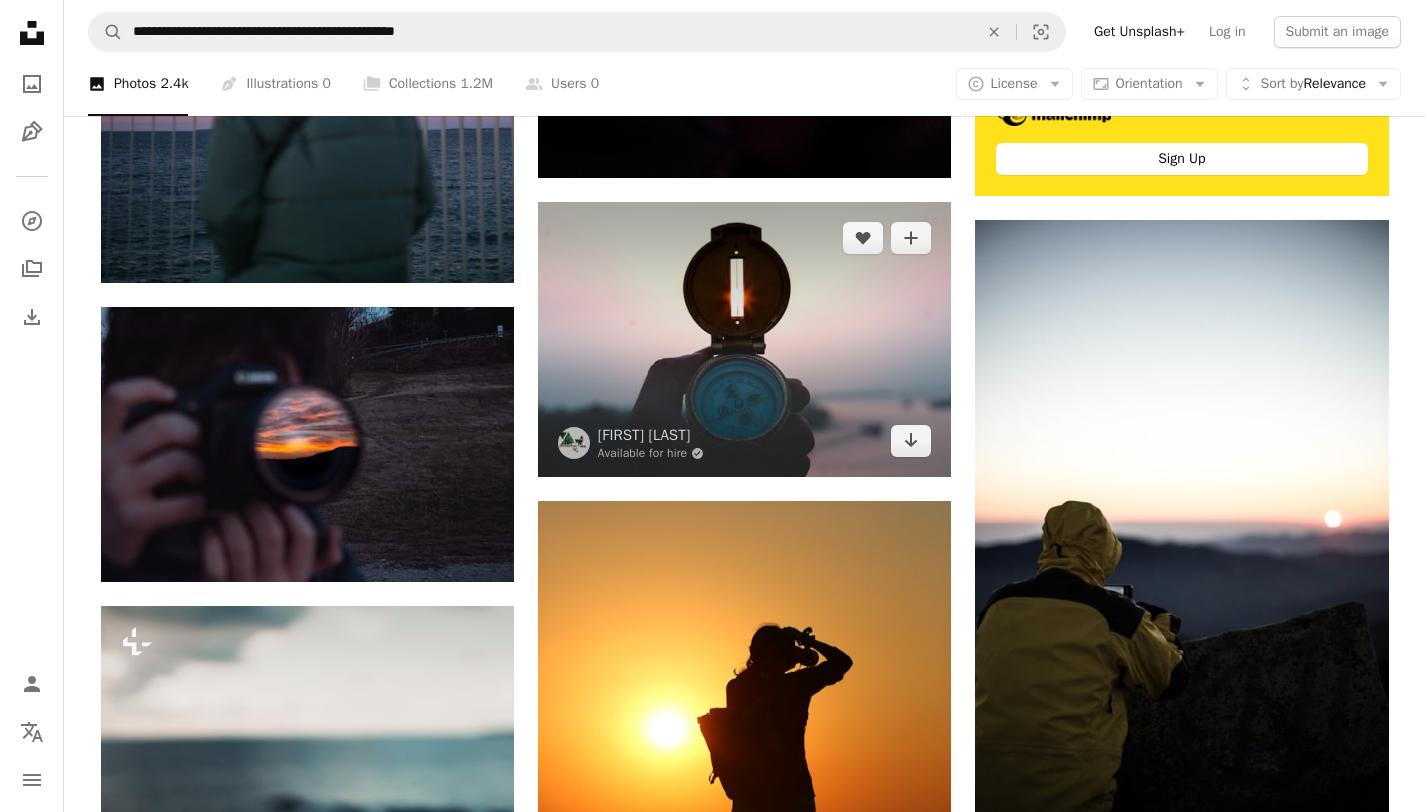 click at bounding box center [744, 339] 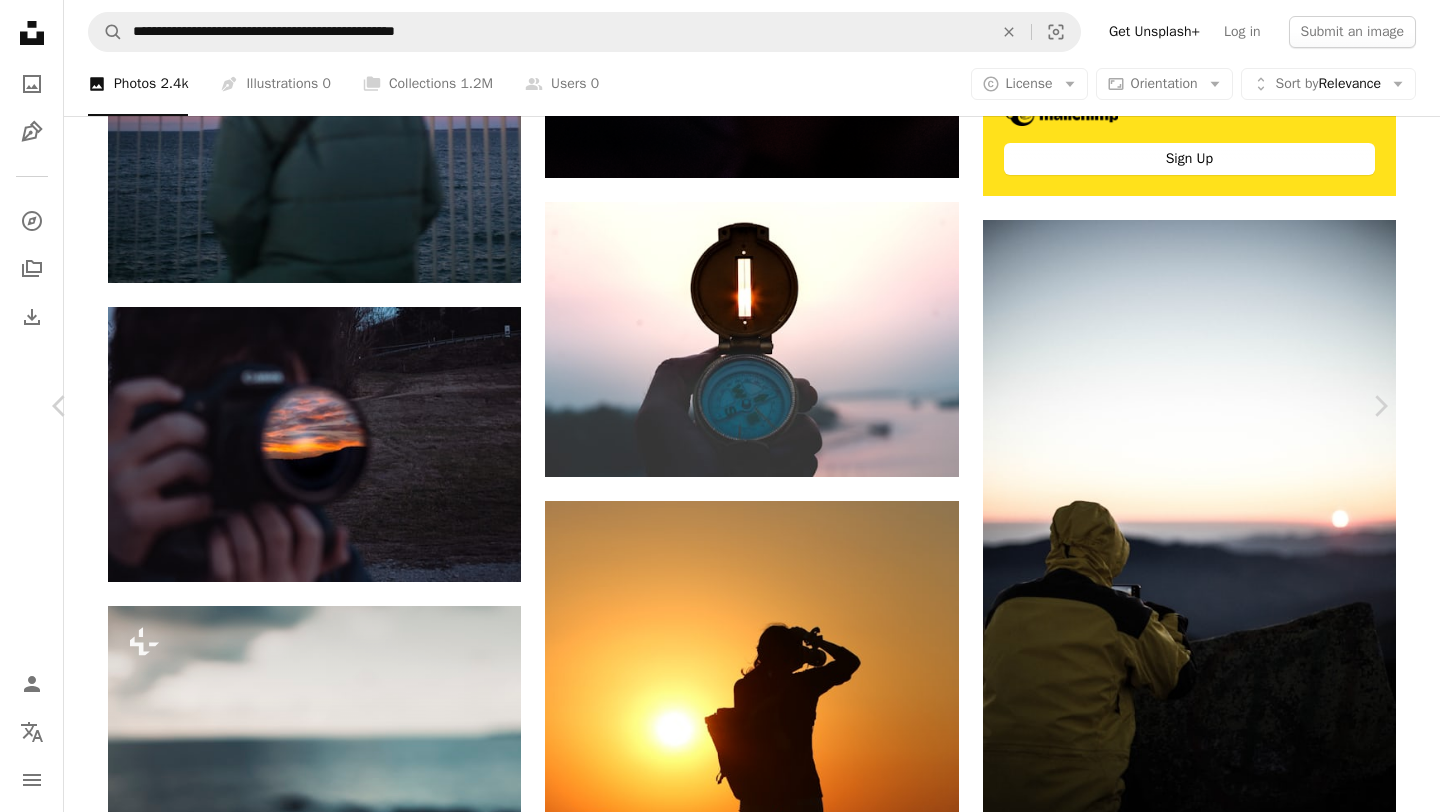 click on "Chevron down" 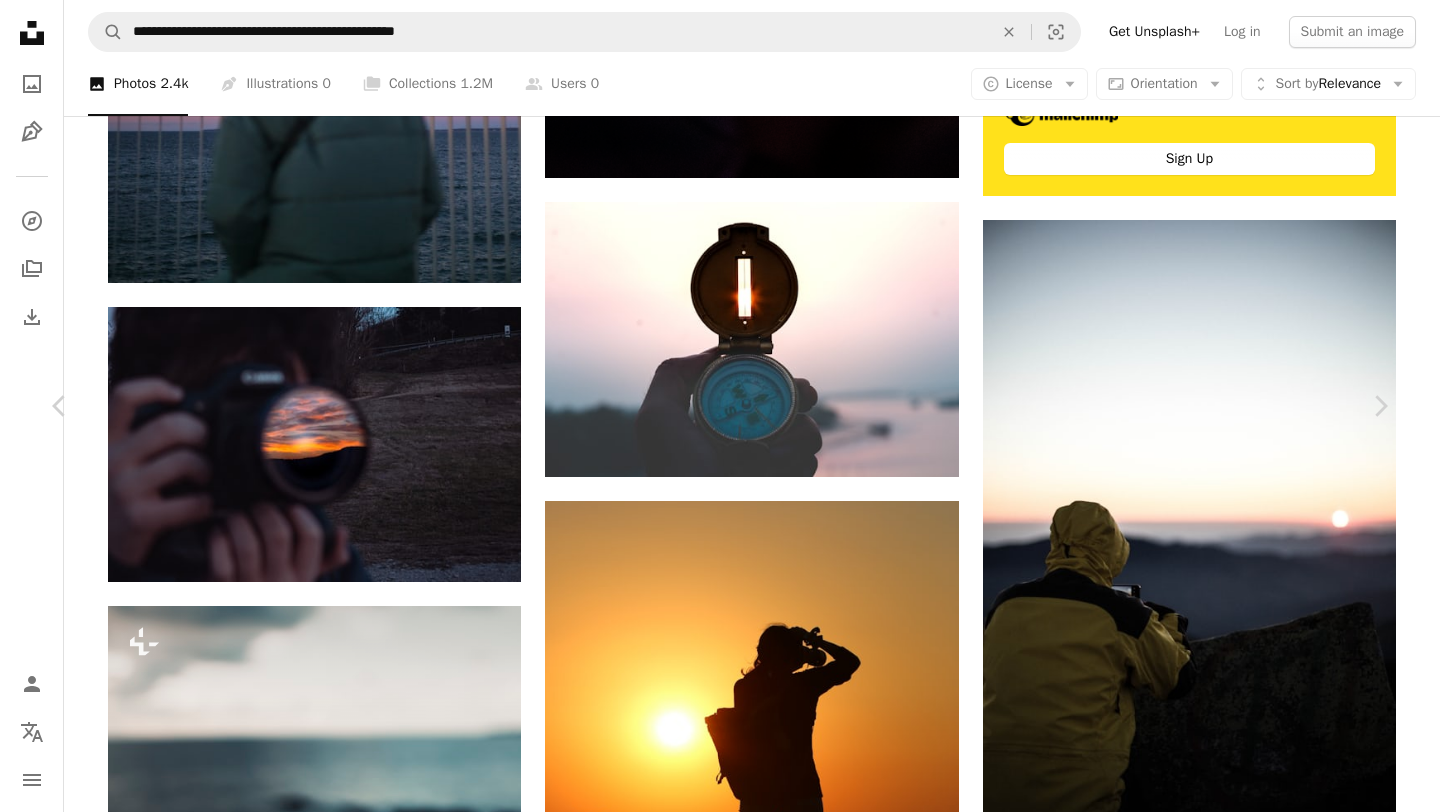 click on "( 2400 x 1600 )" at bounding box center (1153, 4355) 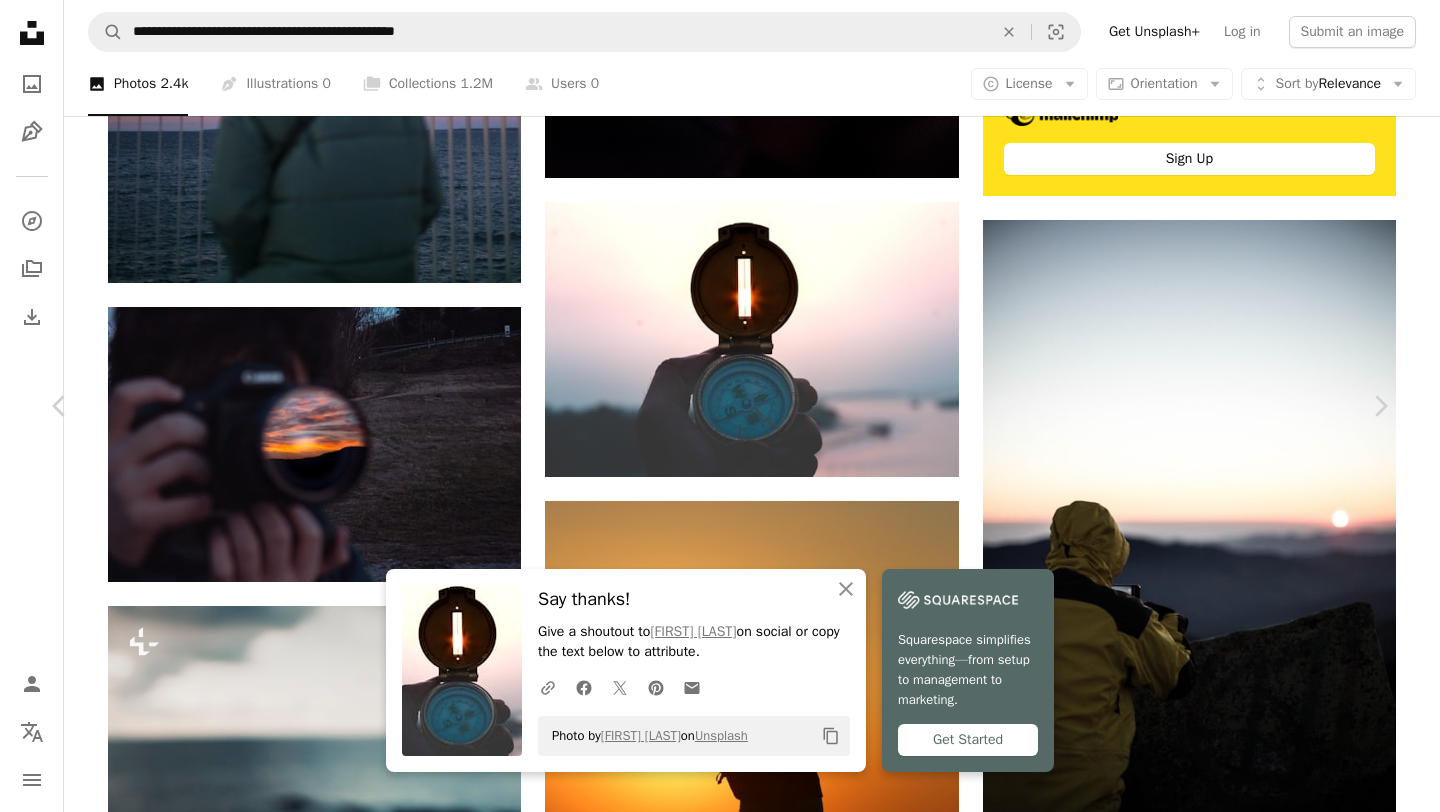 click on "An X shape" at bounding box center [20, 20] 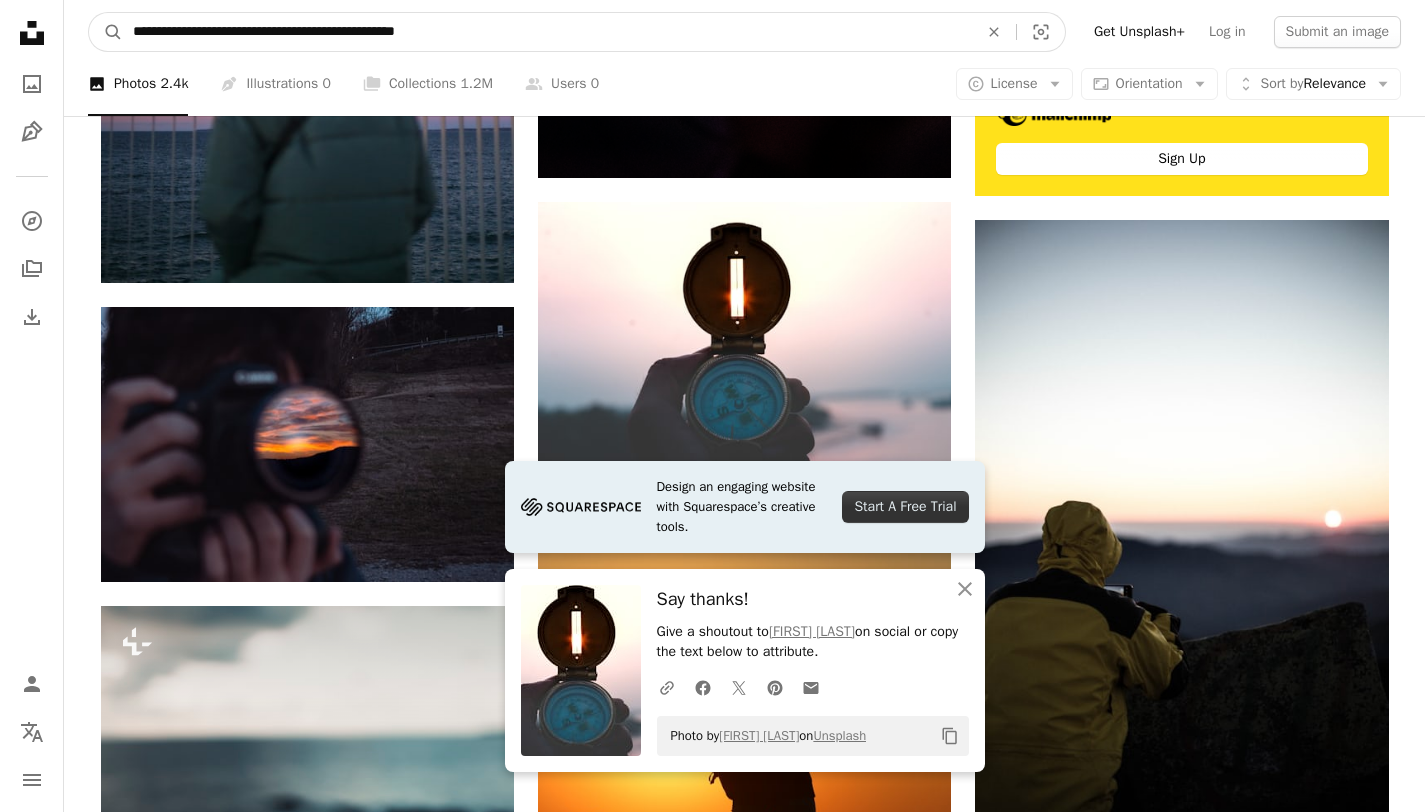 click on "**********" at bounding box center (547, 32) 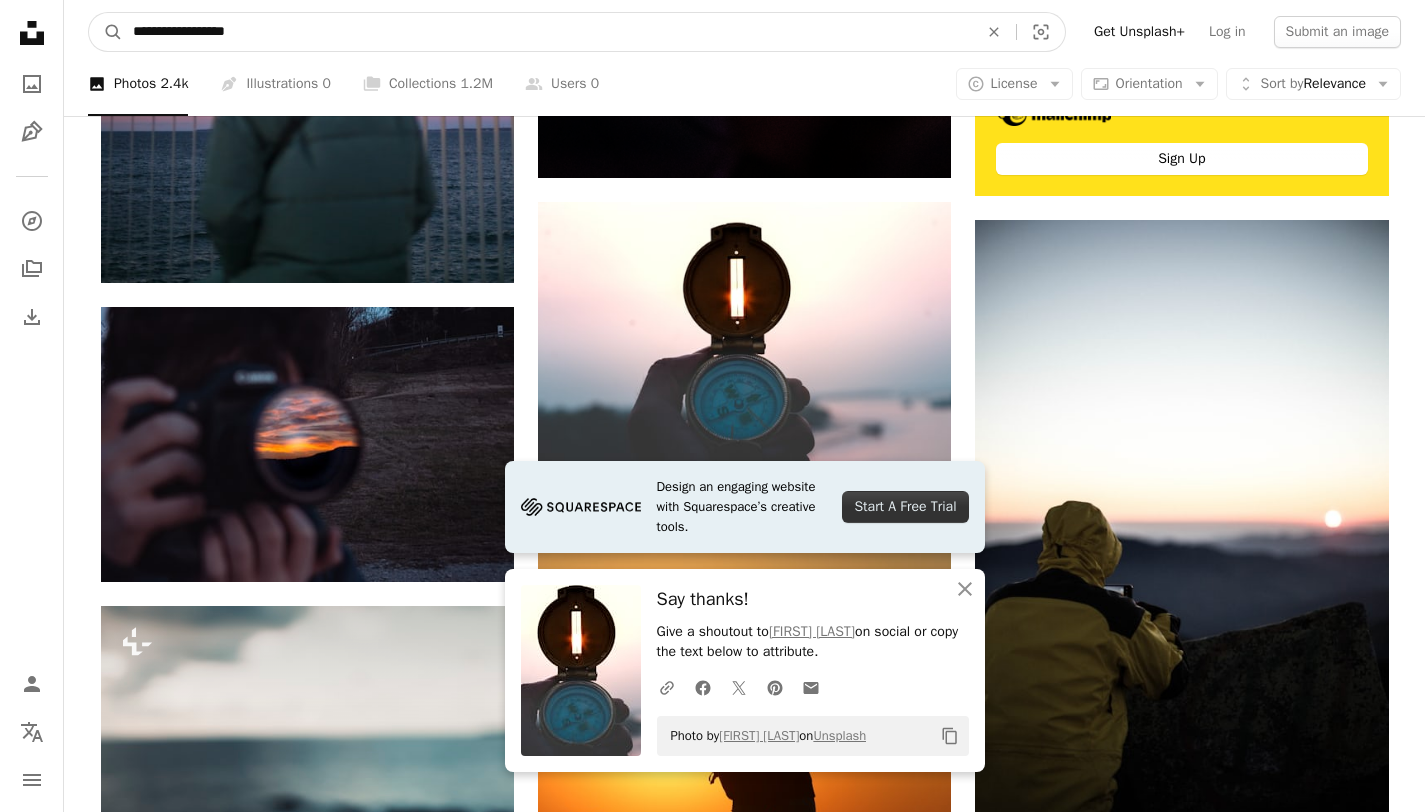 type on "**********" 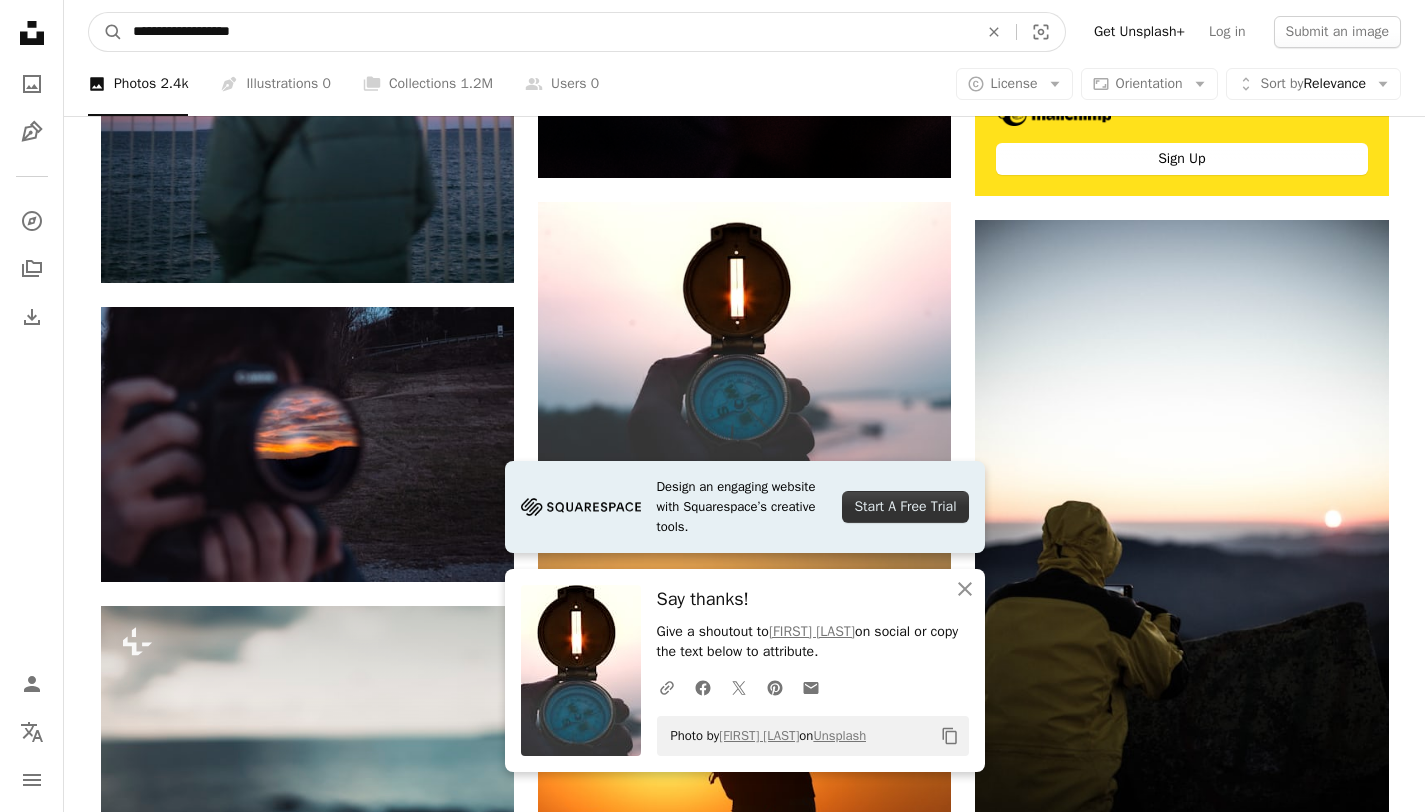 click on "A magnifying glass" at bounding box center (106, 32) 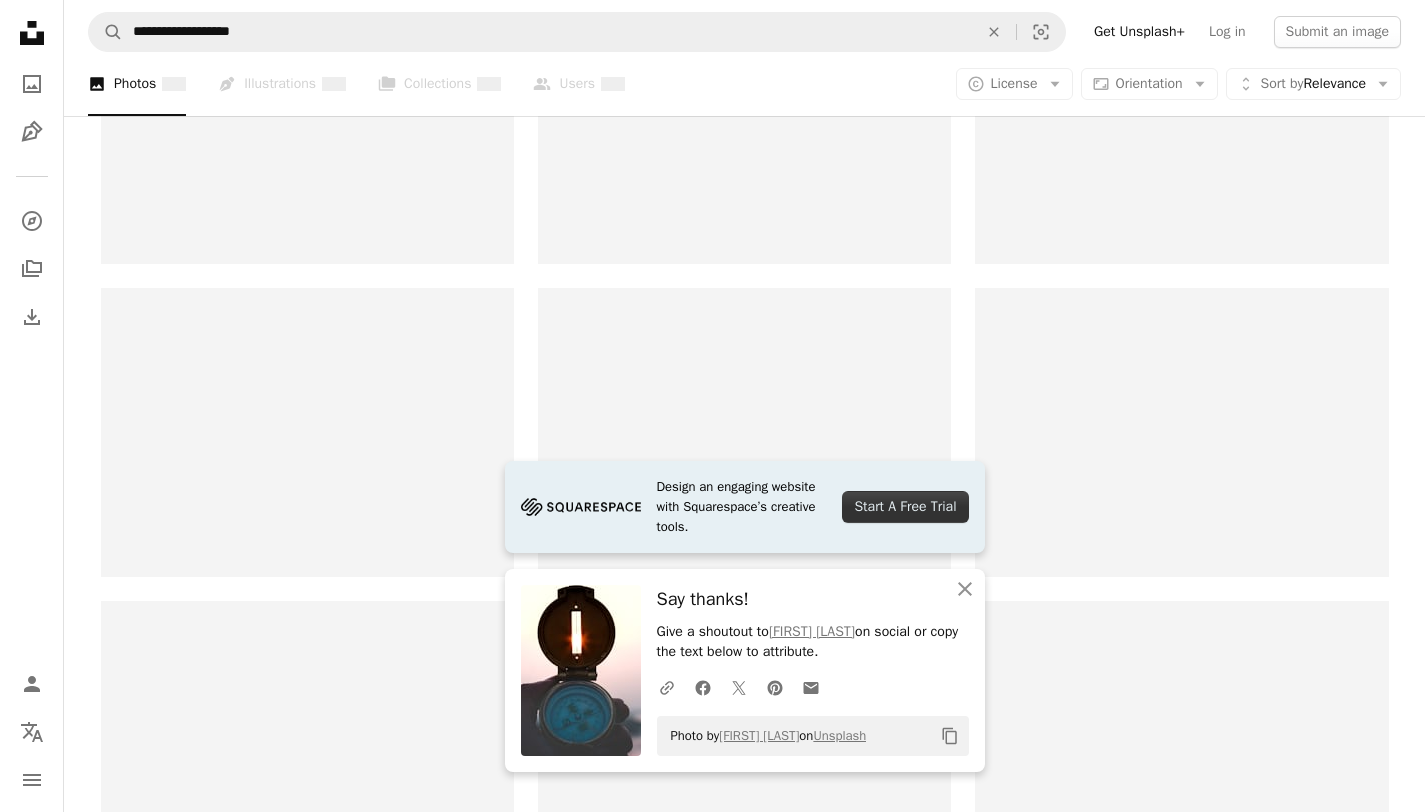 scroll, scrollTop: 0, scrollLeft: 0, axis: both 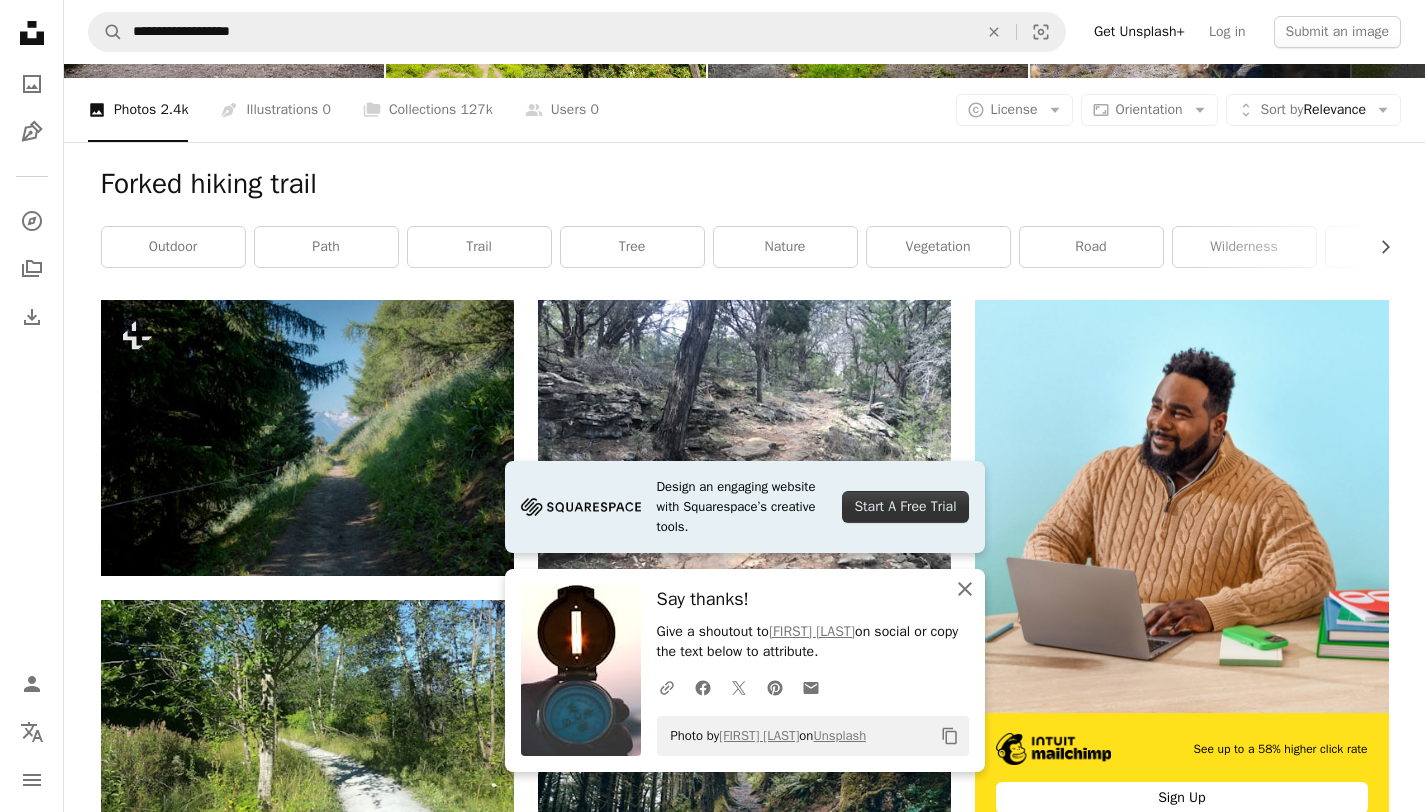 click on "An X shape" 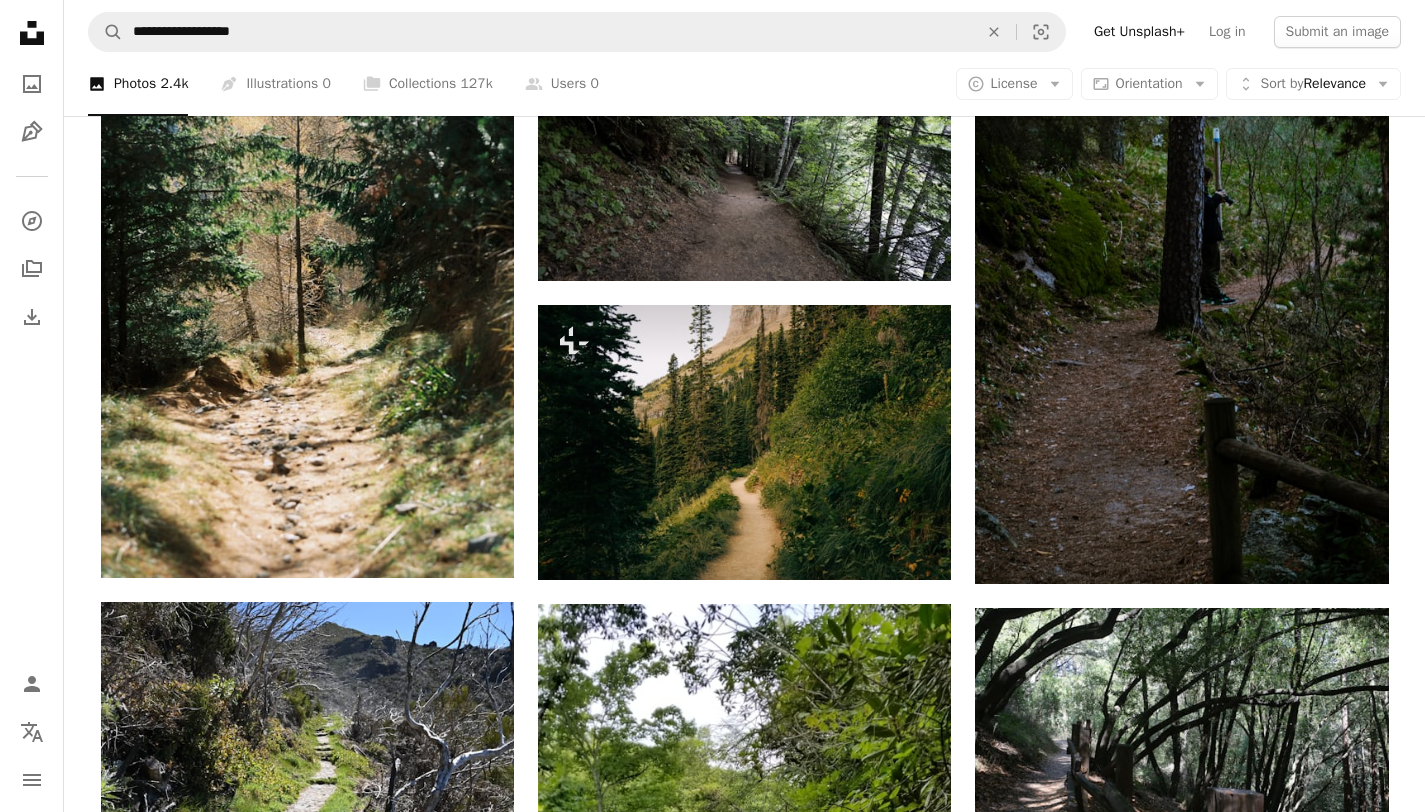 scroll, scrollTop: 0, scrollLeft: 0, axis: both 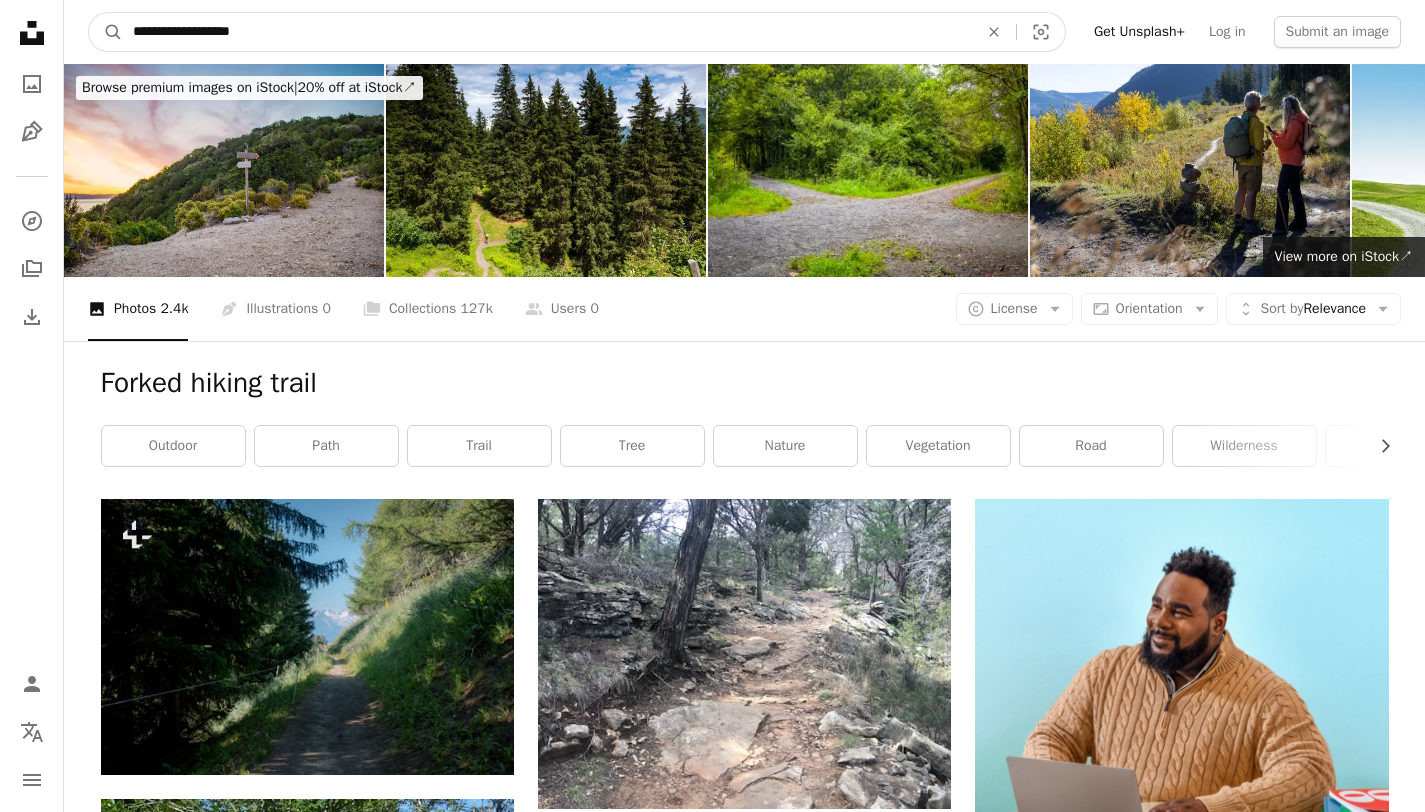 click on "**********" at bounding box center [547, 32] 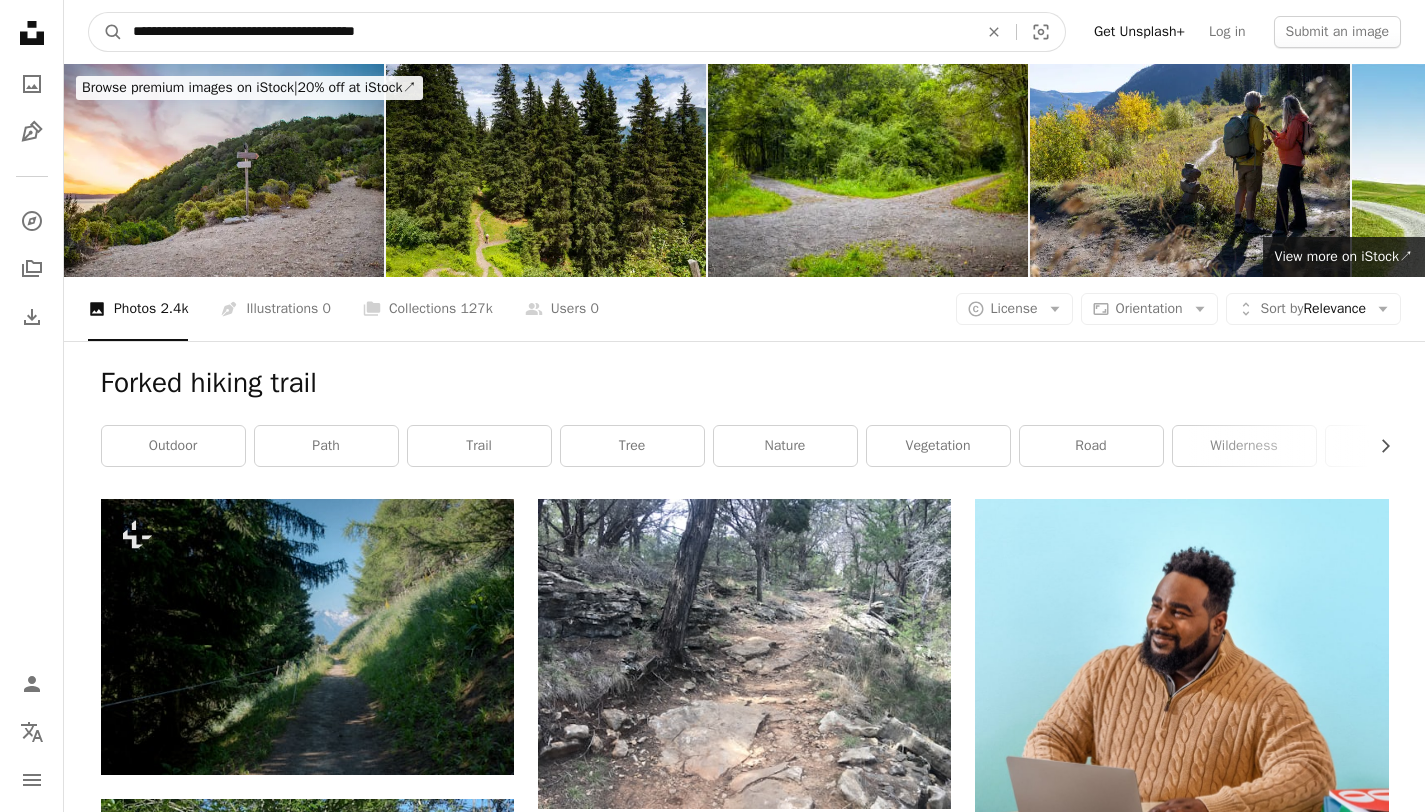type on "**********" 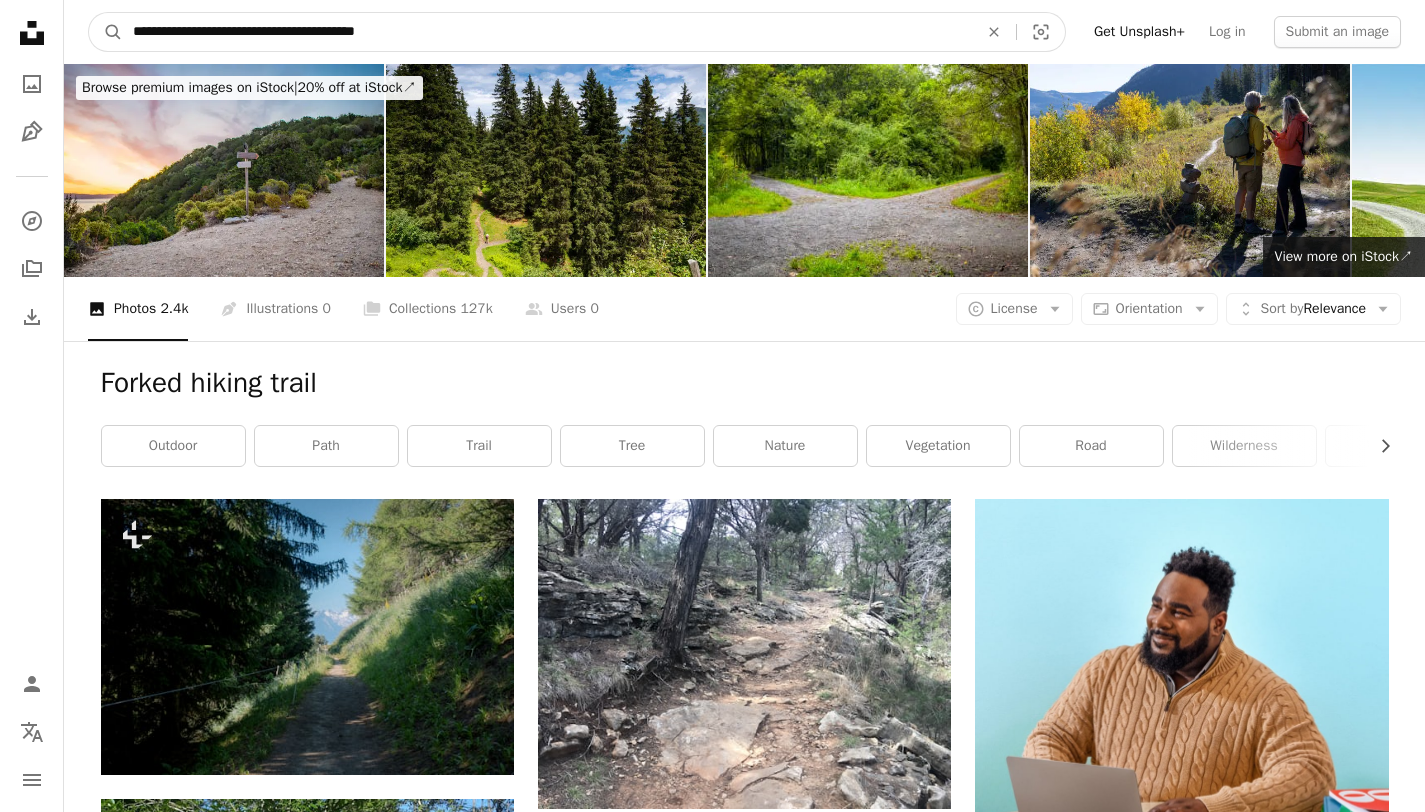 click on "A magnifying glass" at bounding box center [106, 32] 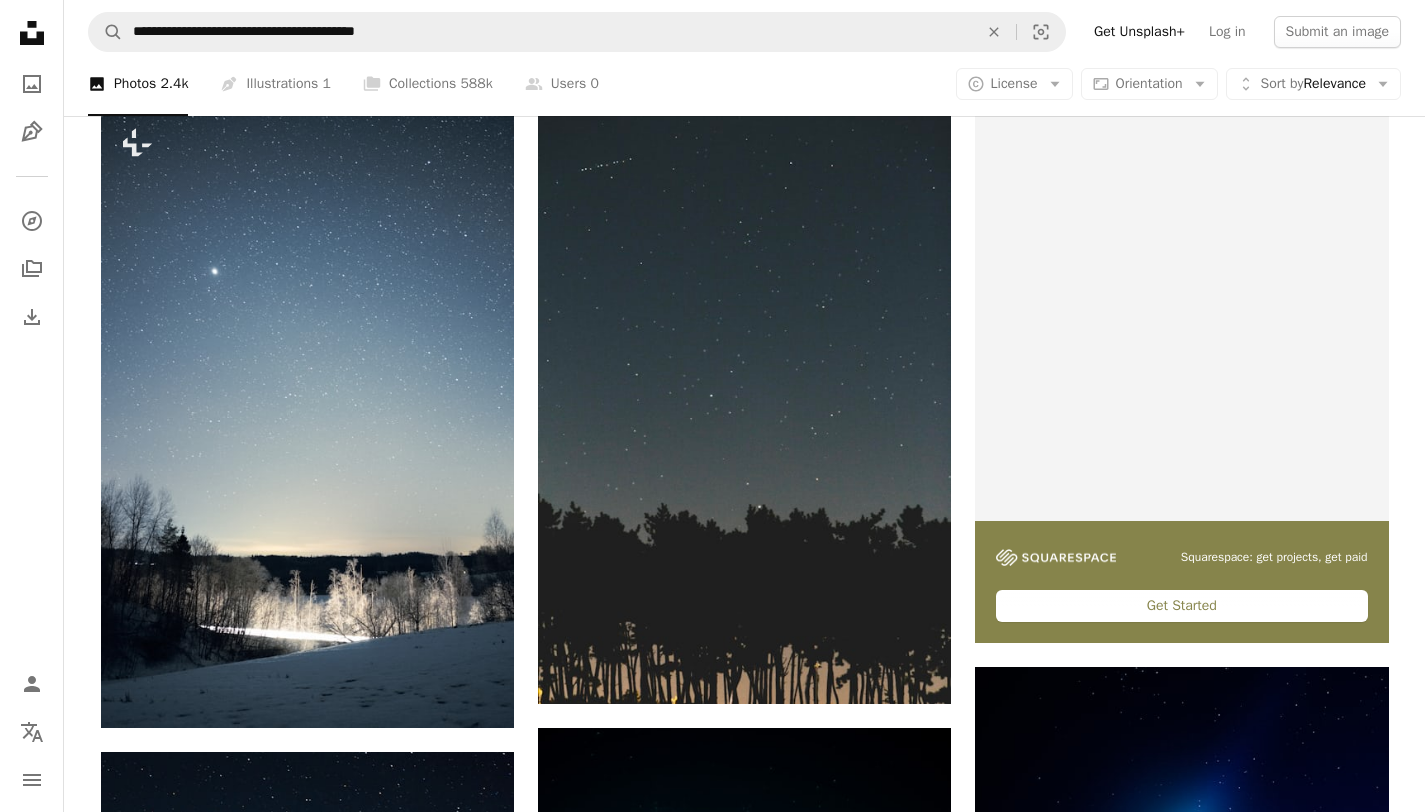 scroll, scrollTop: 99, scrollLeft: 0, axis: vertical 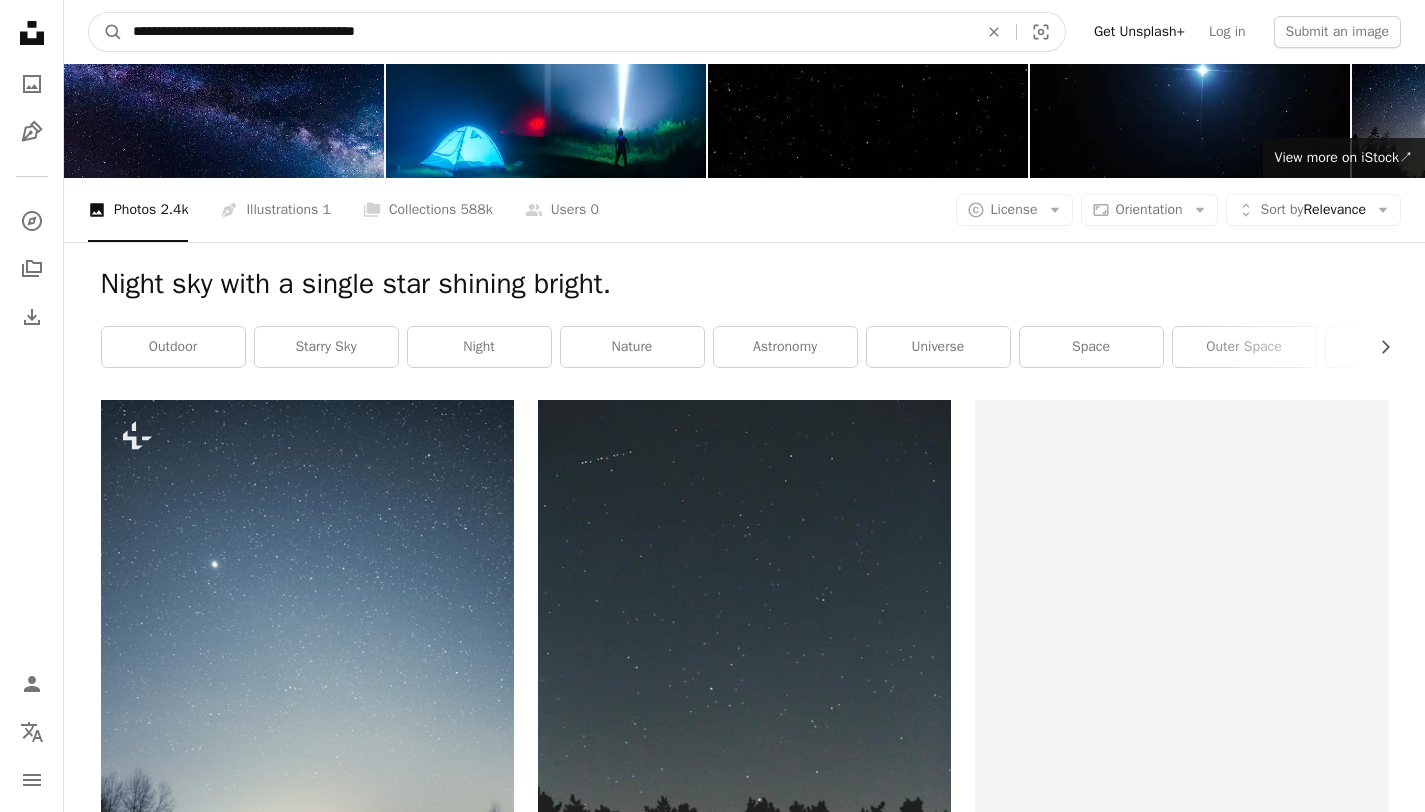 click on "**********" at bounding box center (547, 32) 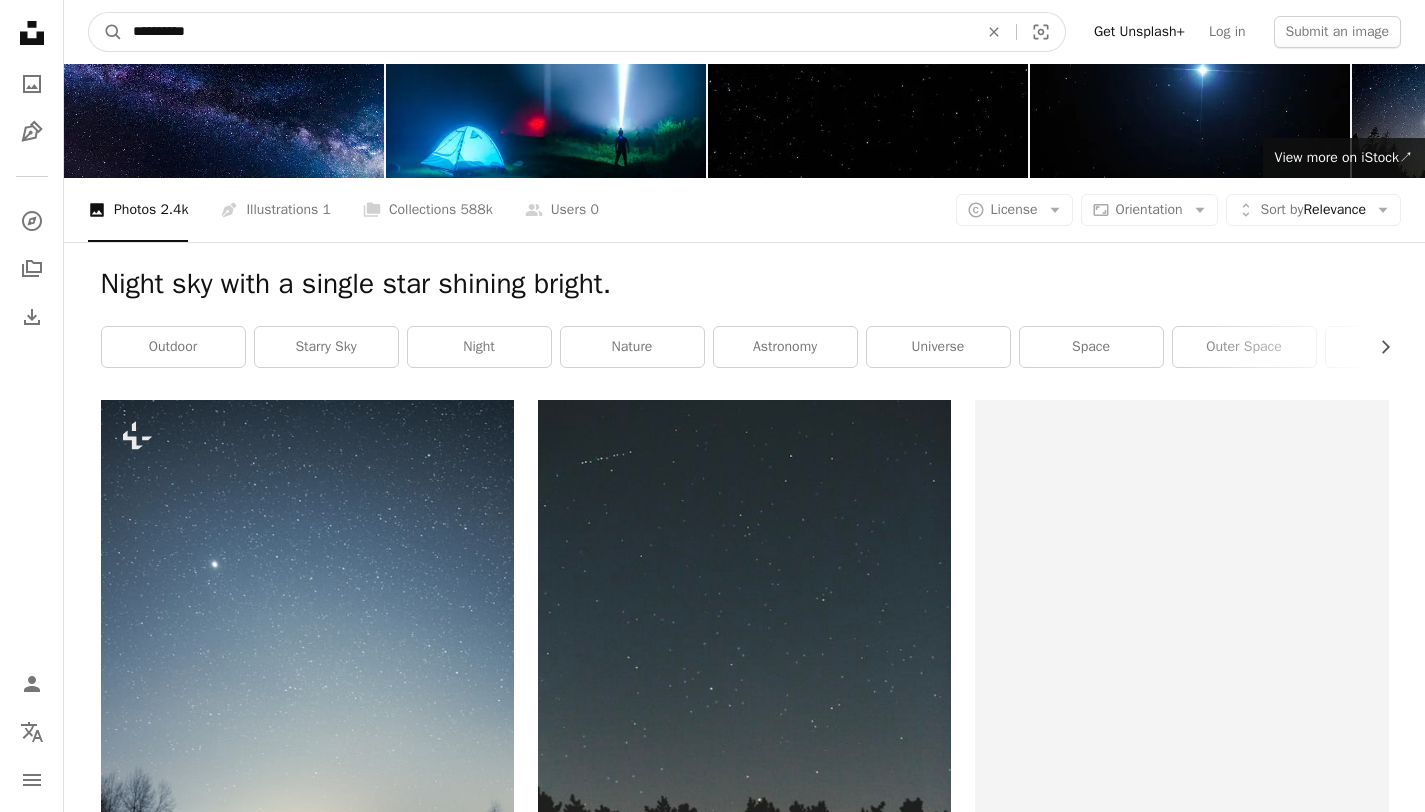 type on "**********" 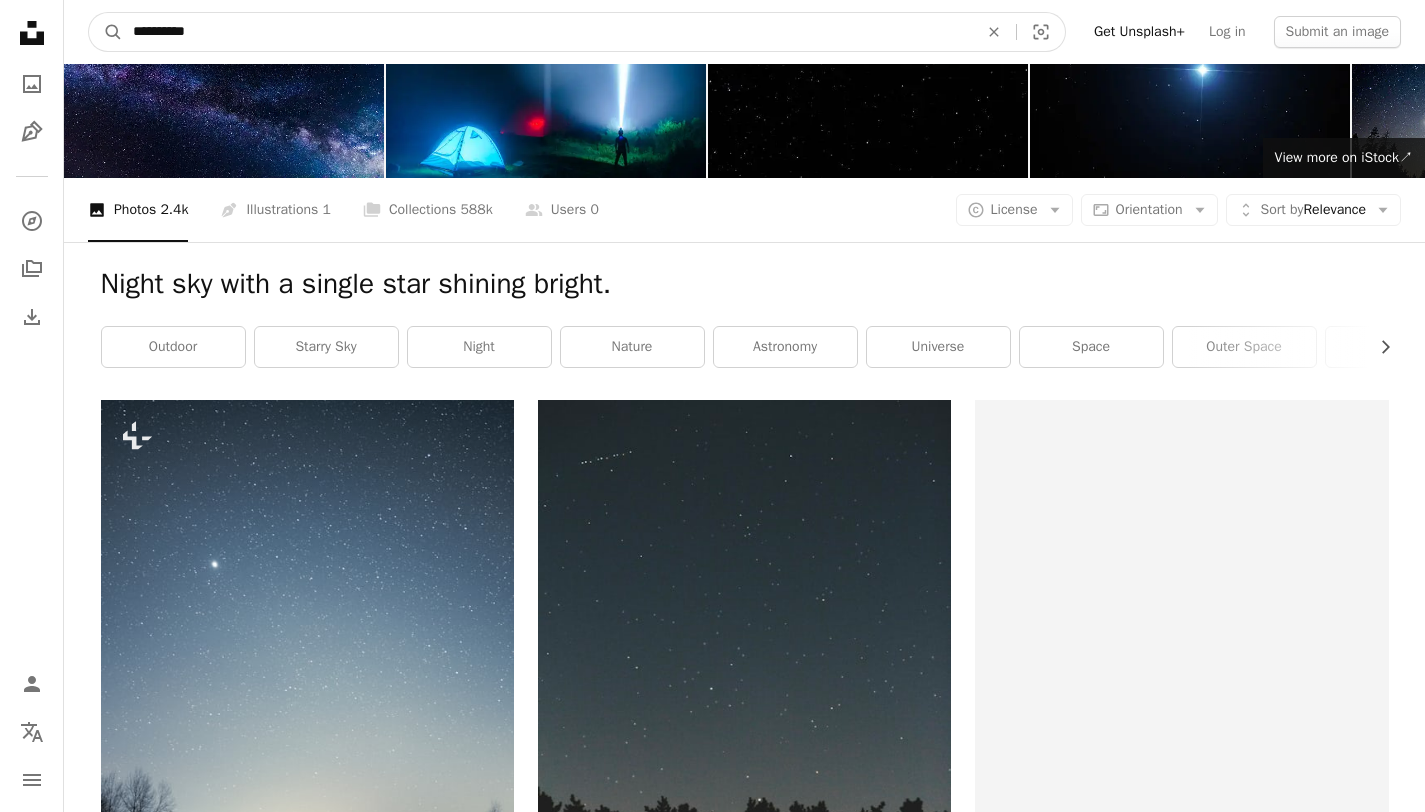 click on "A magnifying glass" at bounding box center (106, 32) 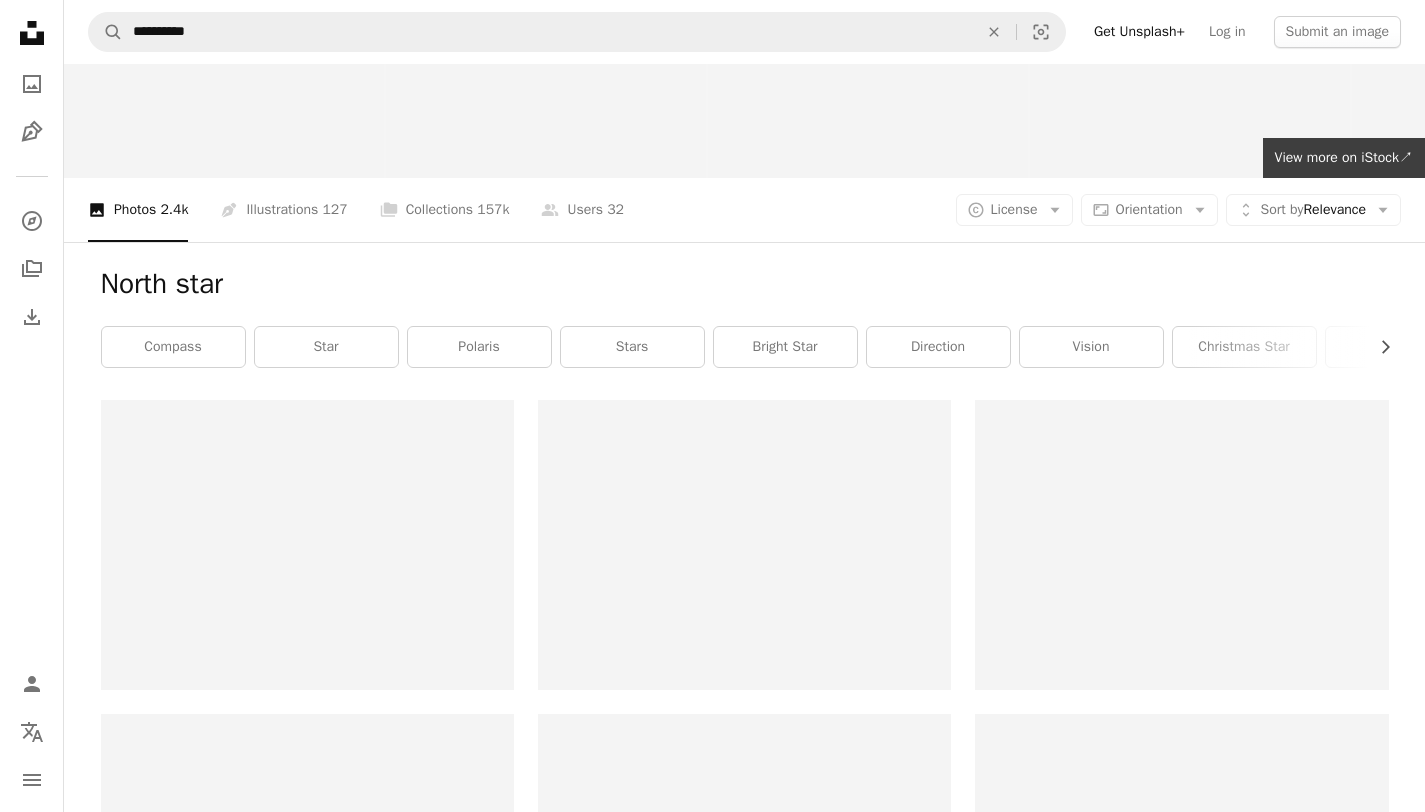 scroll, scrollTop: 0, scrollLeft: 0, axis: both 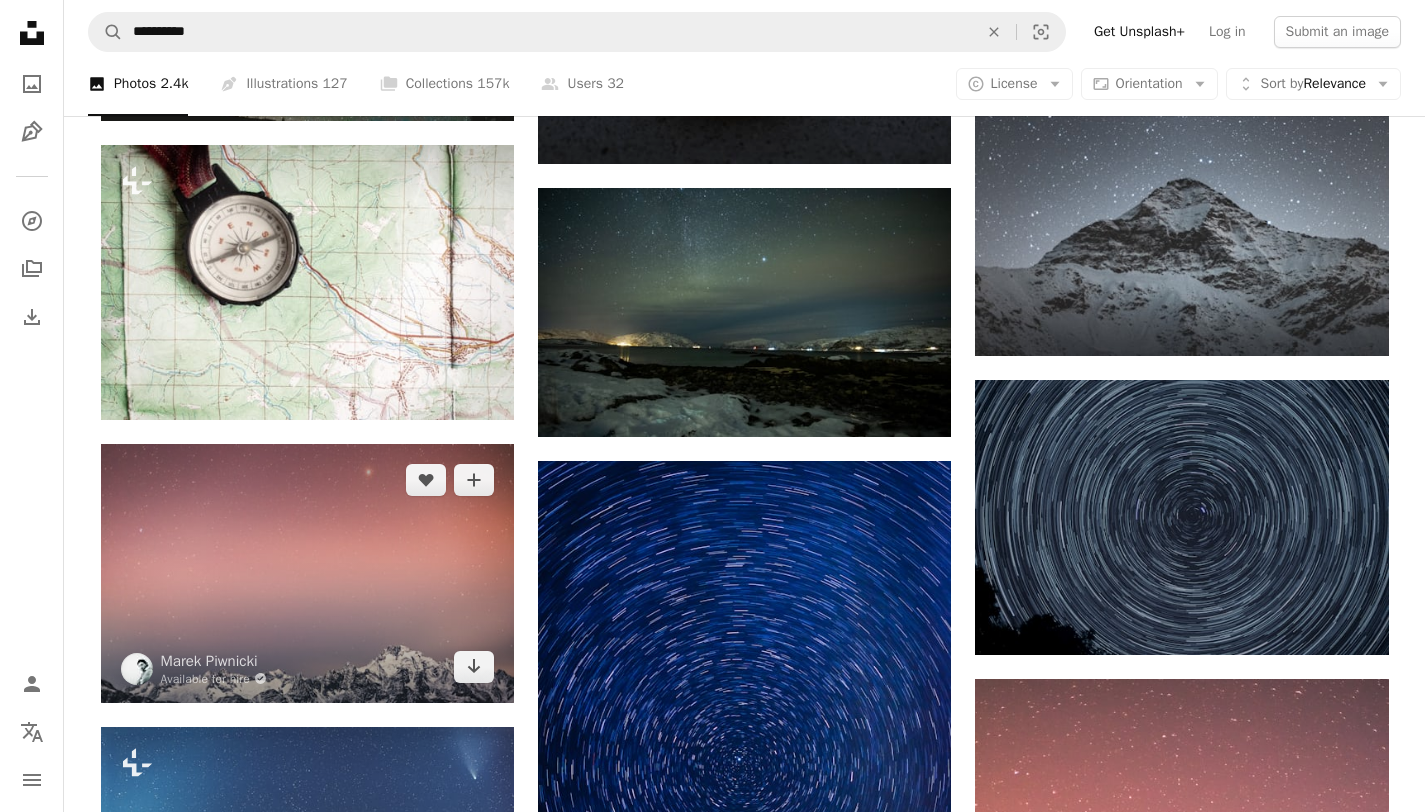 click at bounding box center (307, 573) 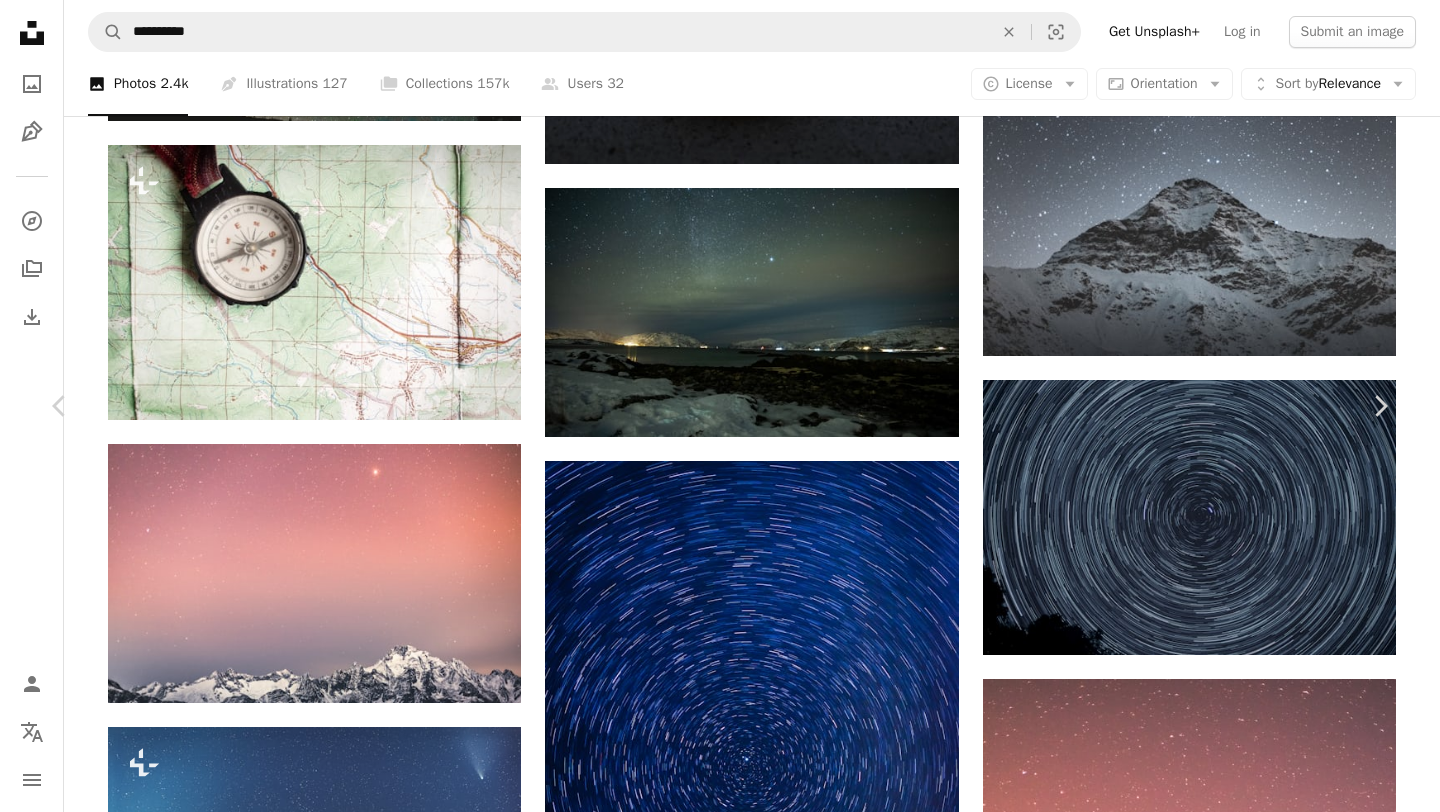 click on "Chevron down" 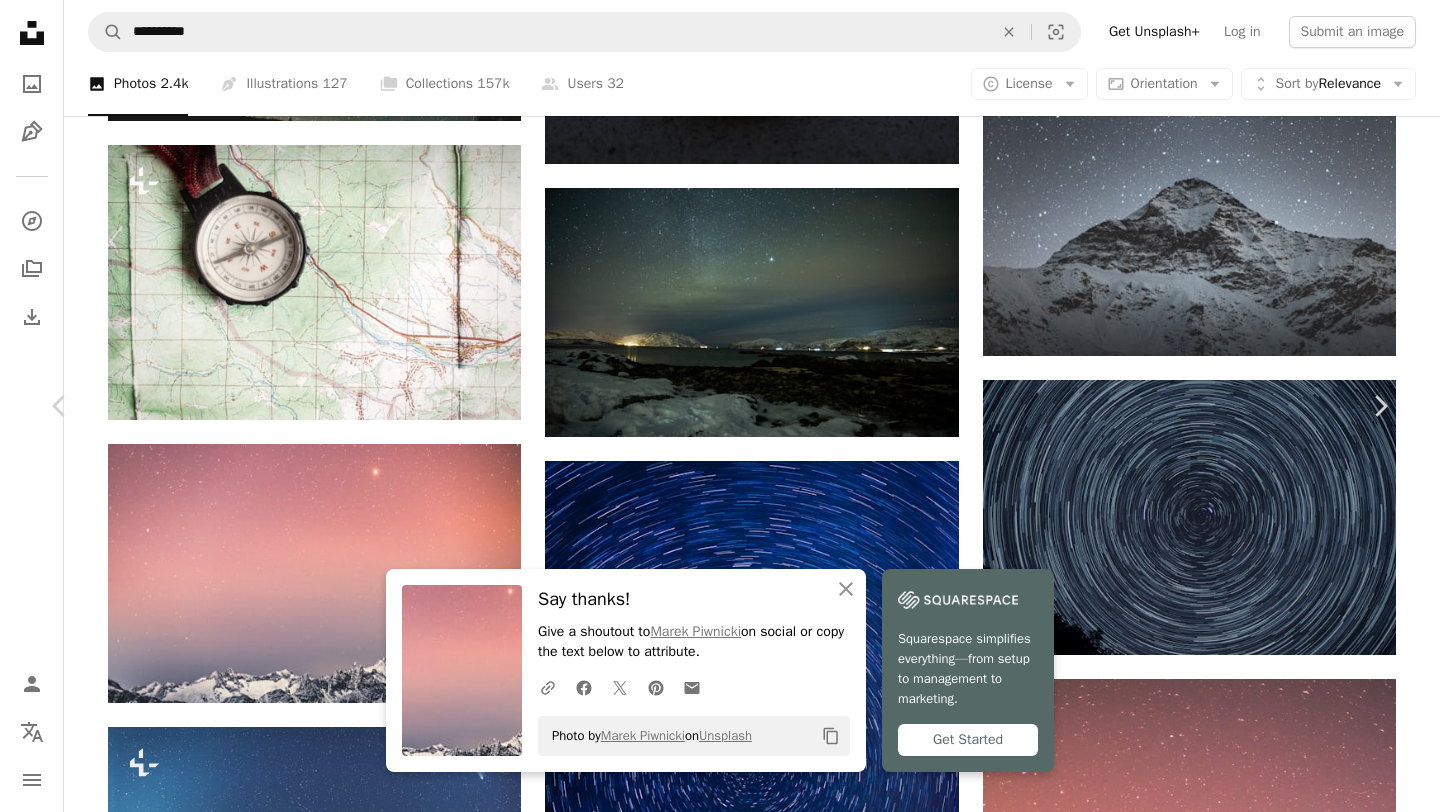 click on "An X shape" at bounding box center [20, 20] 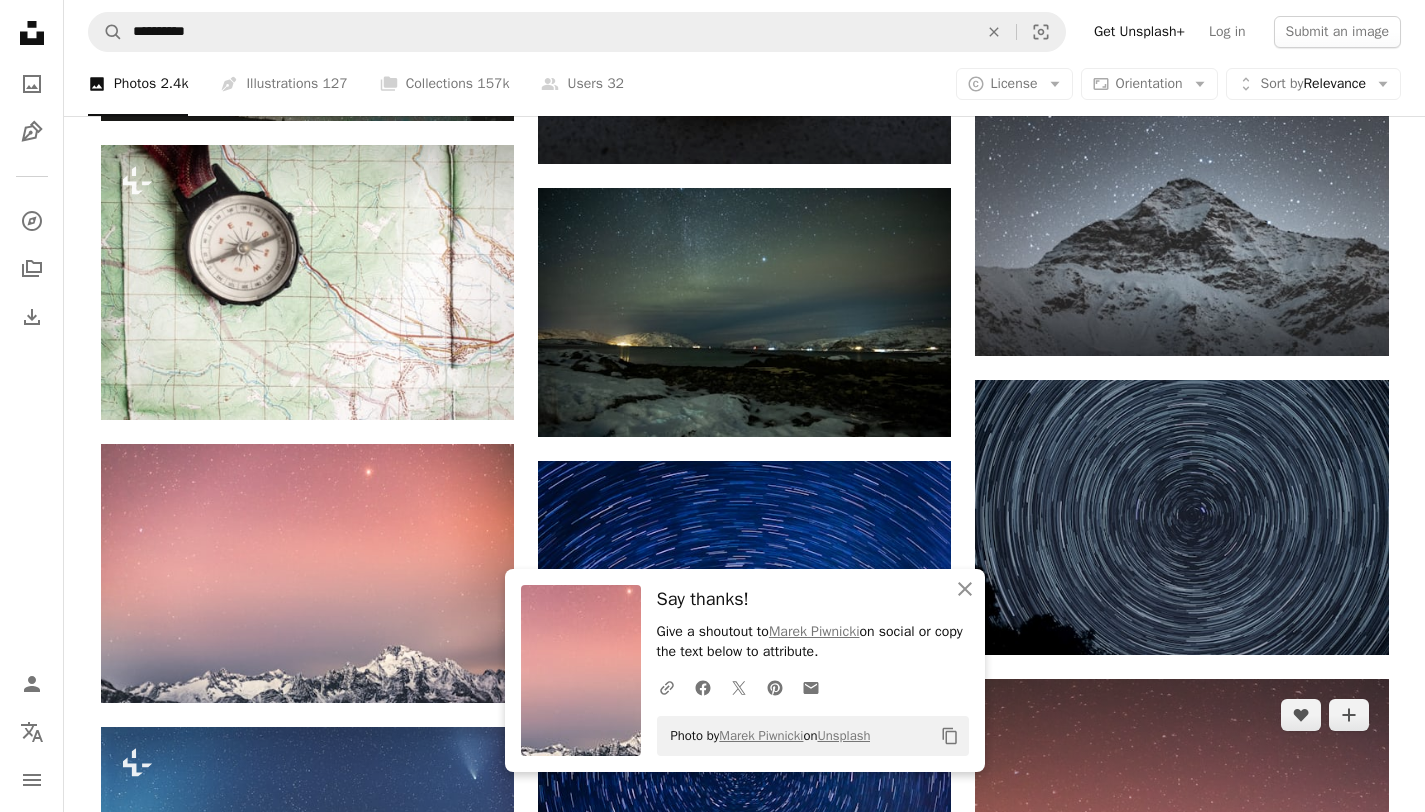 click at bounding box center (1181, 954) 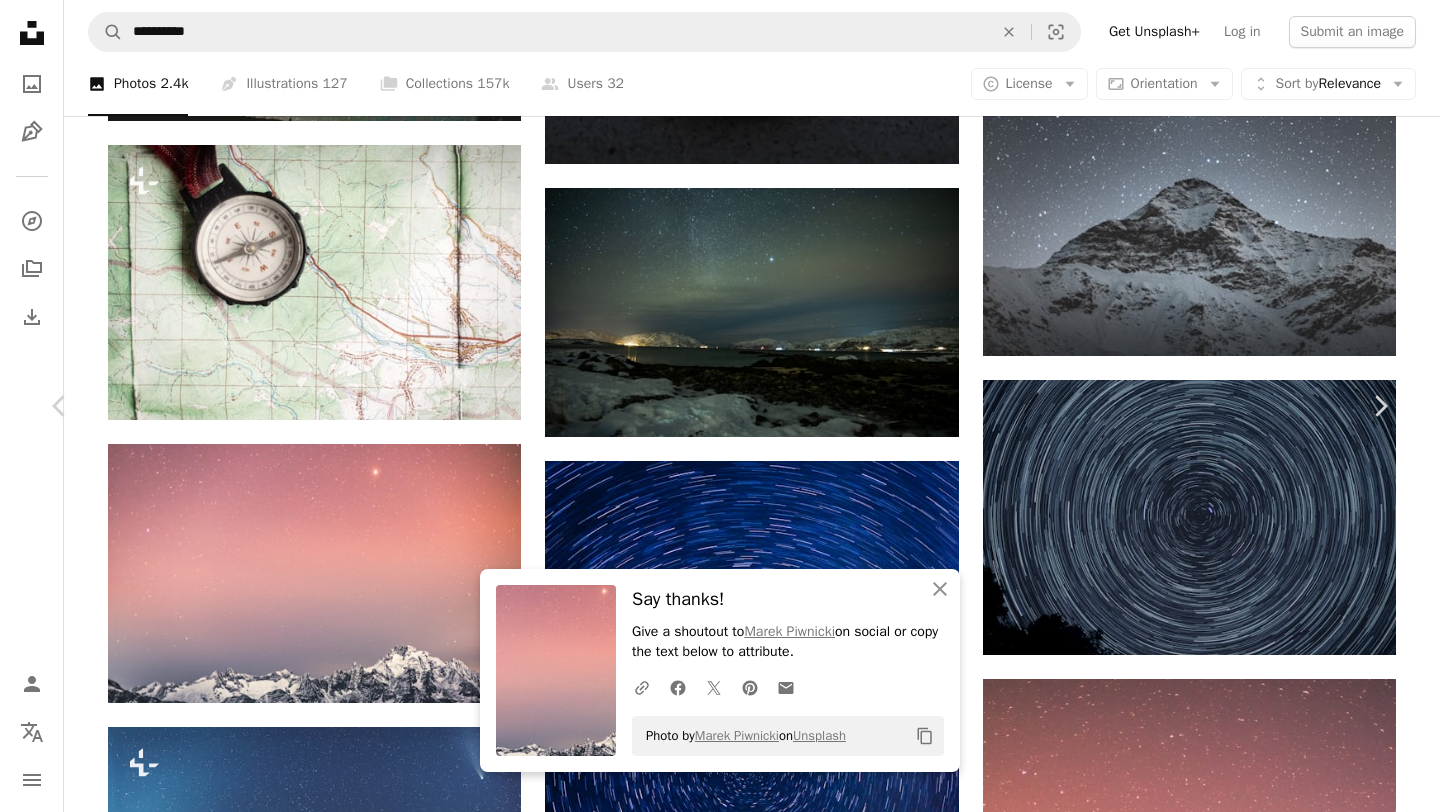 click on "Chevron down" at bounding box center (1264, 3243) 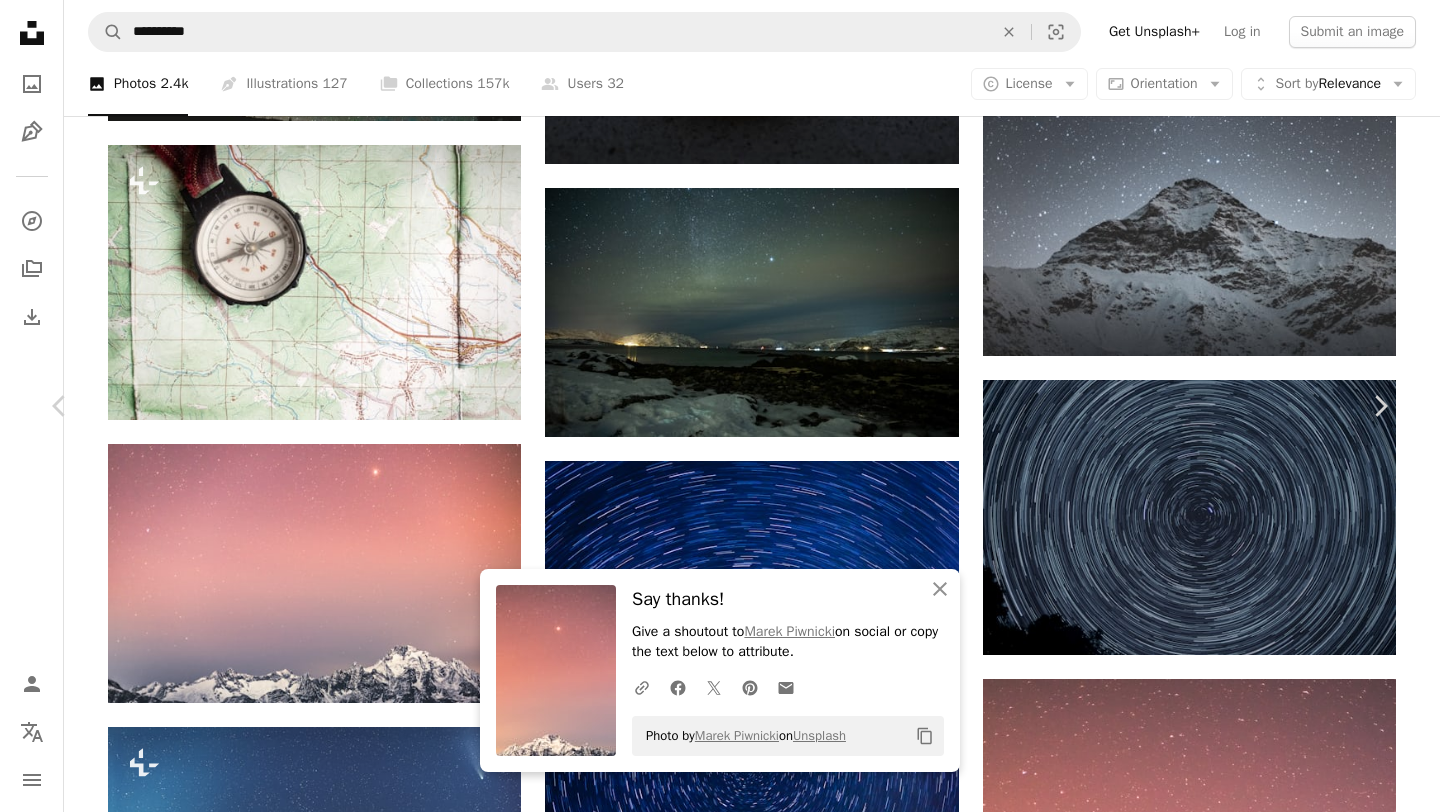 click on "An X shape" at bounding box center (20, 20) 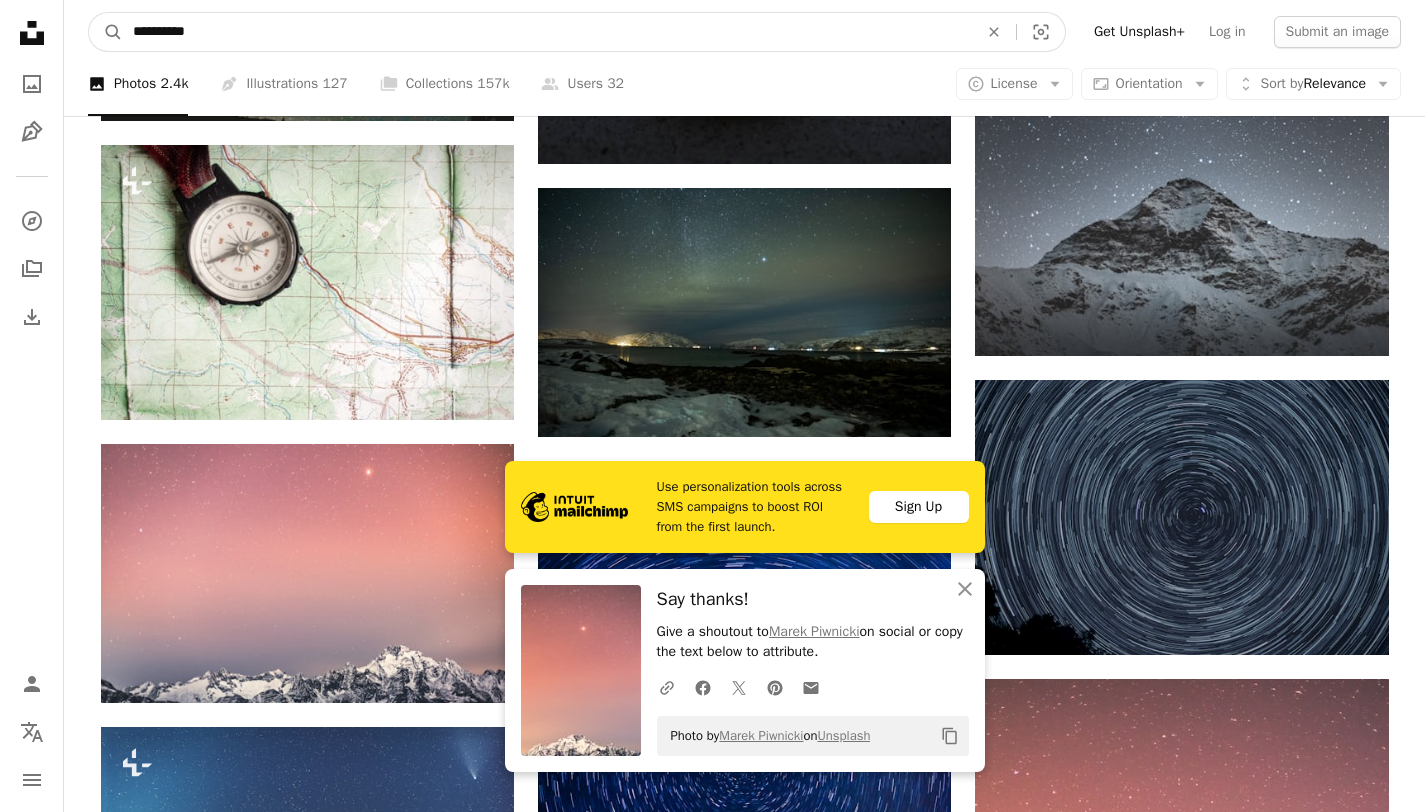 click on "**********" at bounding box center (547, 32) 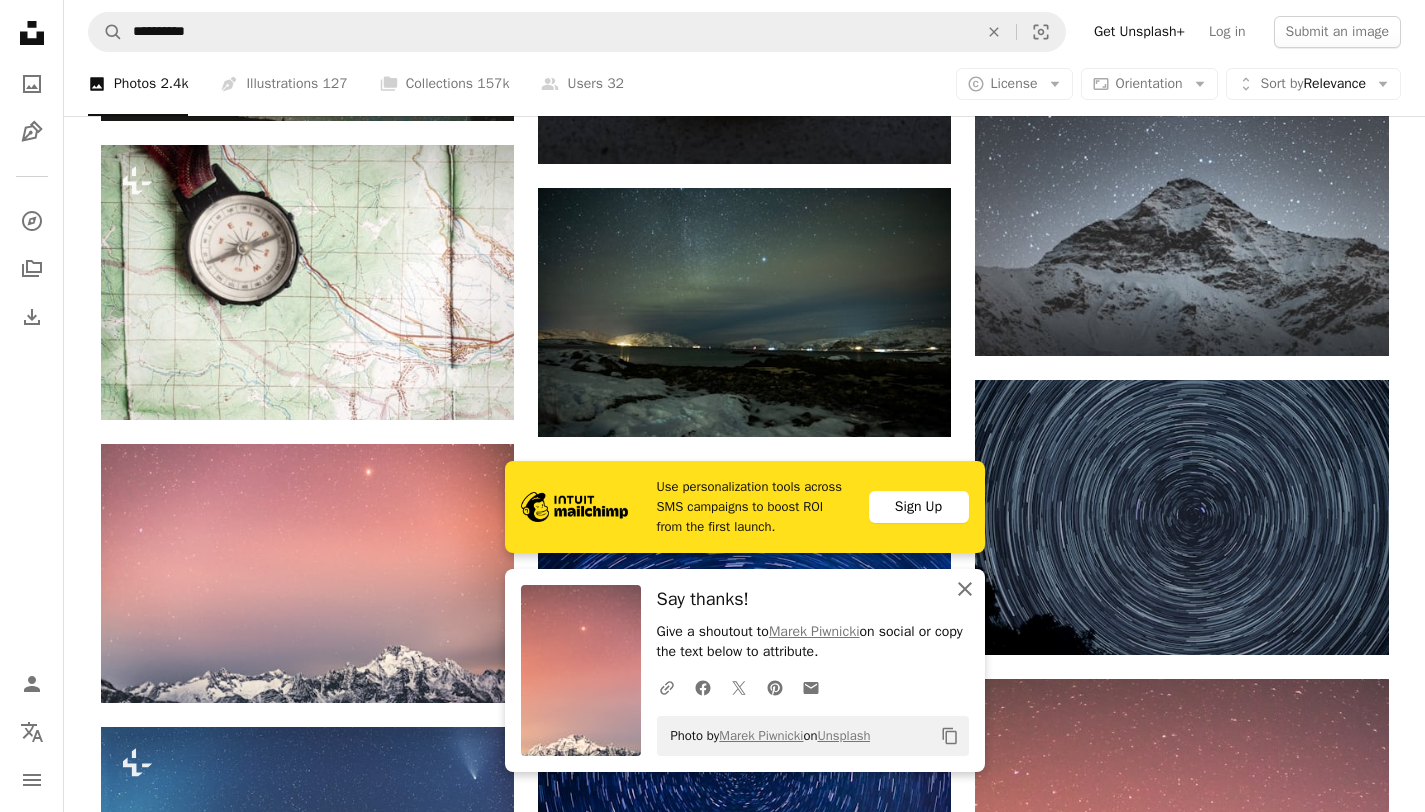 click on "An X shape" 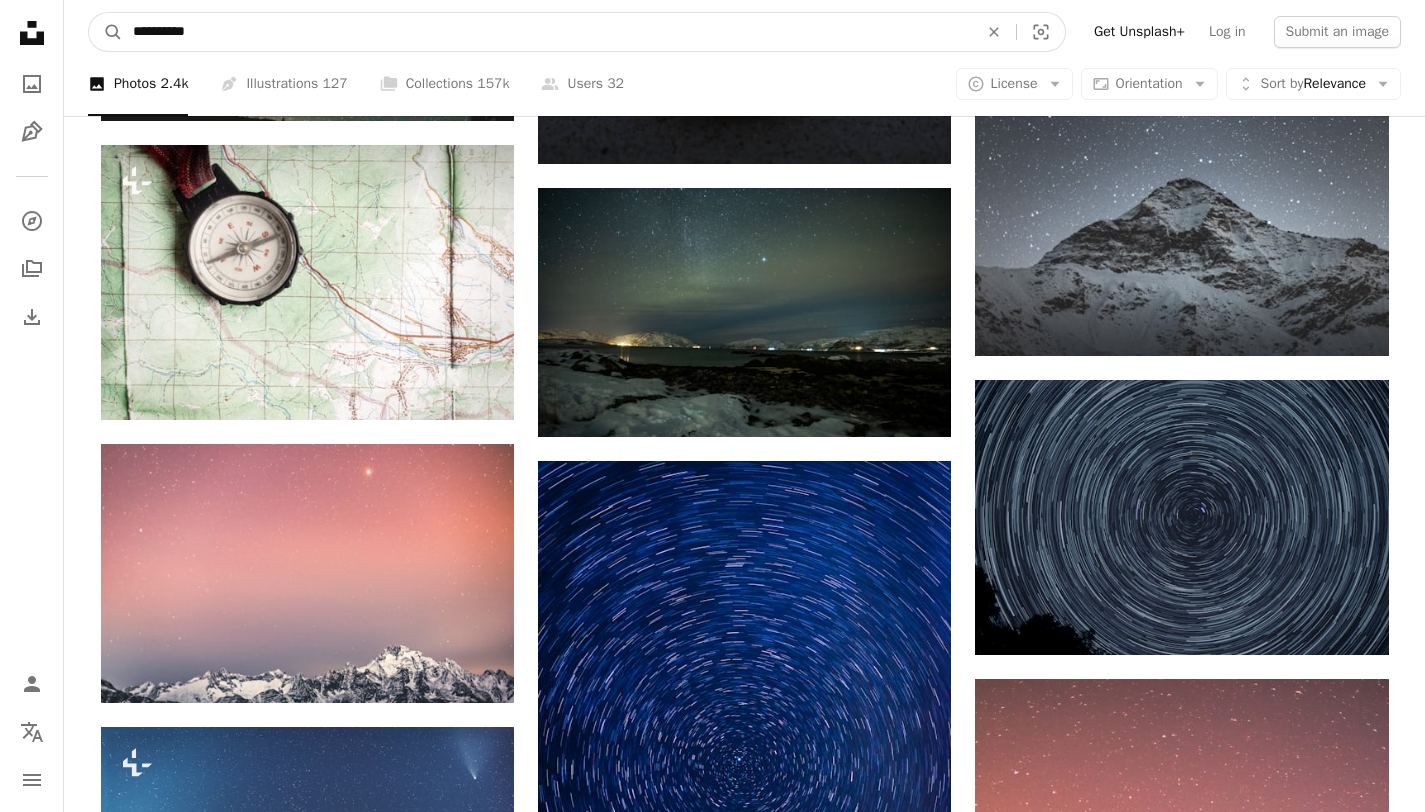 click on "**********" at bounding box center (547, 32) 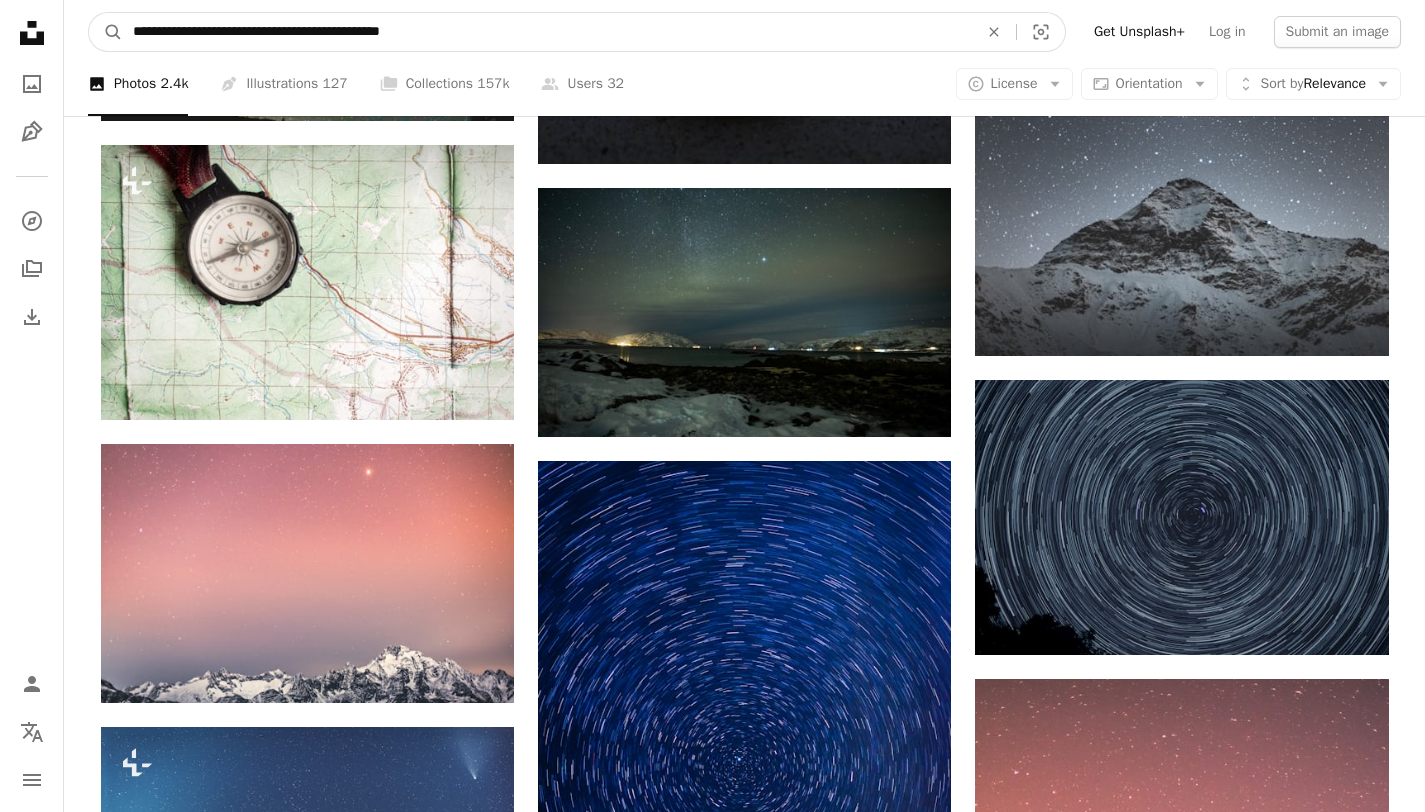 click on "A magnifying glass" at bounding box center [106, 32] 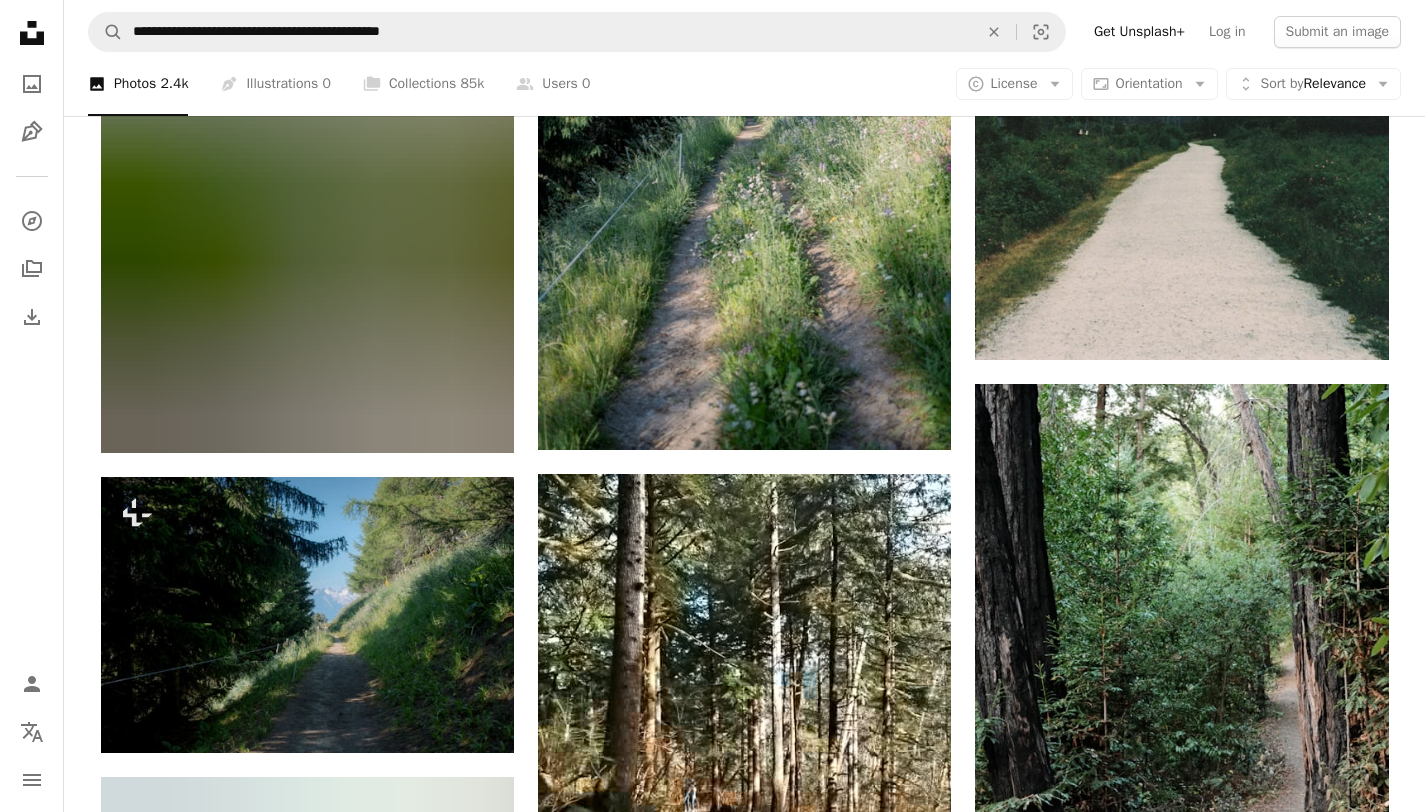 scroll, scrollTop: 0, scrollLeft: 0, axis: both 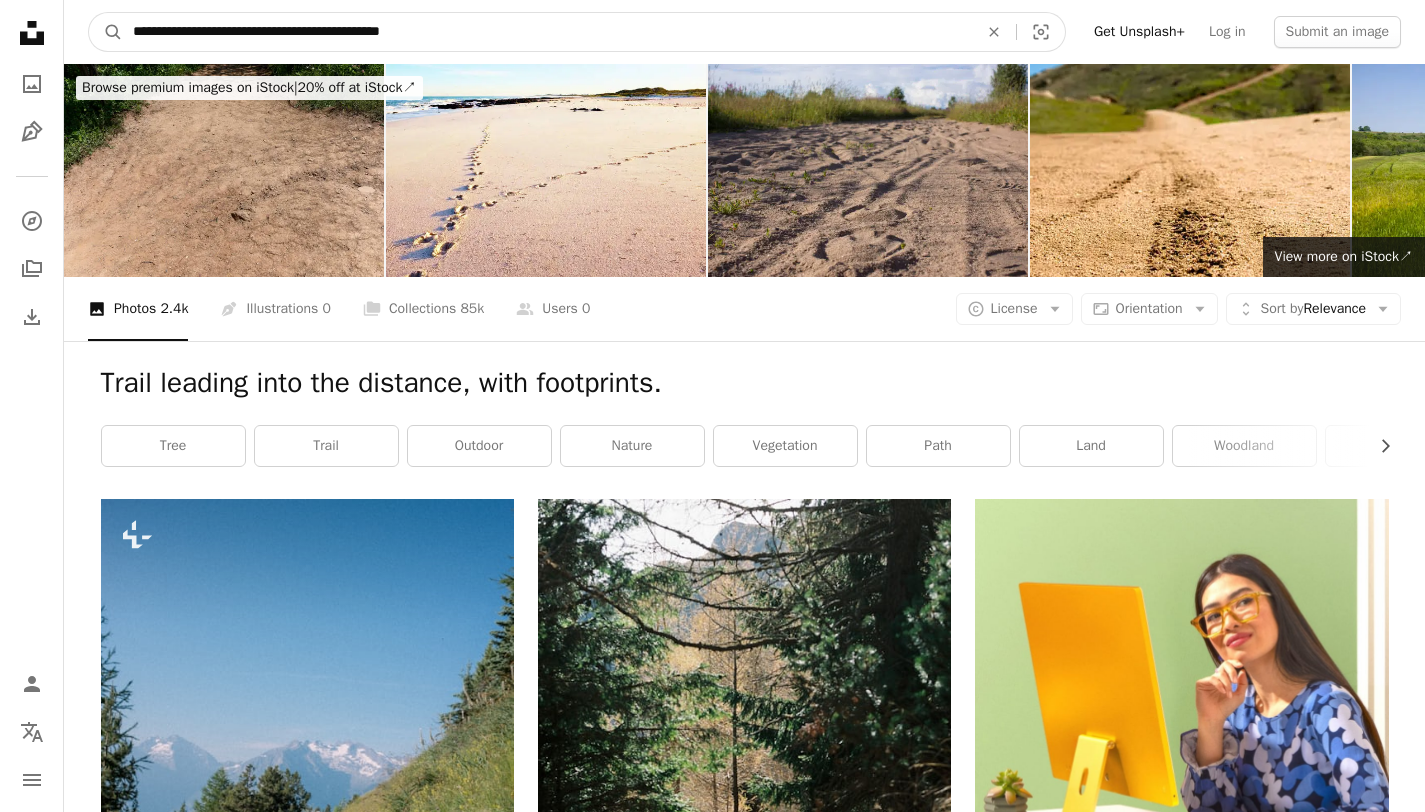 drag, startPoint x: 354, startPoint y: 28, endPoint x: 154, endPoint y: 27, distance: 200.0025 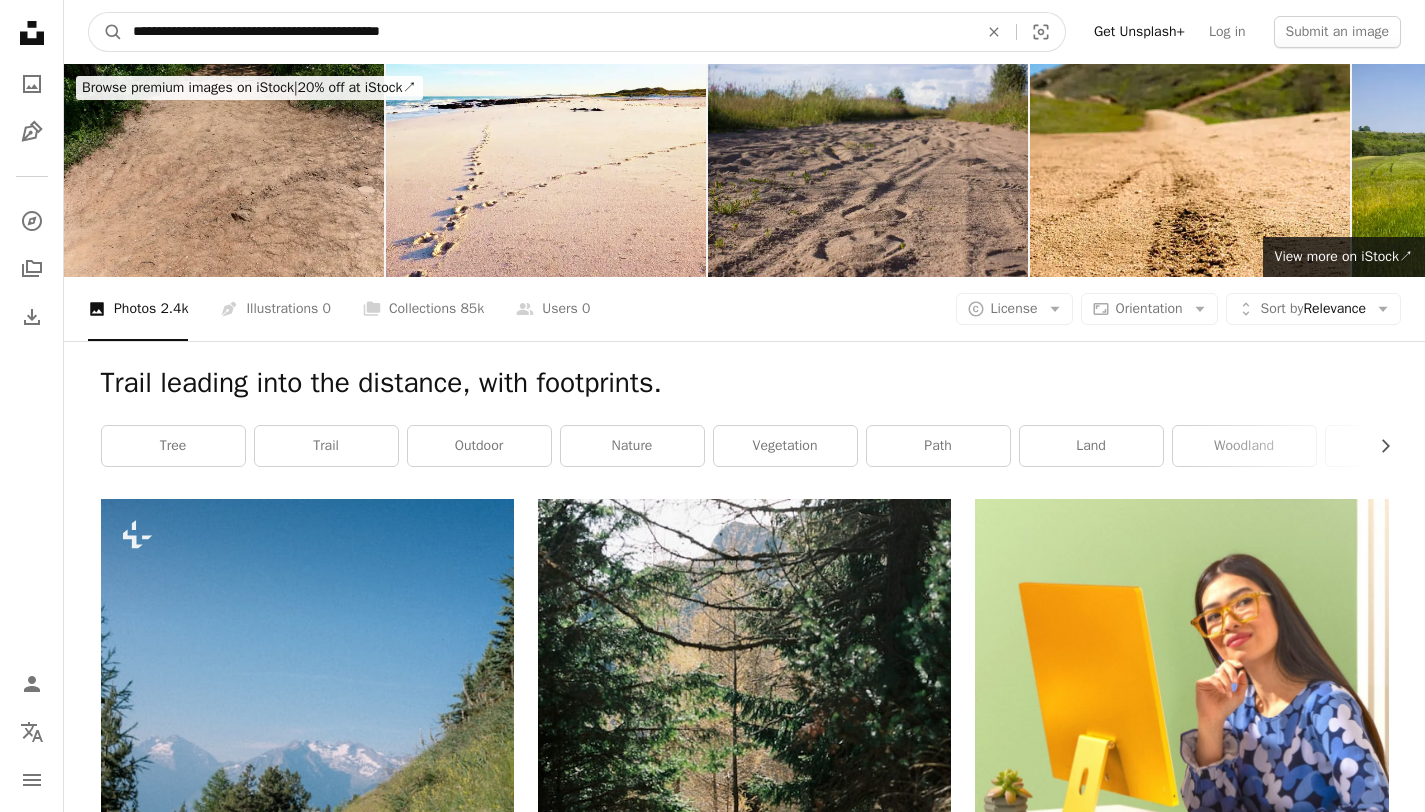 click on "**********" at bounding box center (547, 32) 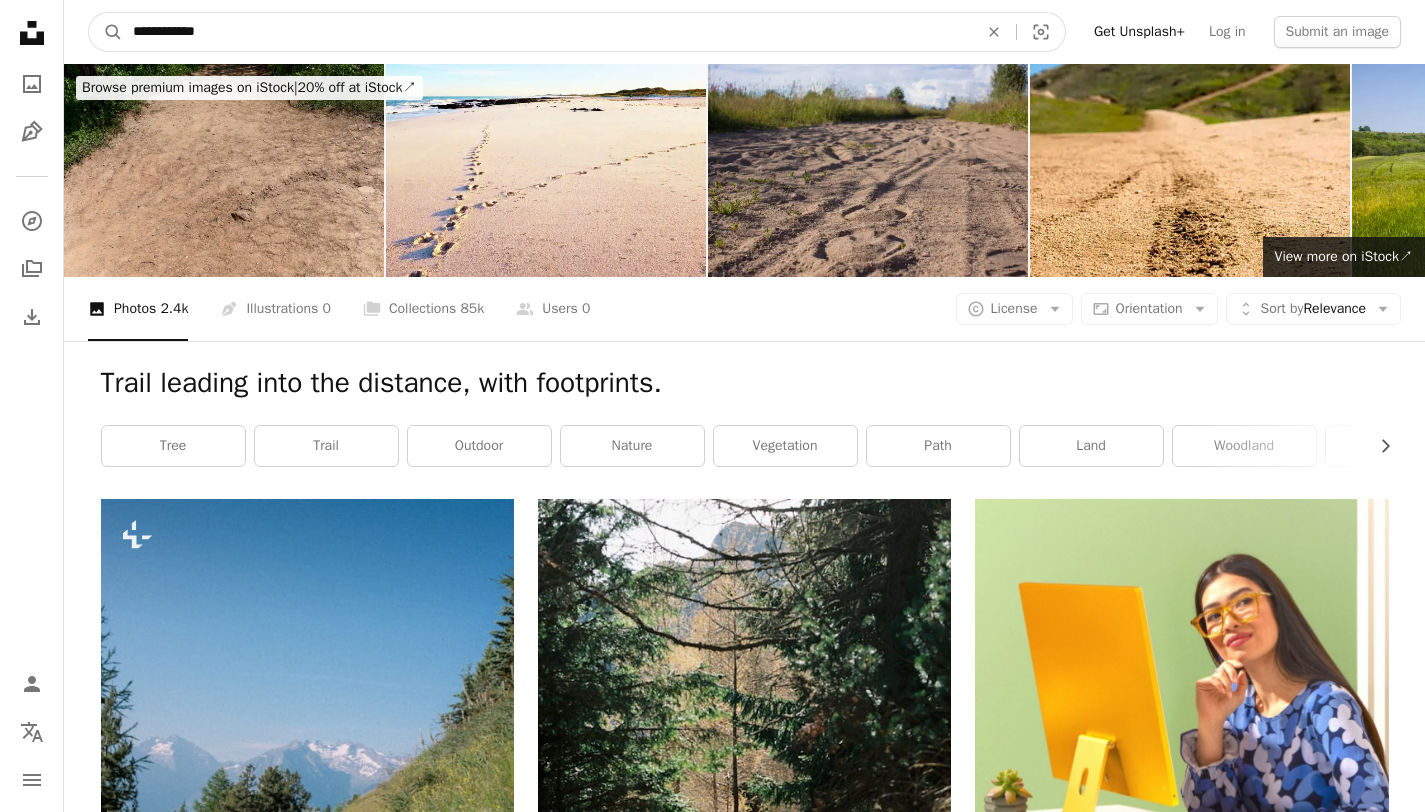 type on "**********" 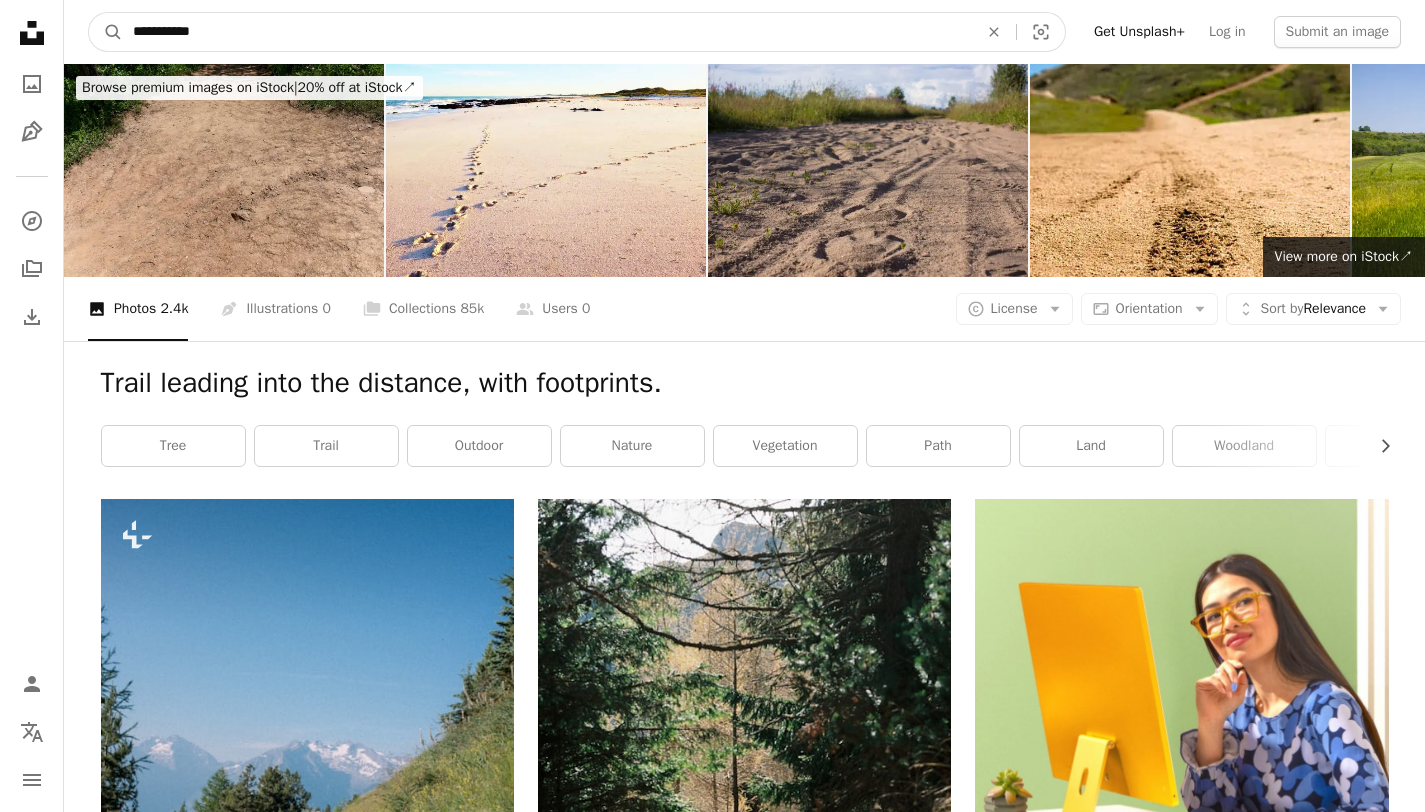click on "A magnifying glass" at bounding box center (106, 32) 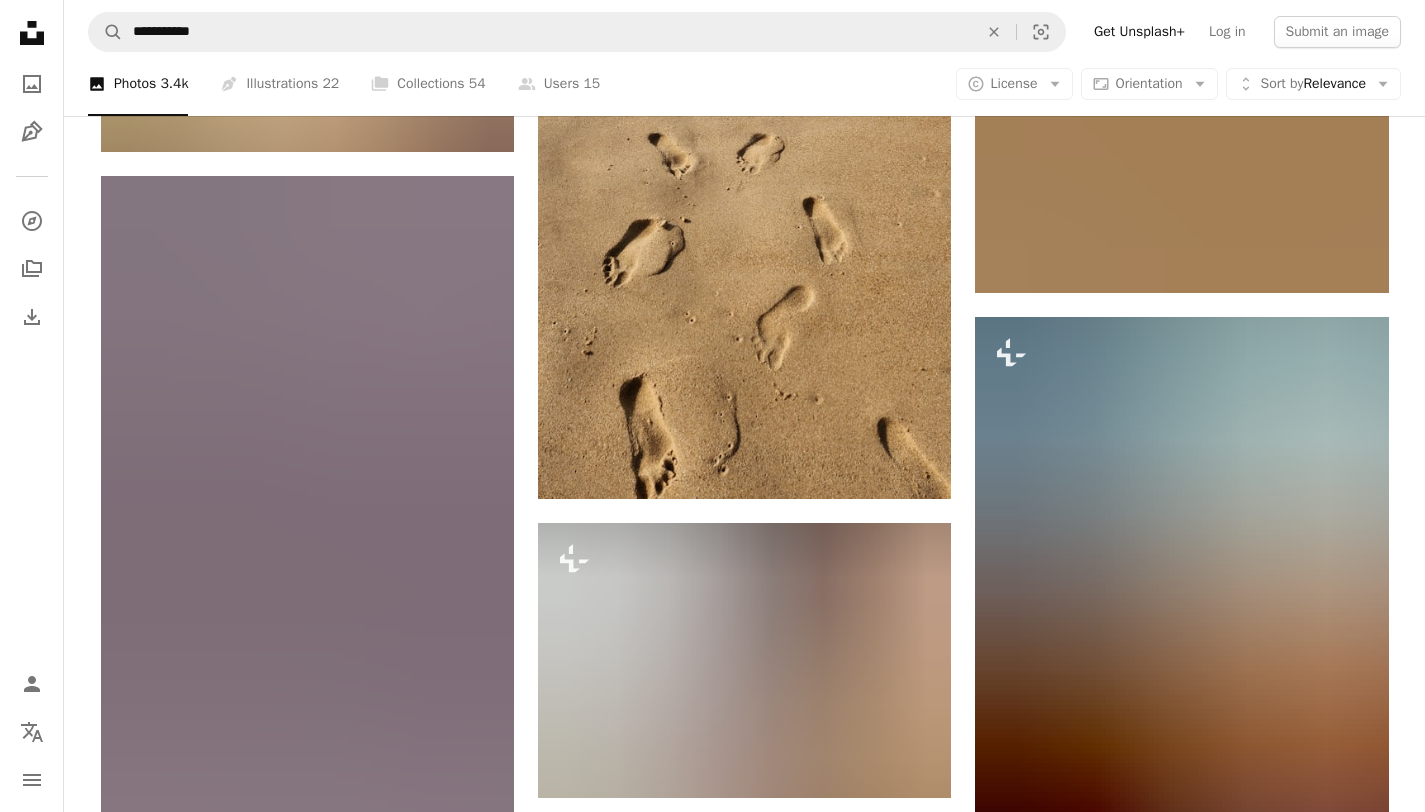 scroll, scrollTop: 2407, scrollLeft: 0, axis: vertical 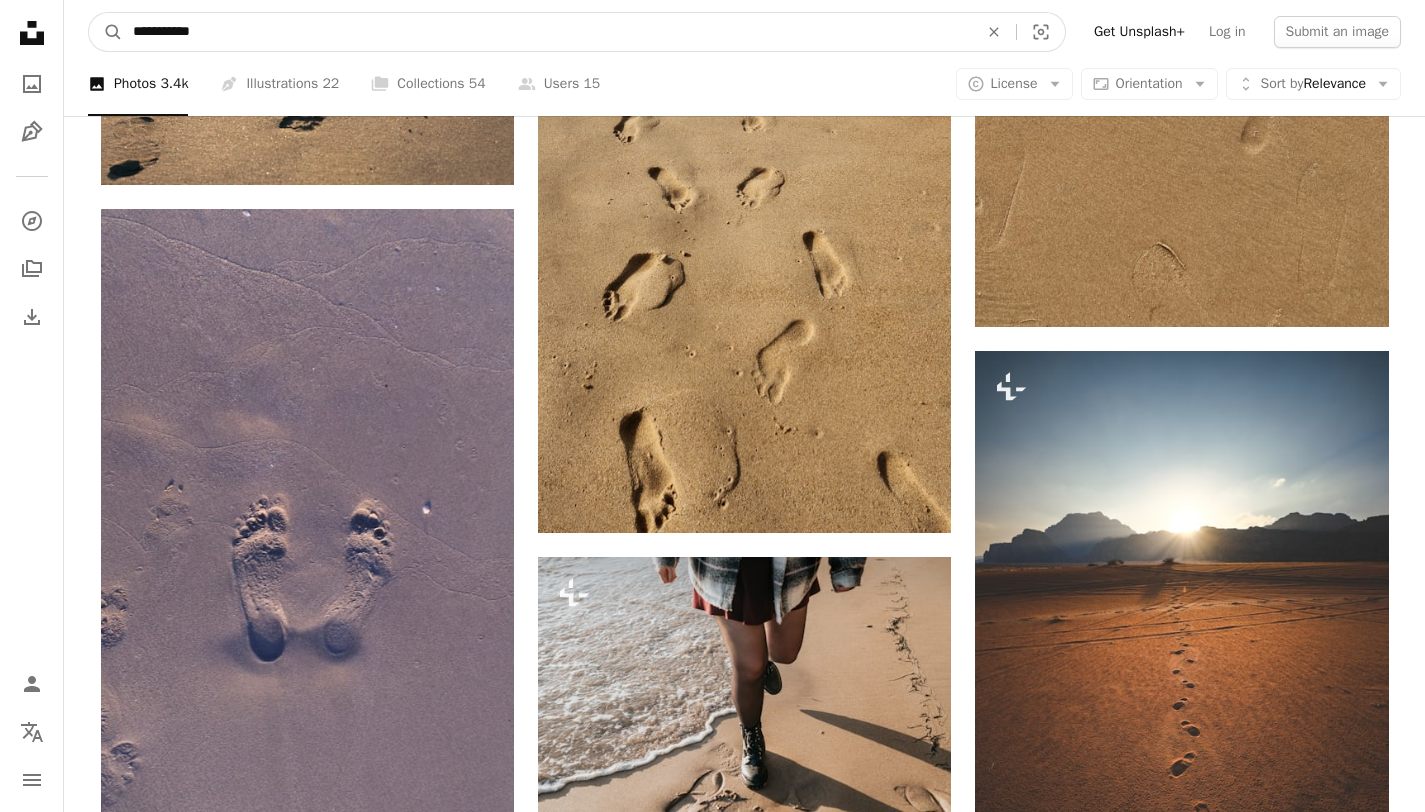 click on "**********" at bounding box center [547, 32] 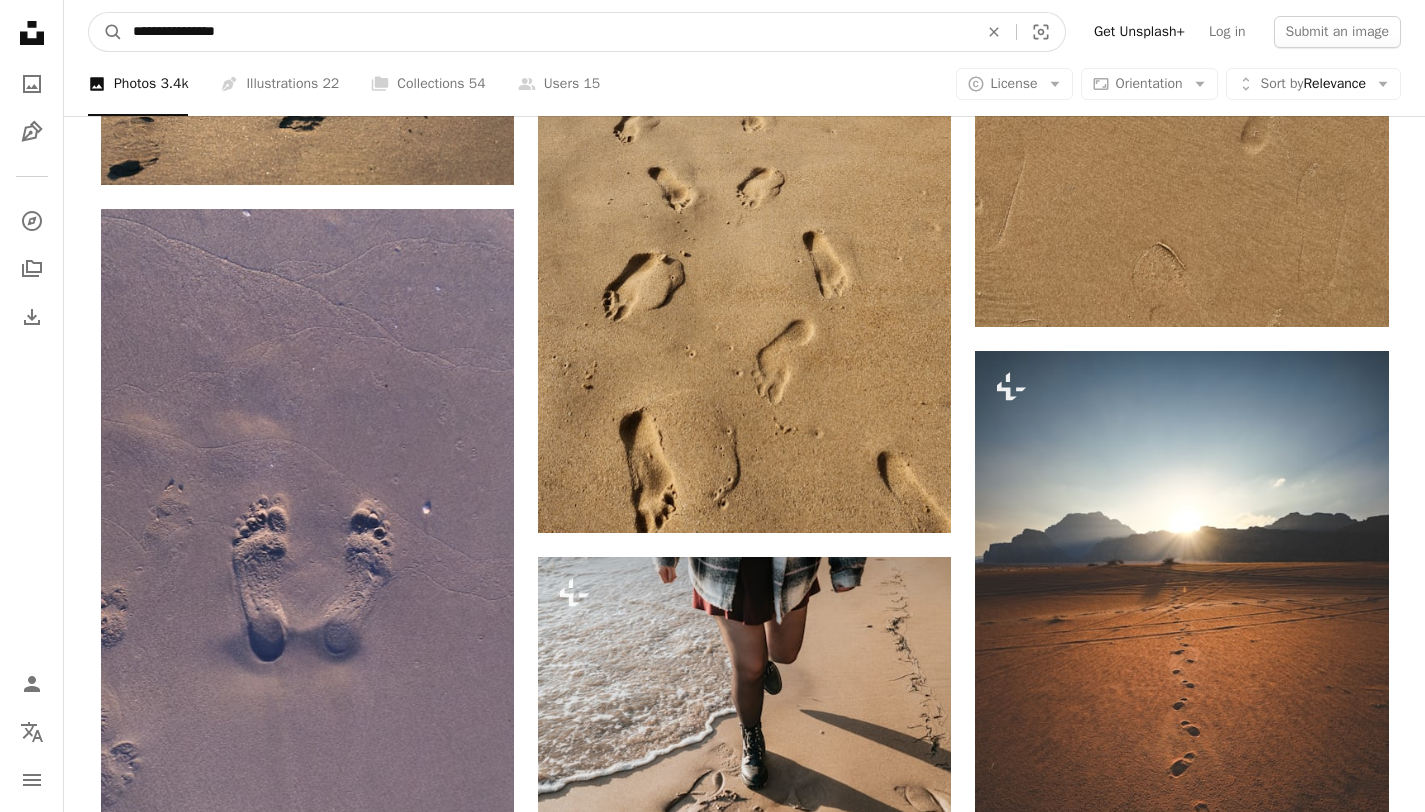 type on "**********" 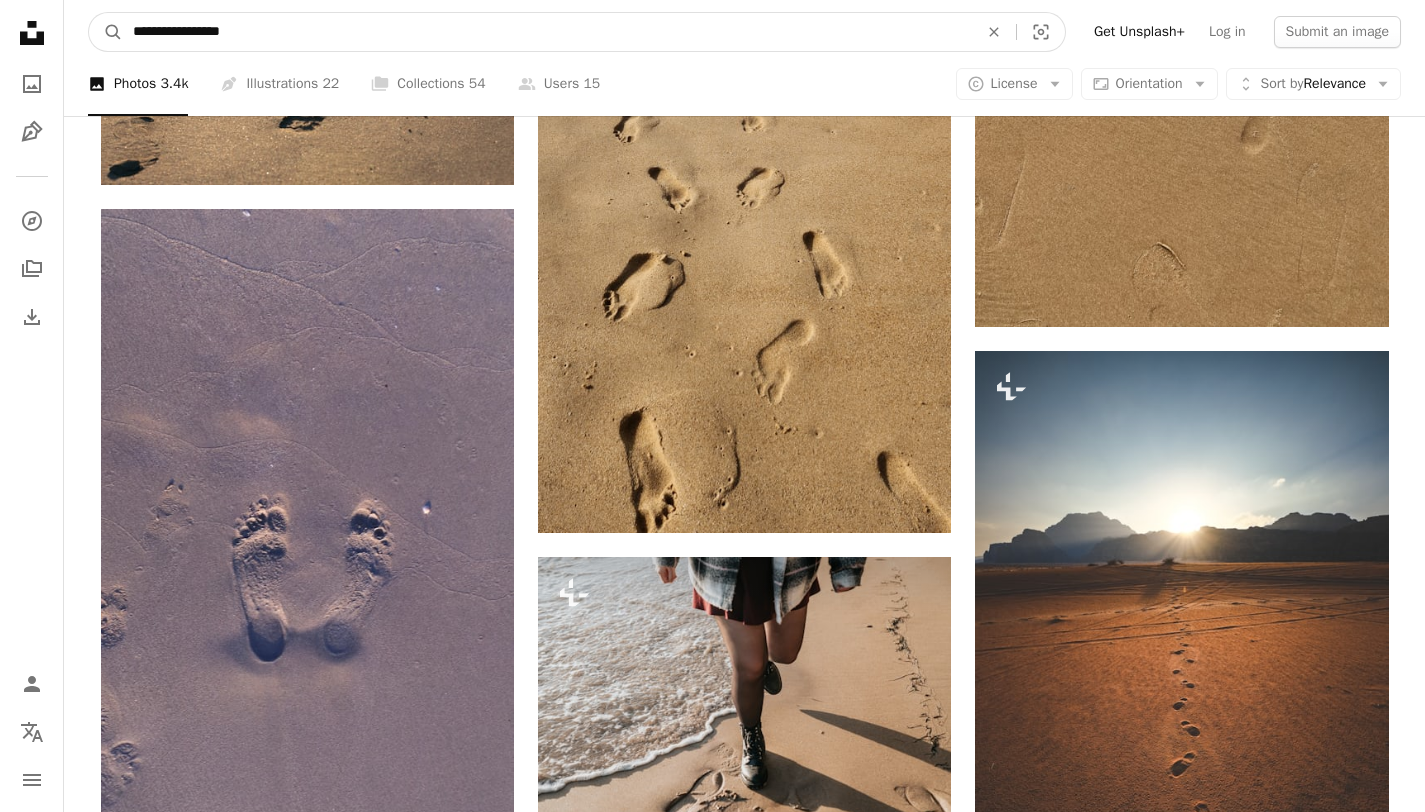 click on "A magnifying glass" at bounding box center [106, 32] 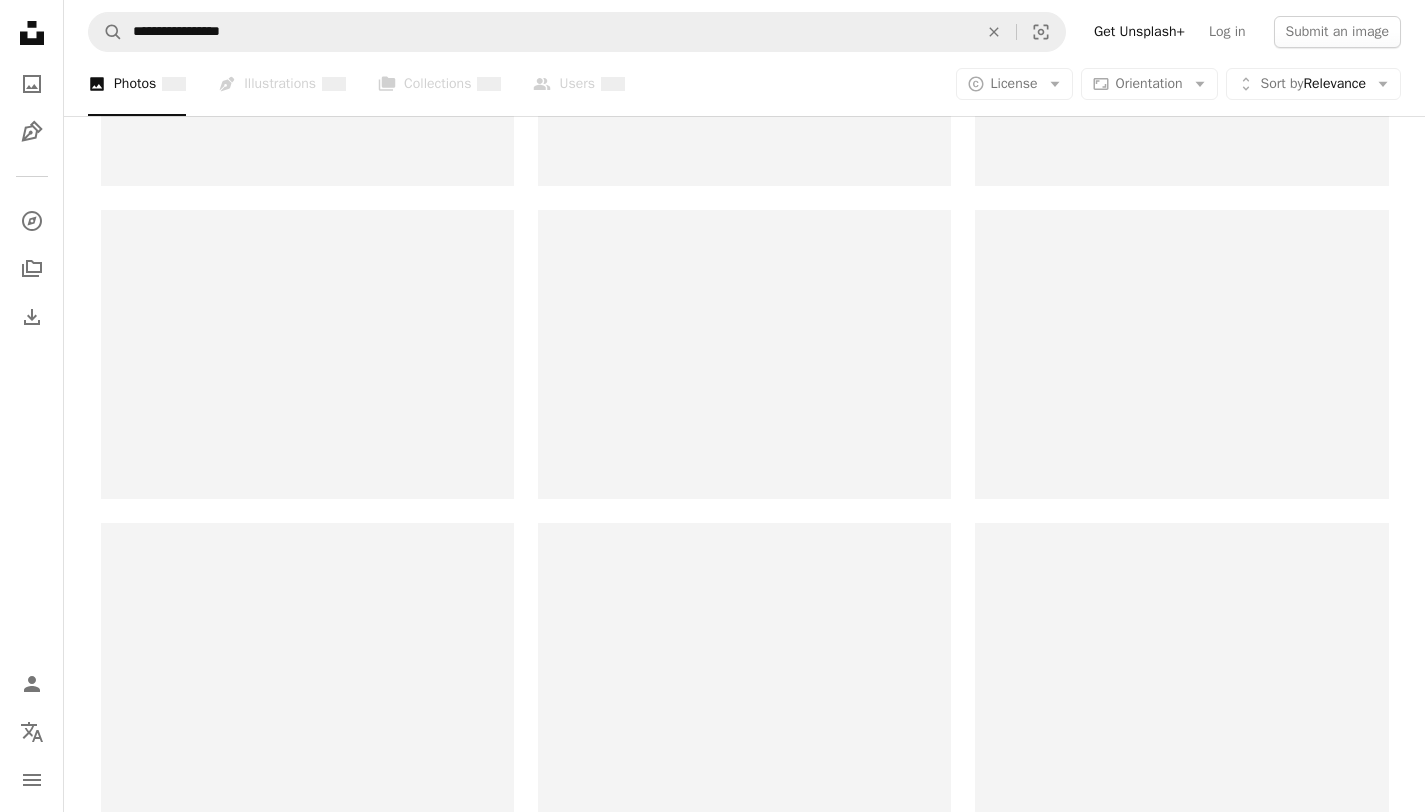 scroll, scrollTop: 0, scrollLeft: 0, axis: both 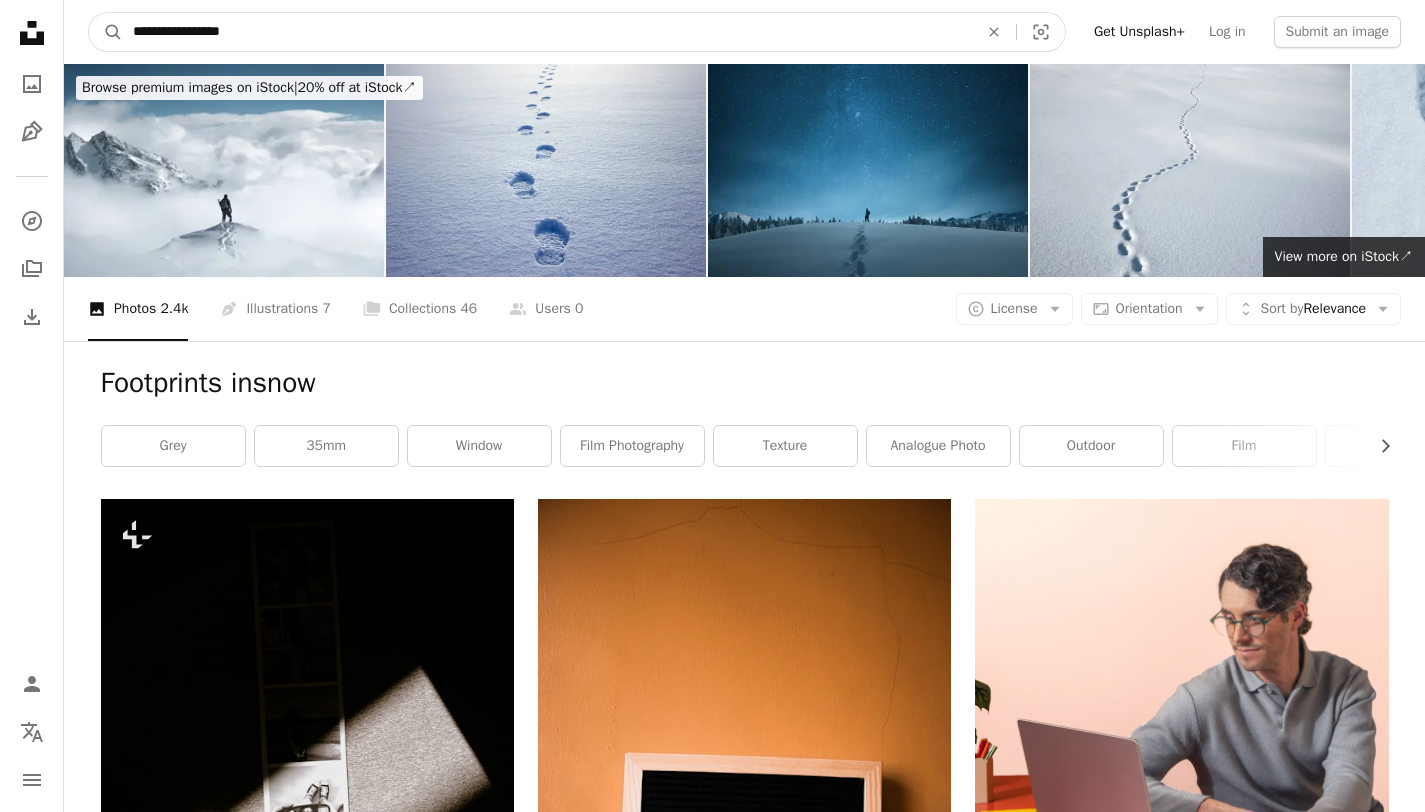 click on "**********" at bounding box center [547, 32] 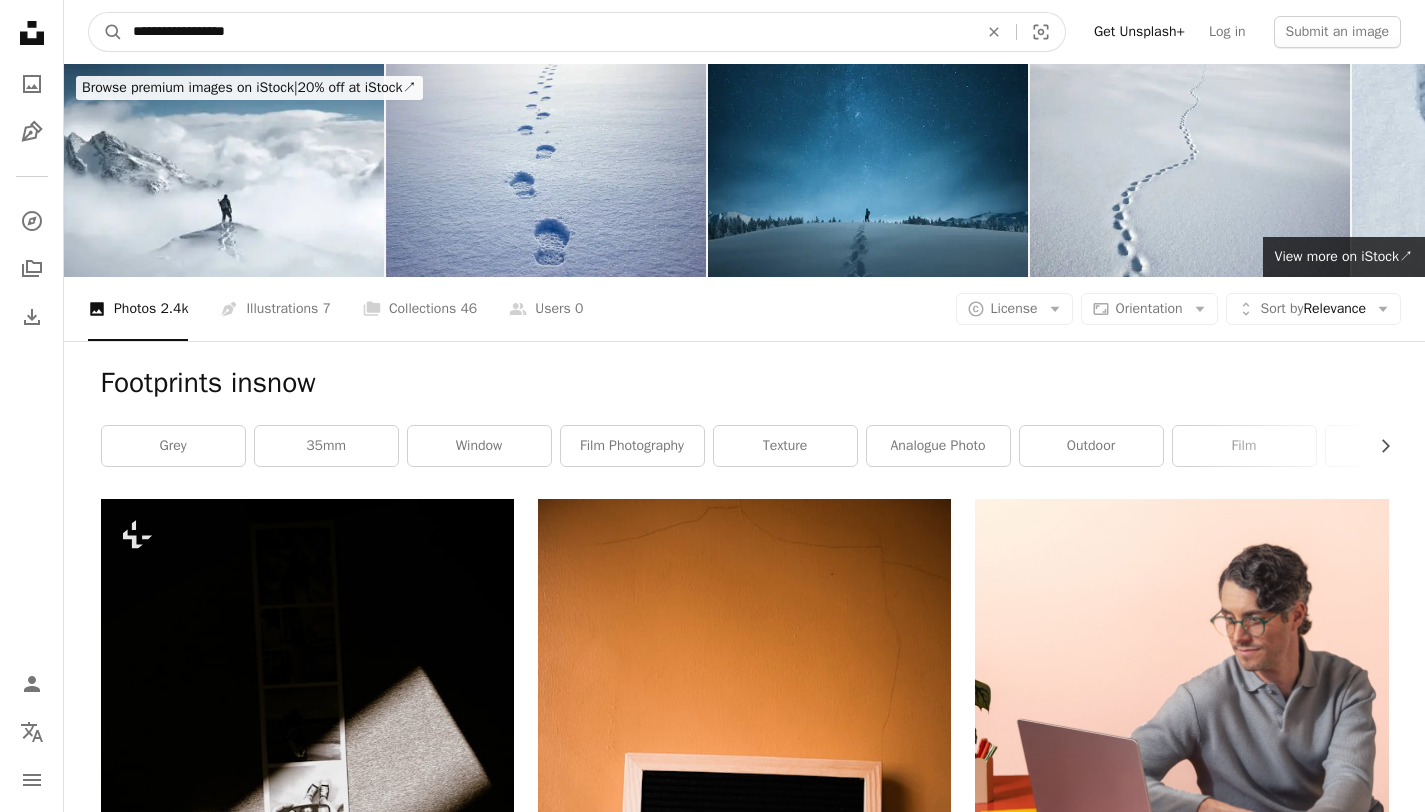 type on "**********" 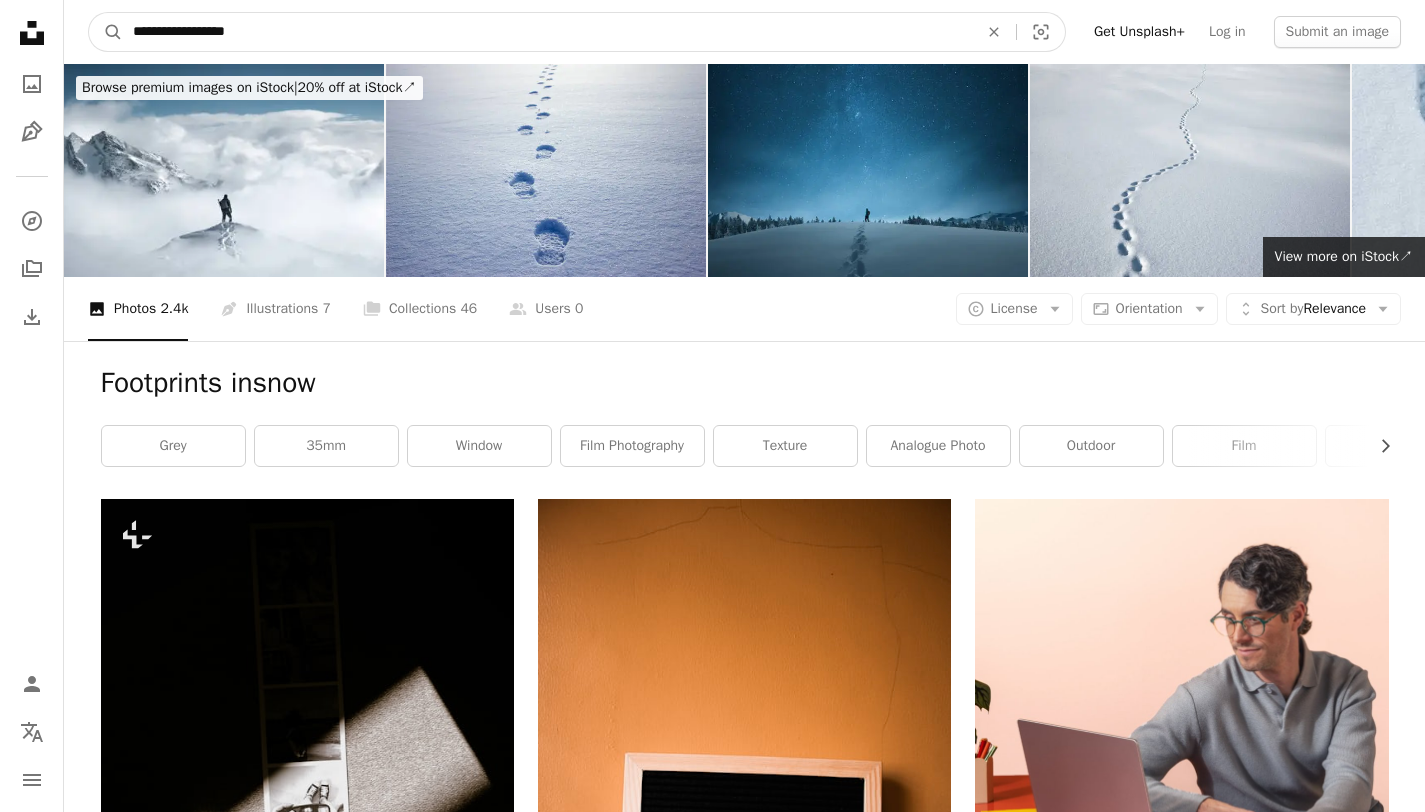 click on "A magnifying glass" at bounding box center [106, 32] 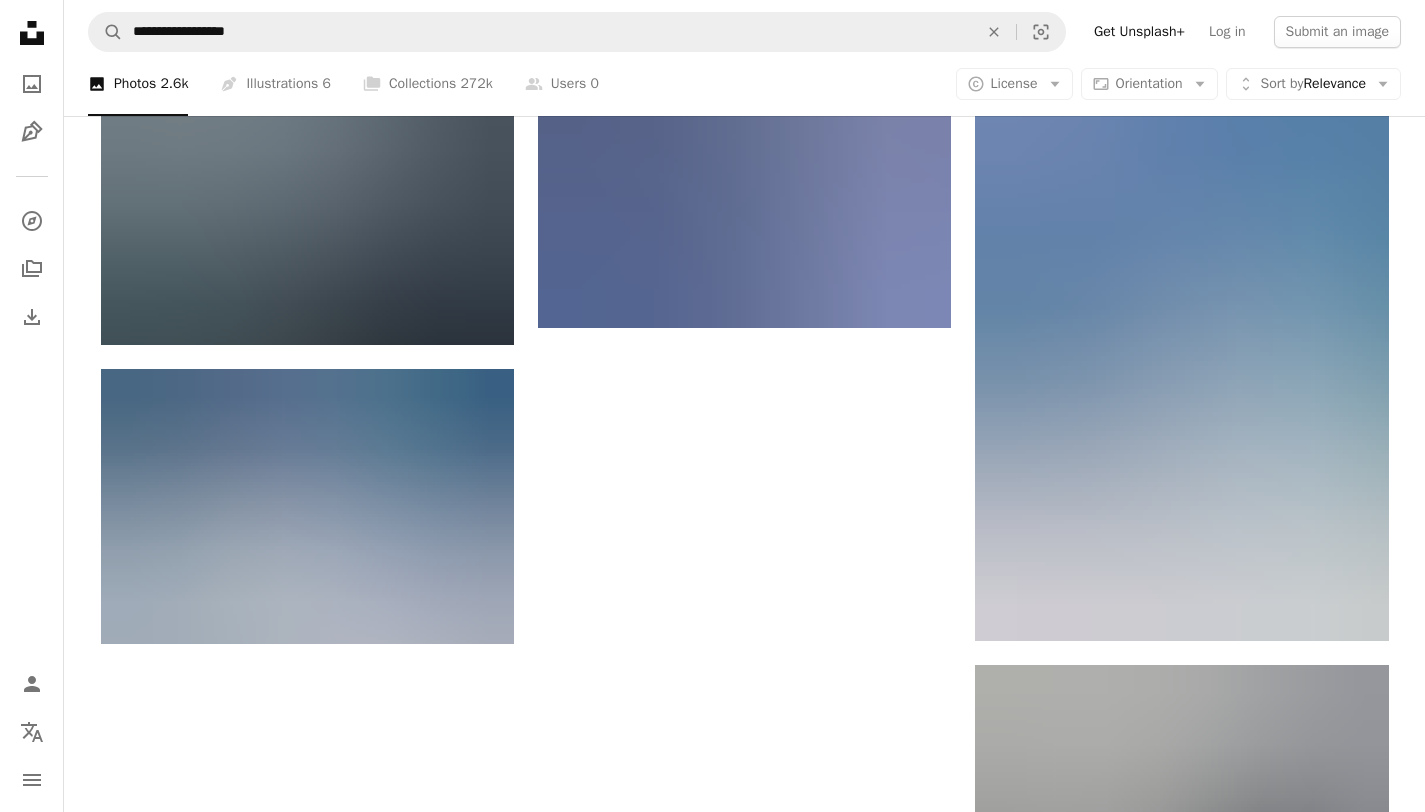 scroll, scrollTop: 2825, scrollLeft: 0, axis: vertical 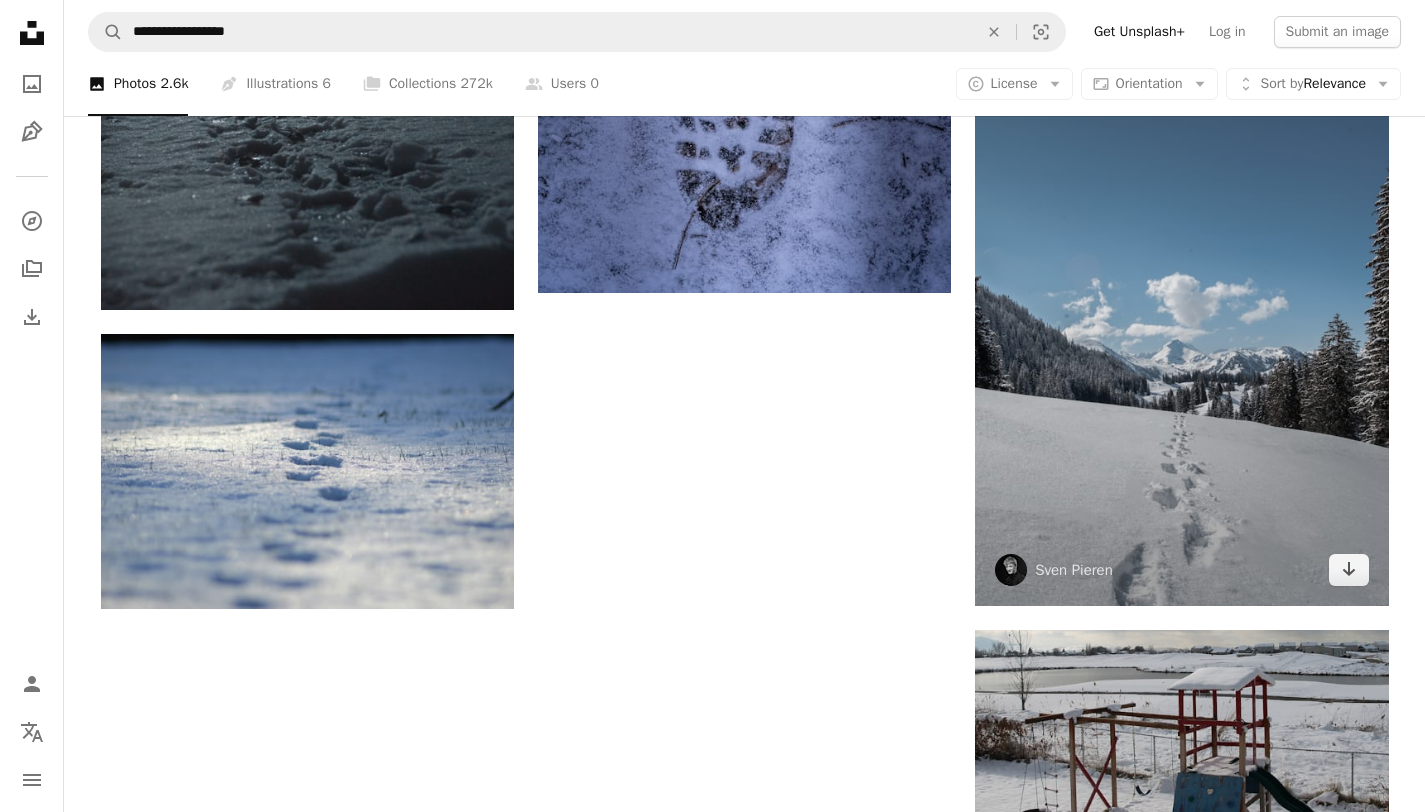 click at bounding box center (1181, 308) 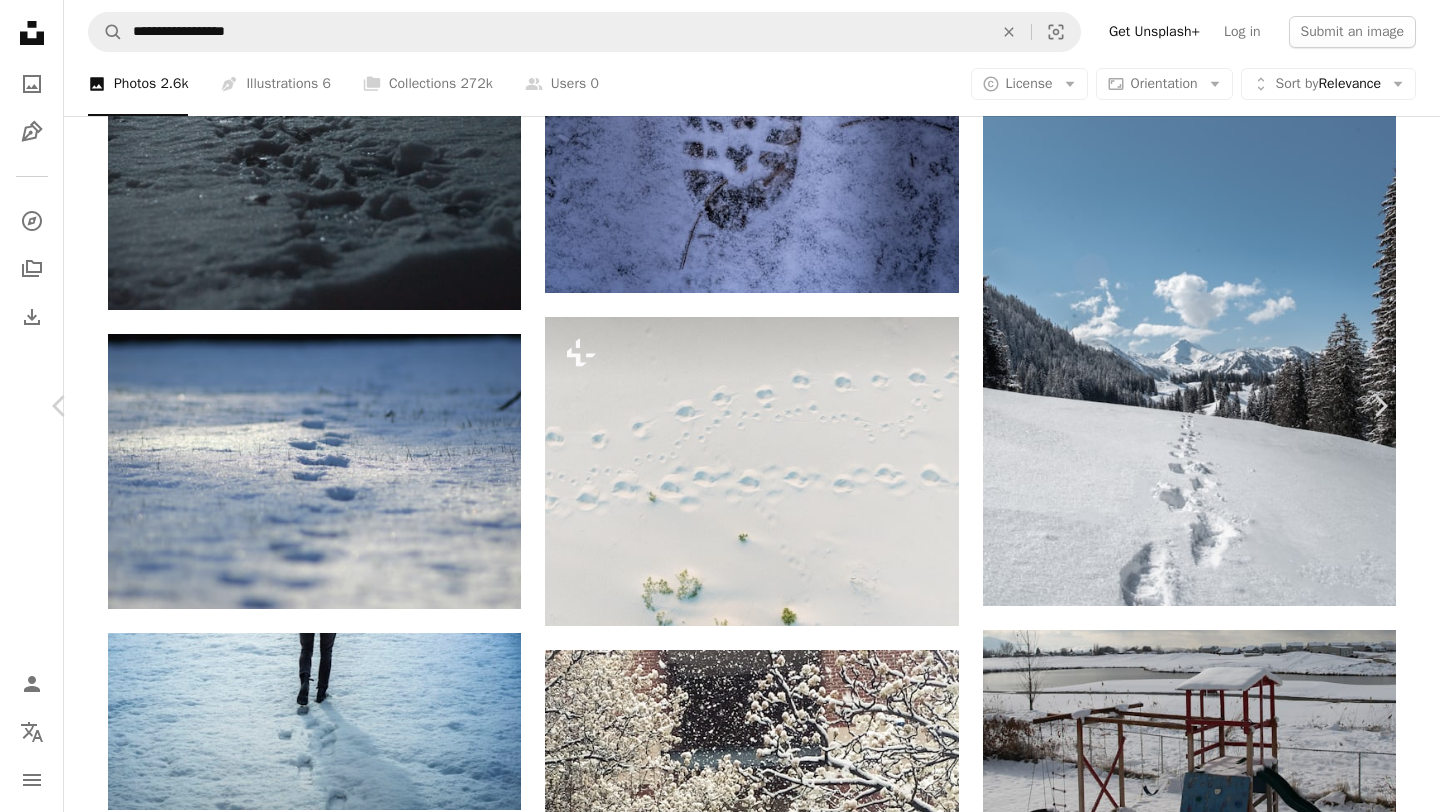 click on "Chevron down" 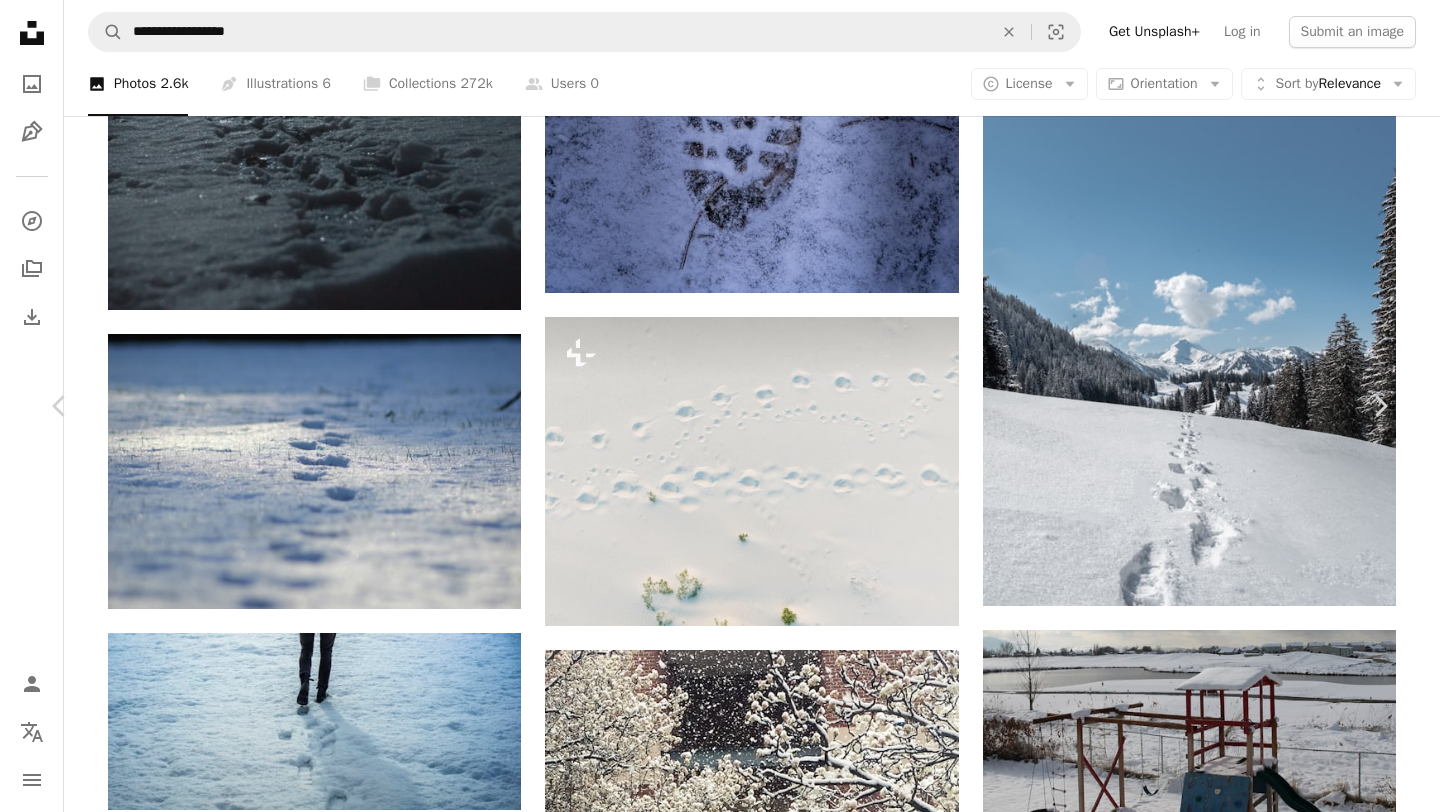click on "( 2400 x 3470 )" at bounding box center [1154, 5158] 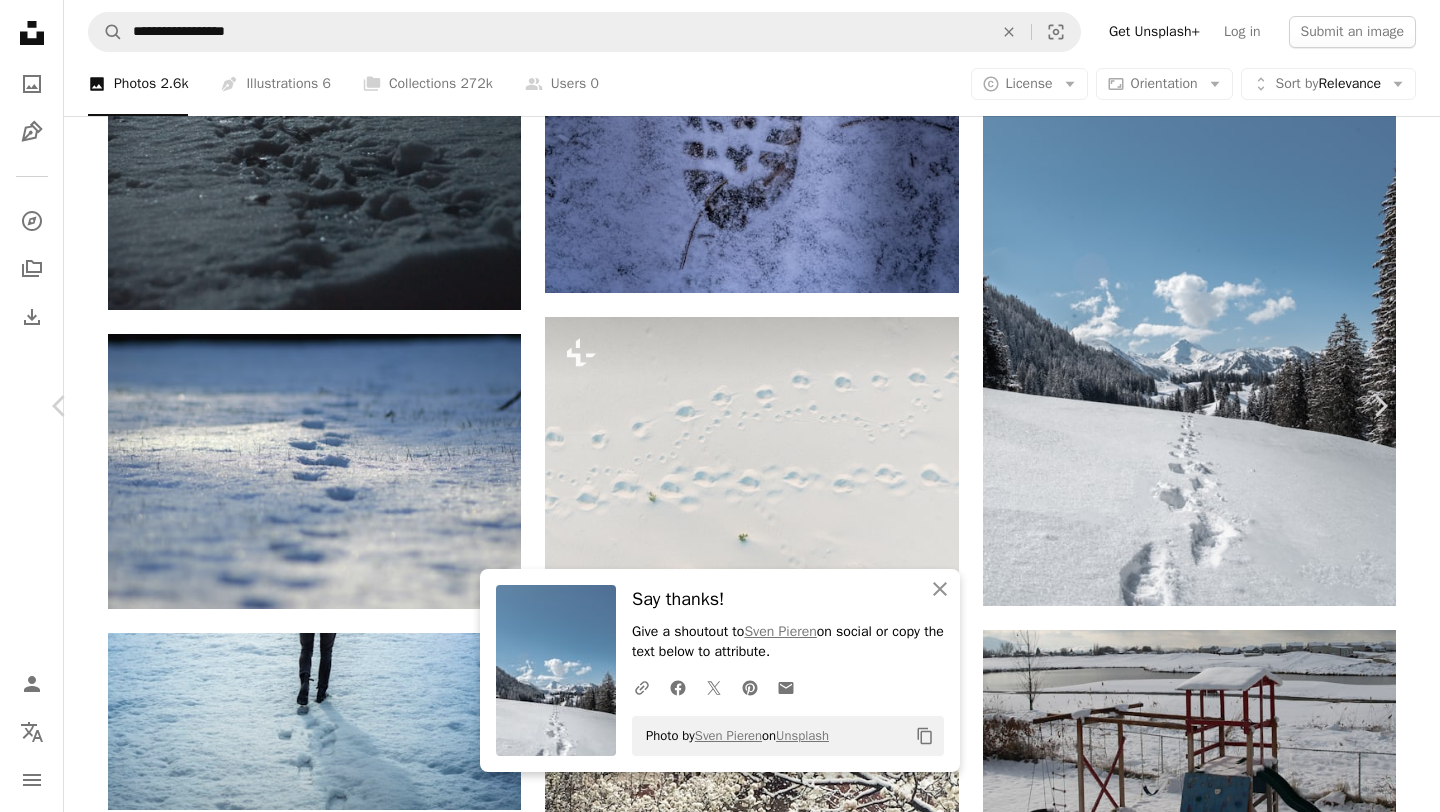 click on "An X shape" at bounding box center [20, 20] 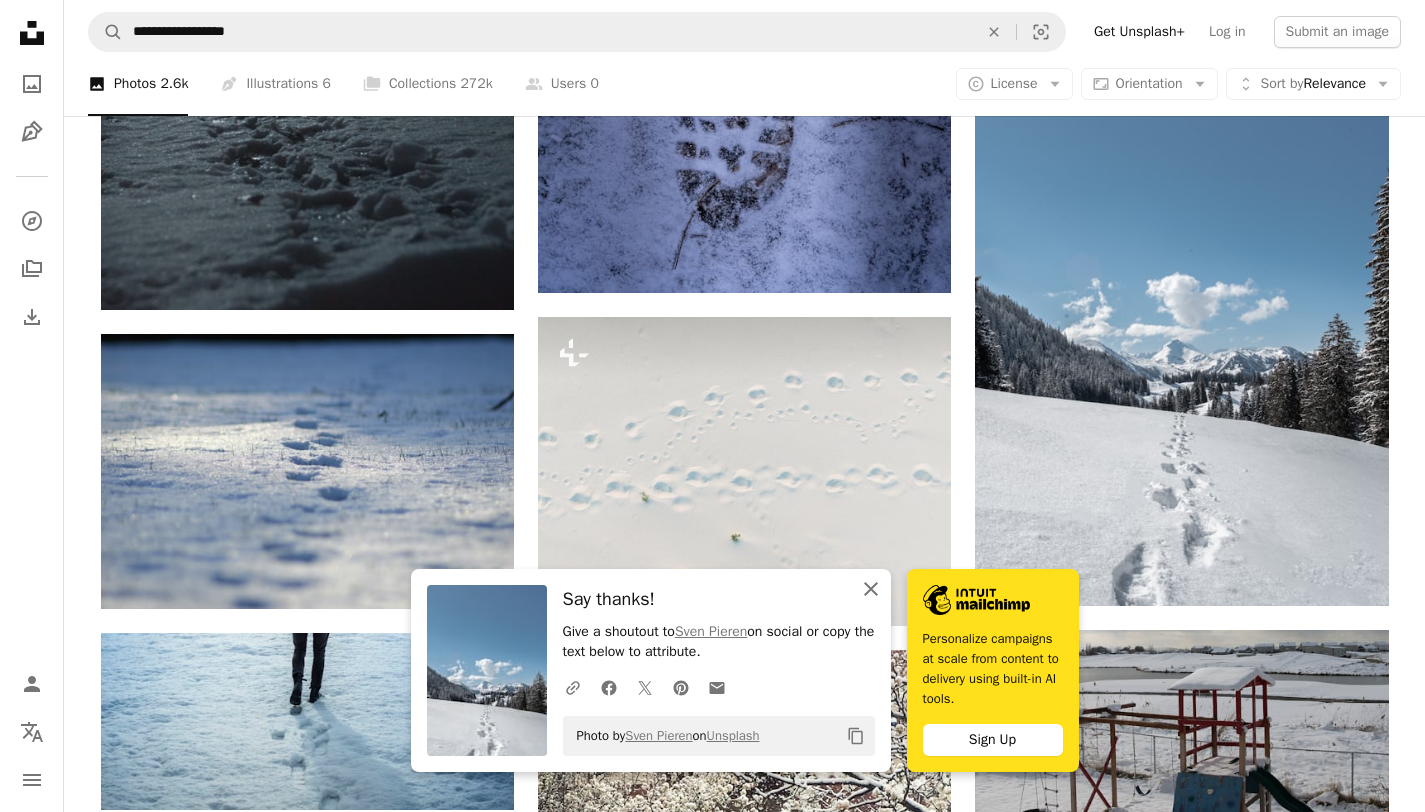 click on "An X shape" 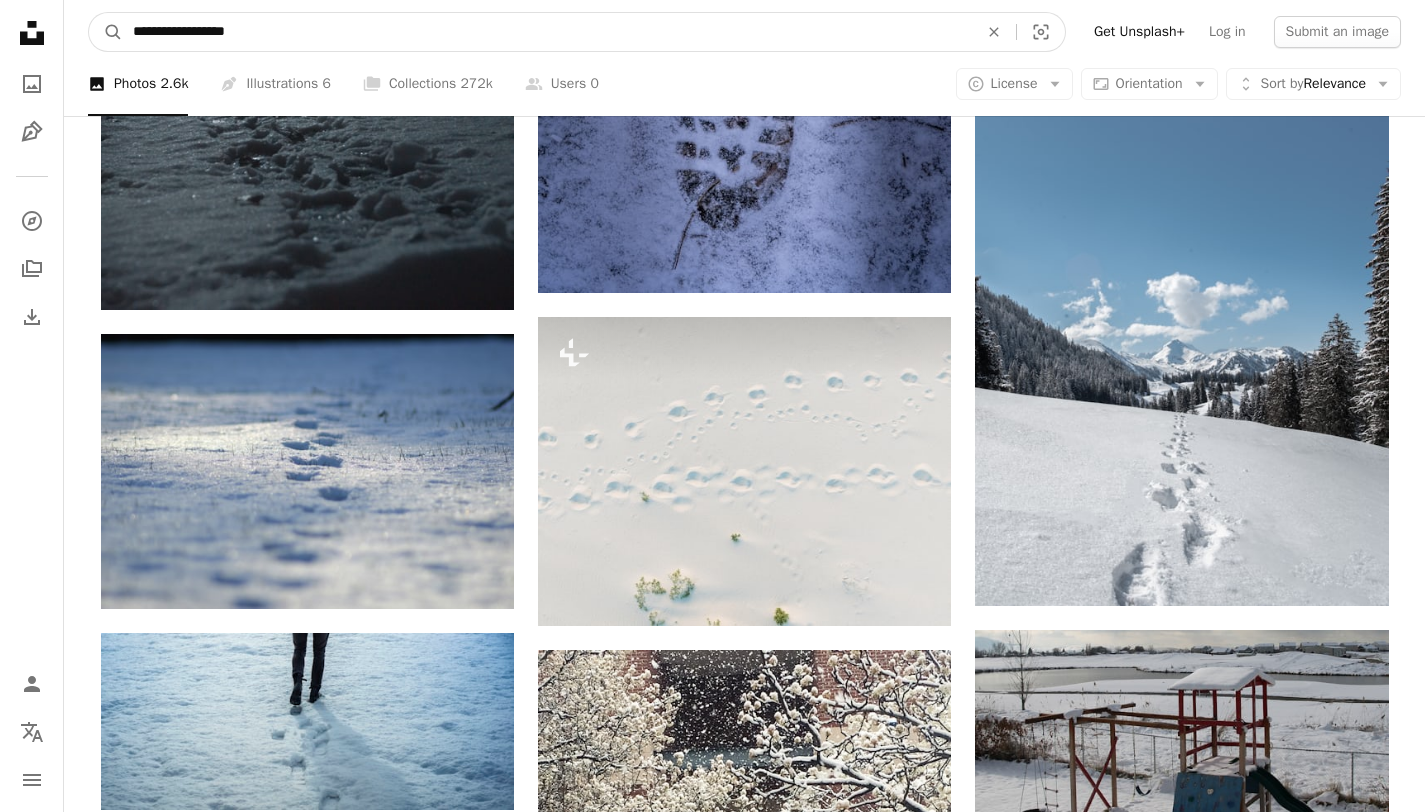 click on "**********" at bounding box center (547, 32) 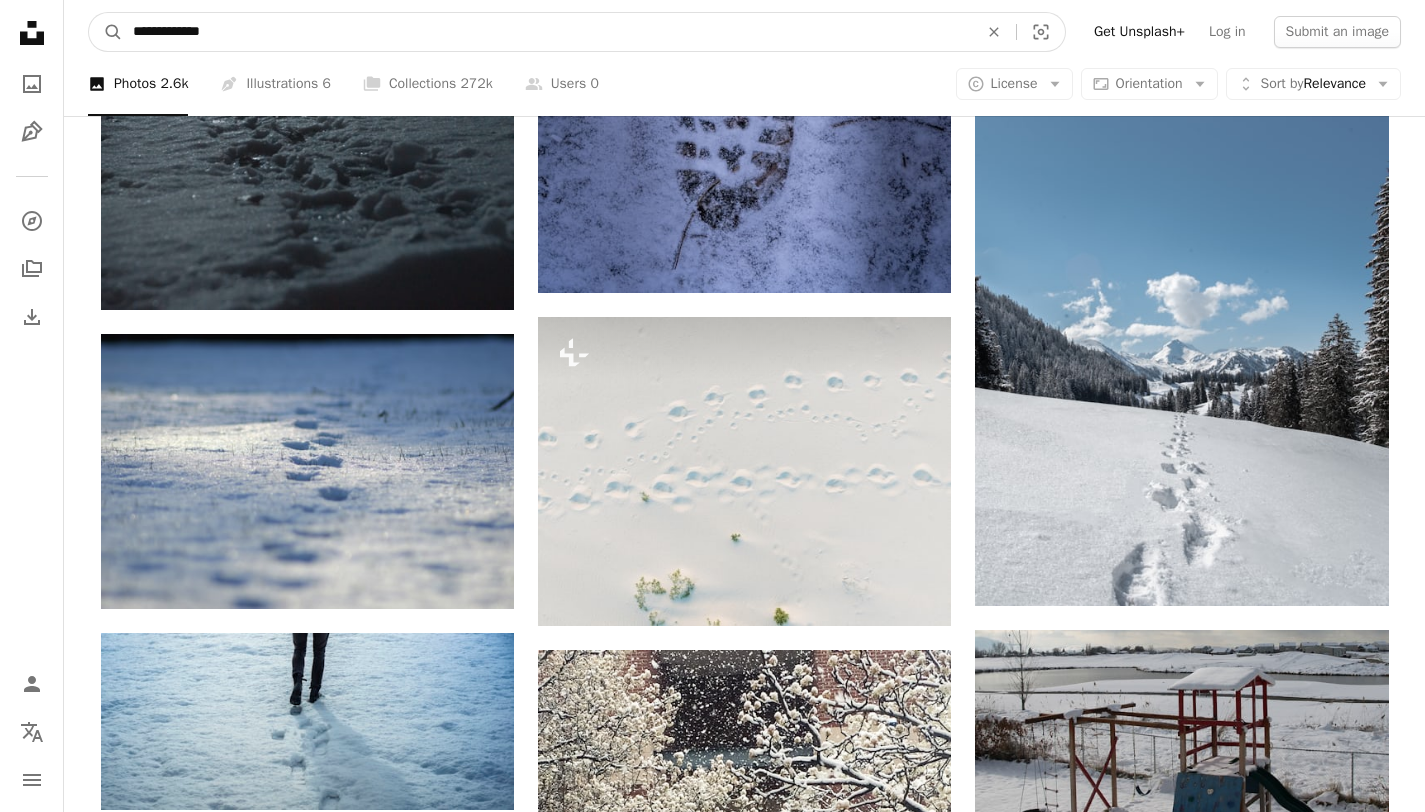 type on "**********" 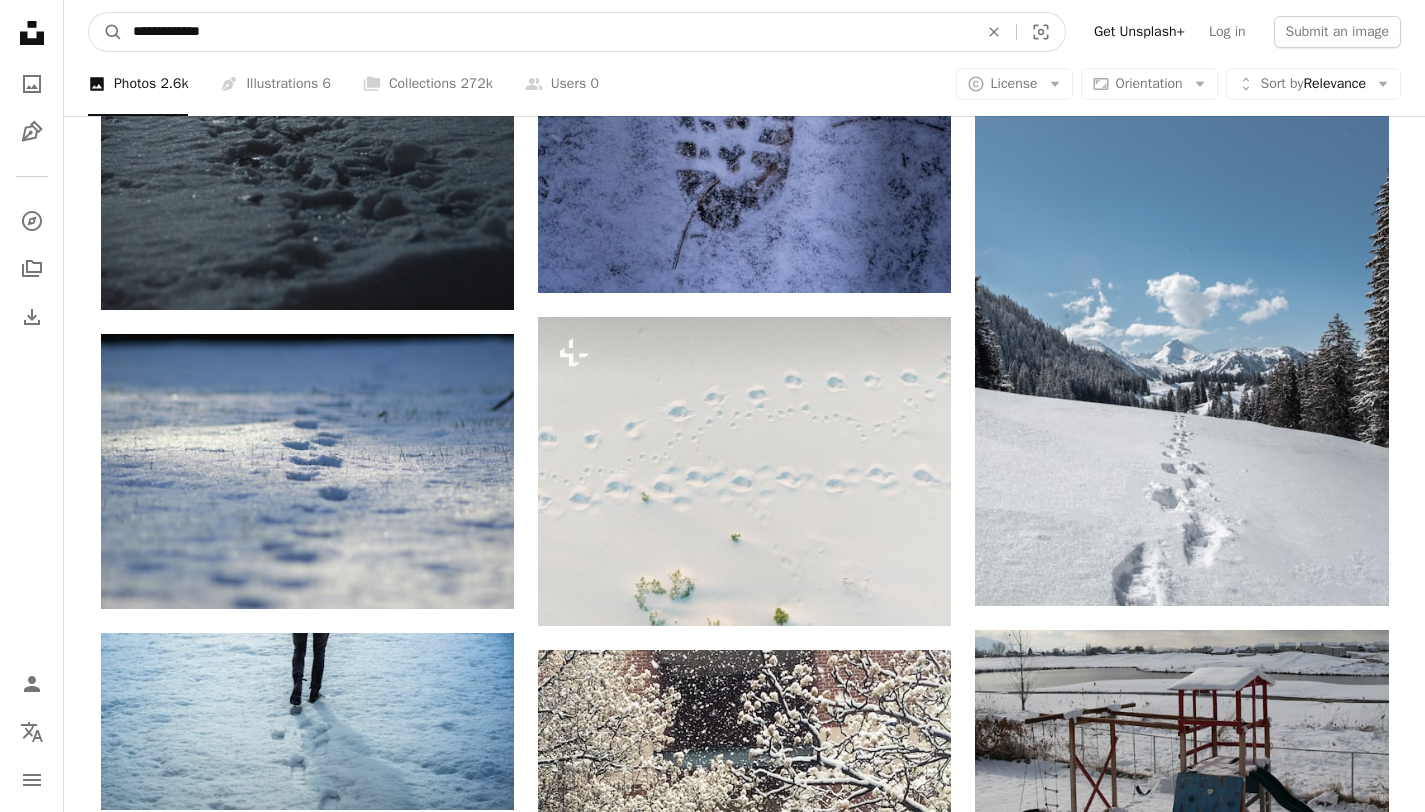 click on "A magnifying glass" at bounding box center (106, 32) 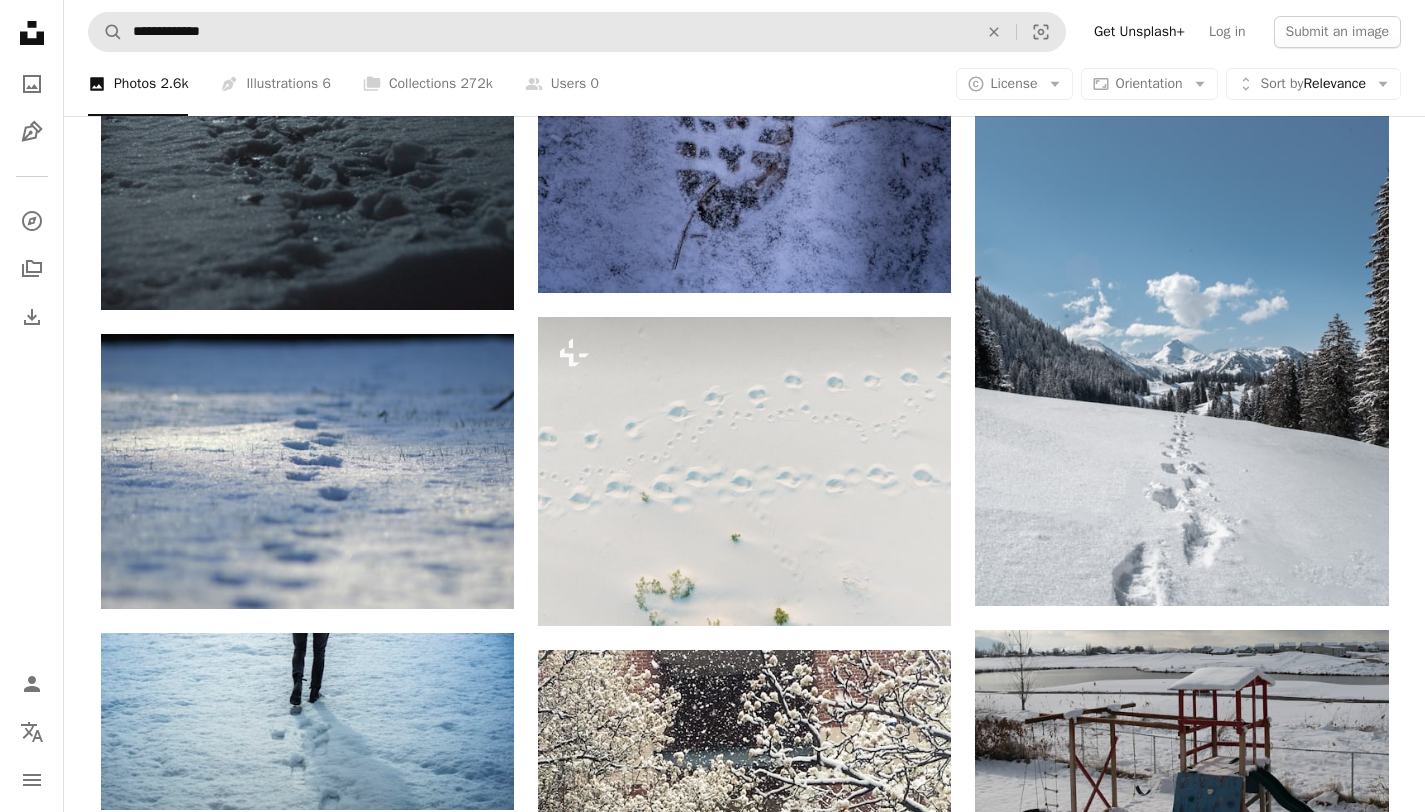 scroll, scrollTop: 0, scrollLeft: 0, axis: both 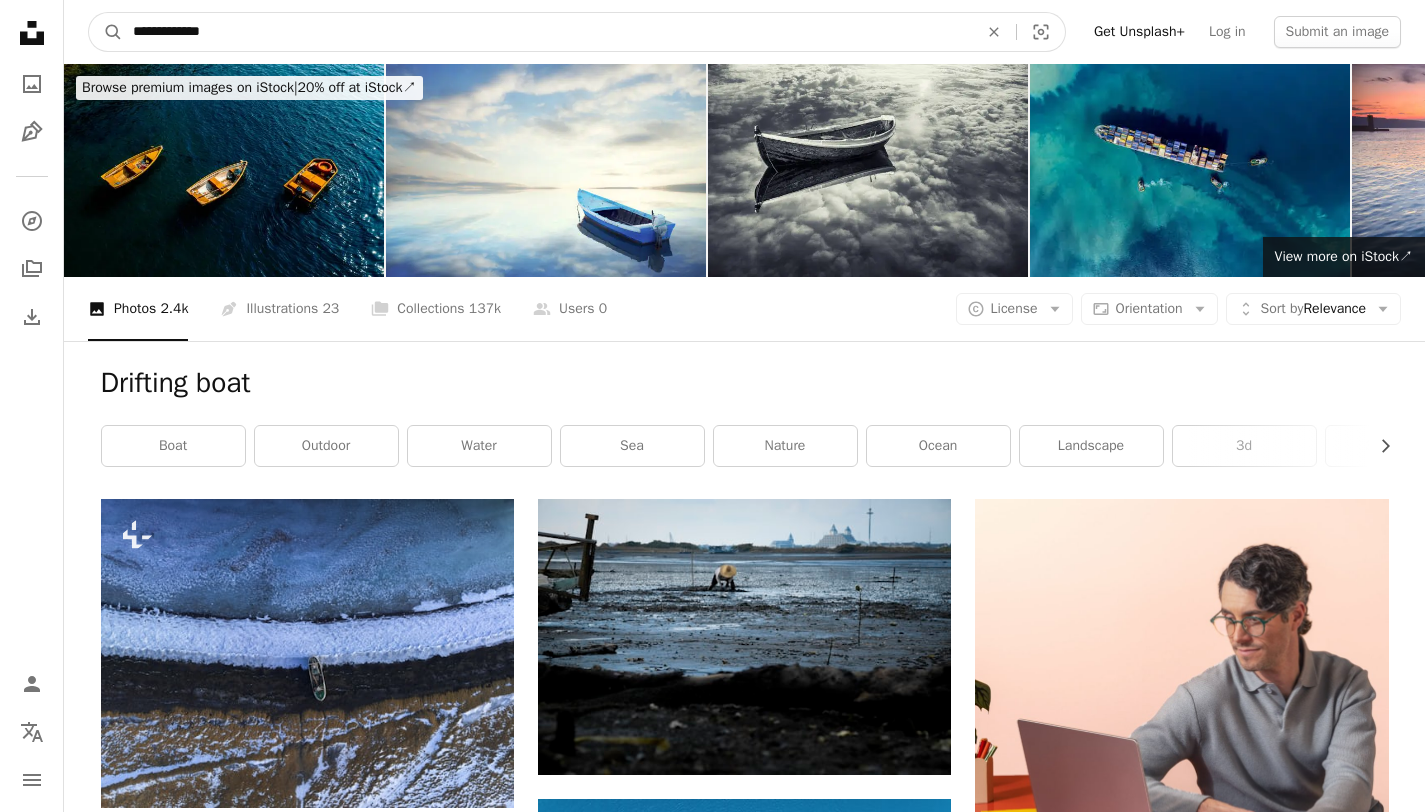 click on "**********" at bounding box center (547, 32) 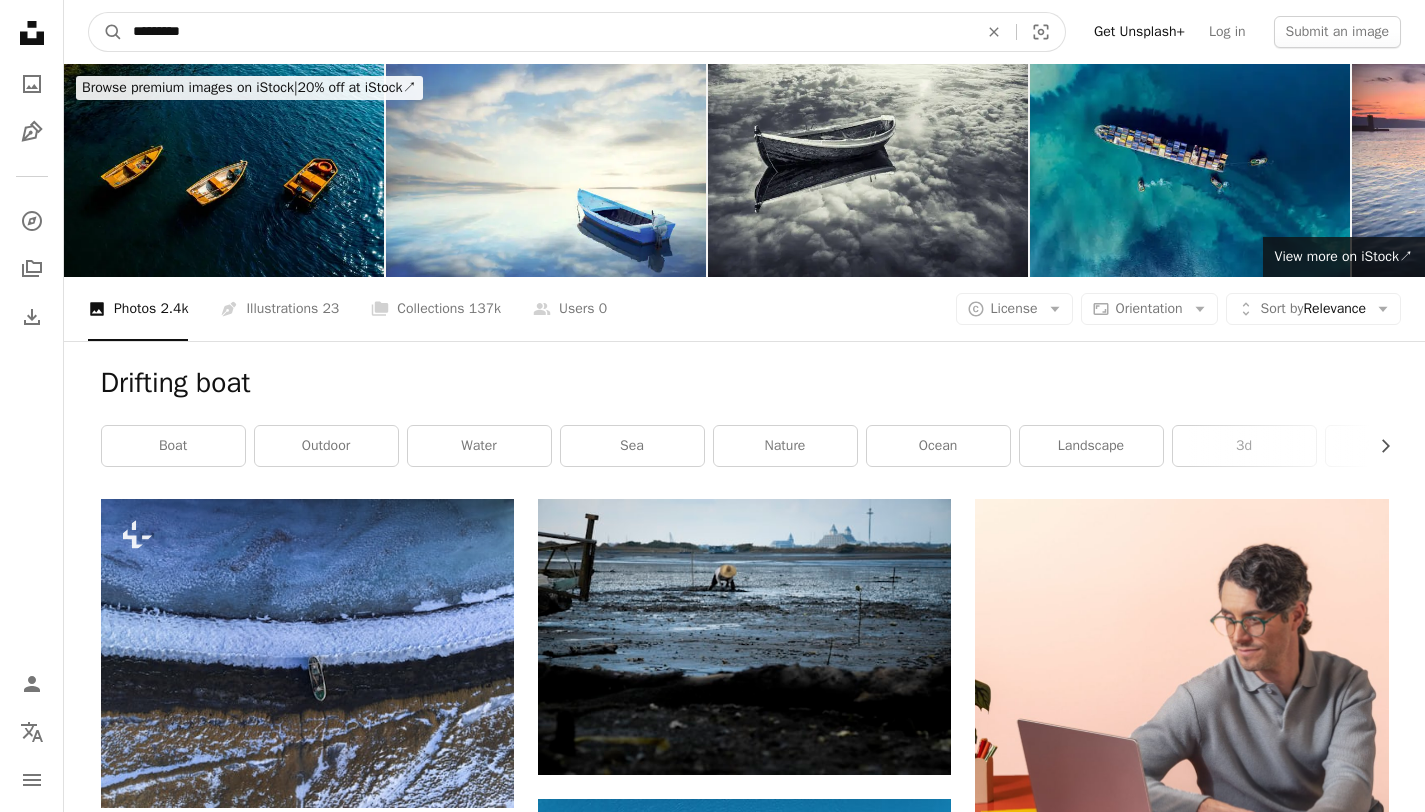 type on "*********" 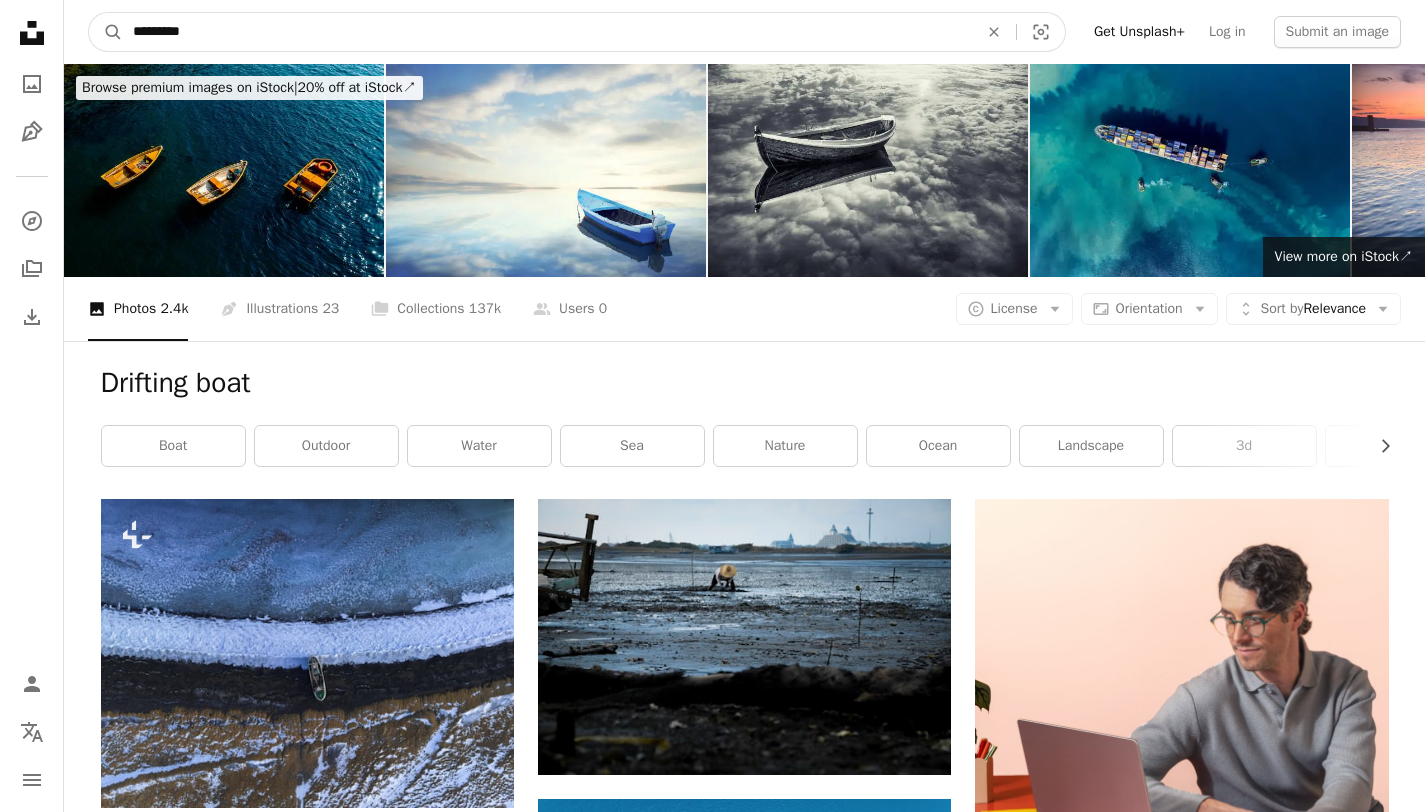 click on "A magnifying glass" at bounding box center (106, 32) 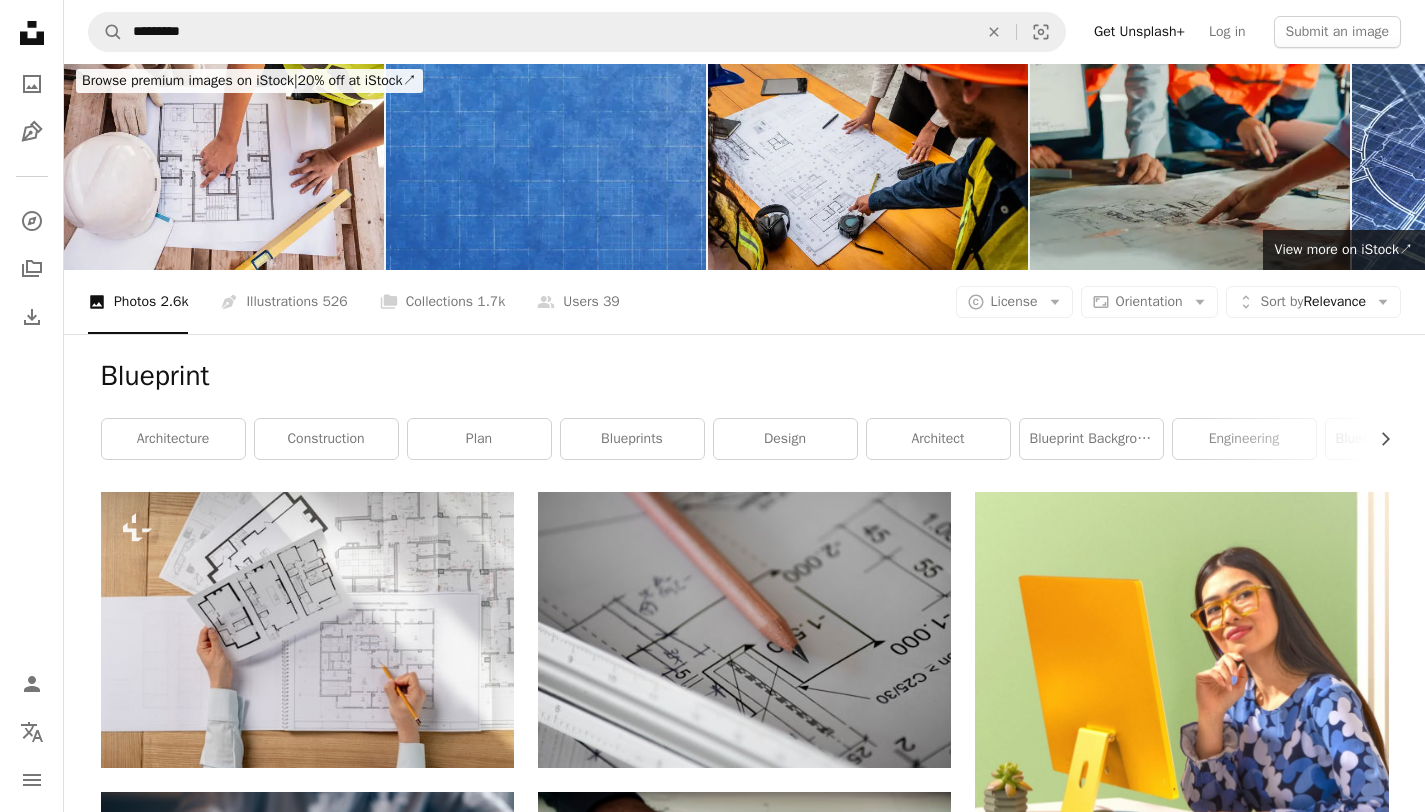 scroll, scrollTop: 0, scrollLeft: 0, axis: both 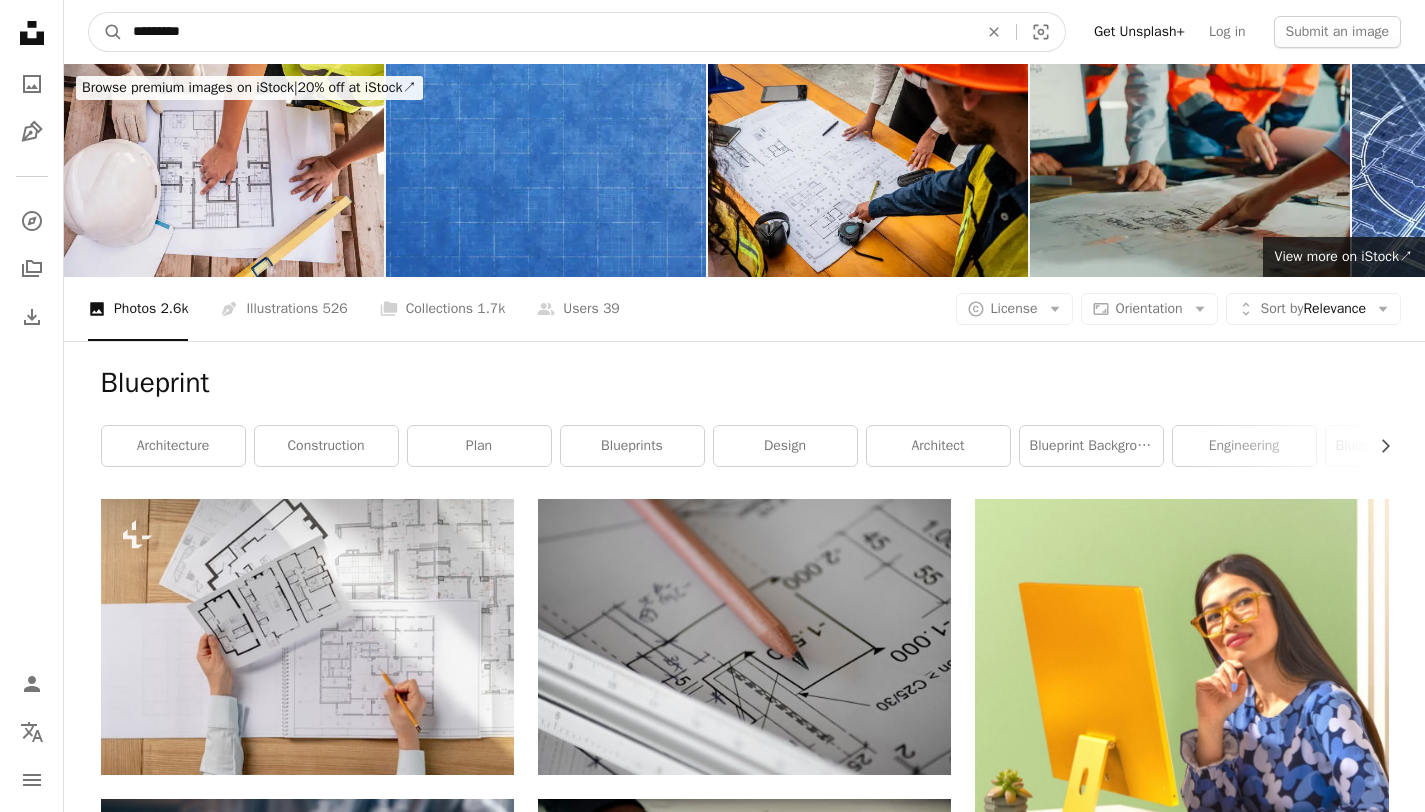 drag, startPoint x: 138, startPoint y: 30, endPoint x: 142, endPoint y: 15, distance: 15.524175 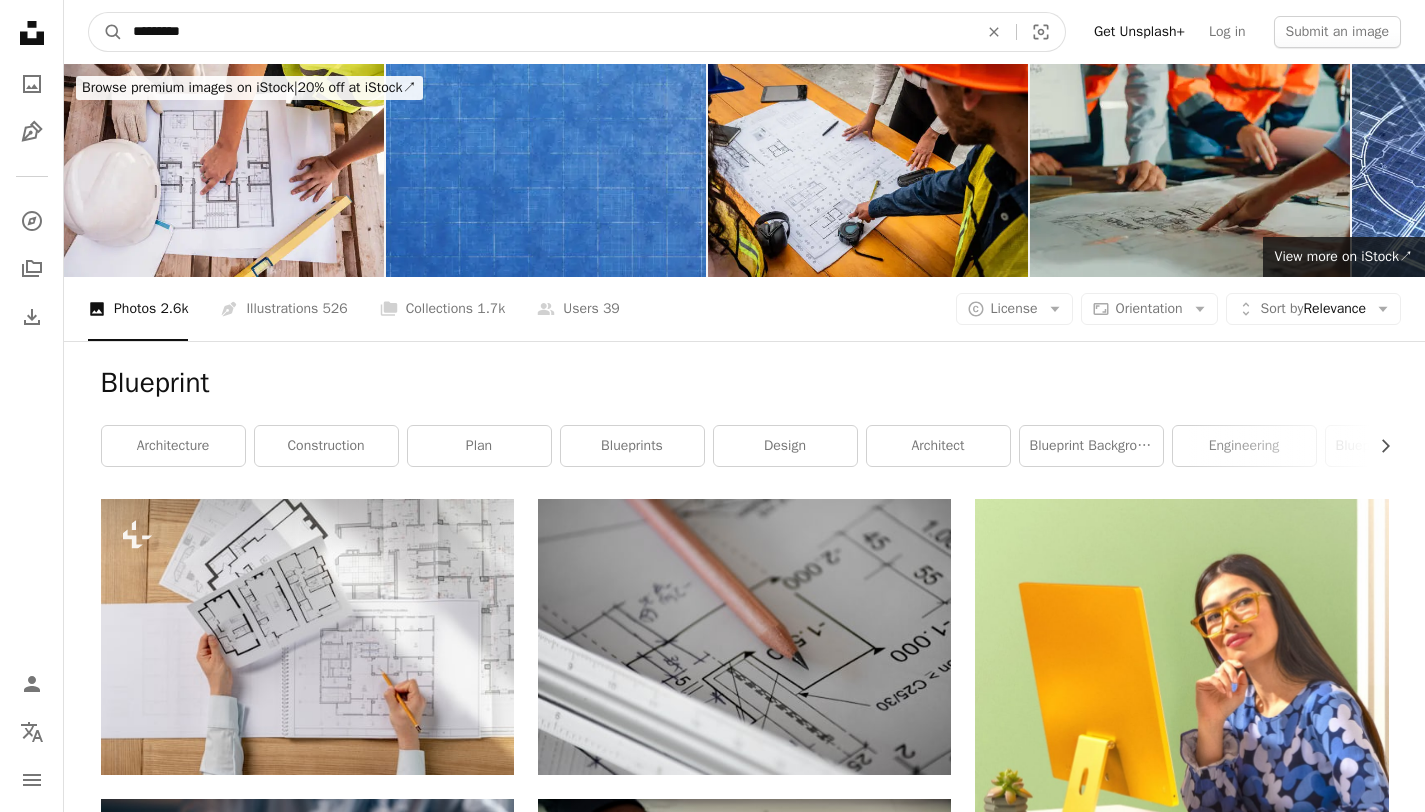 click on "*********" at bounding box center (547, 32) 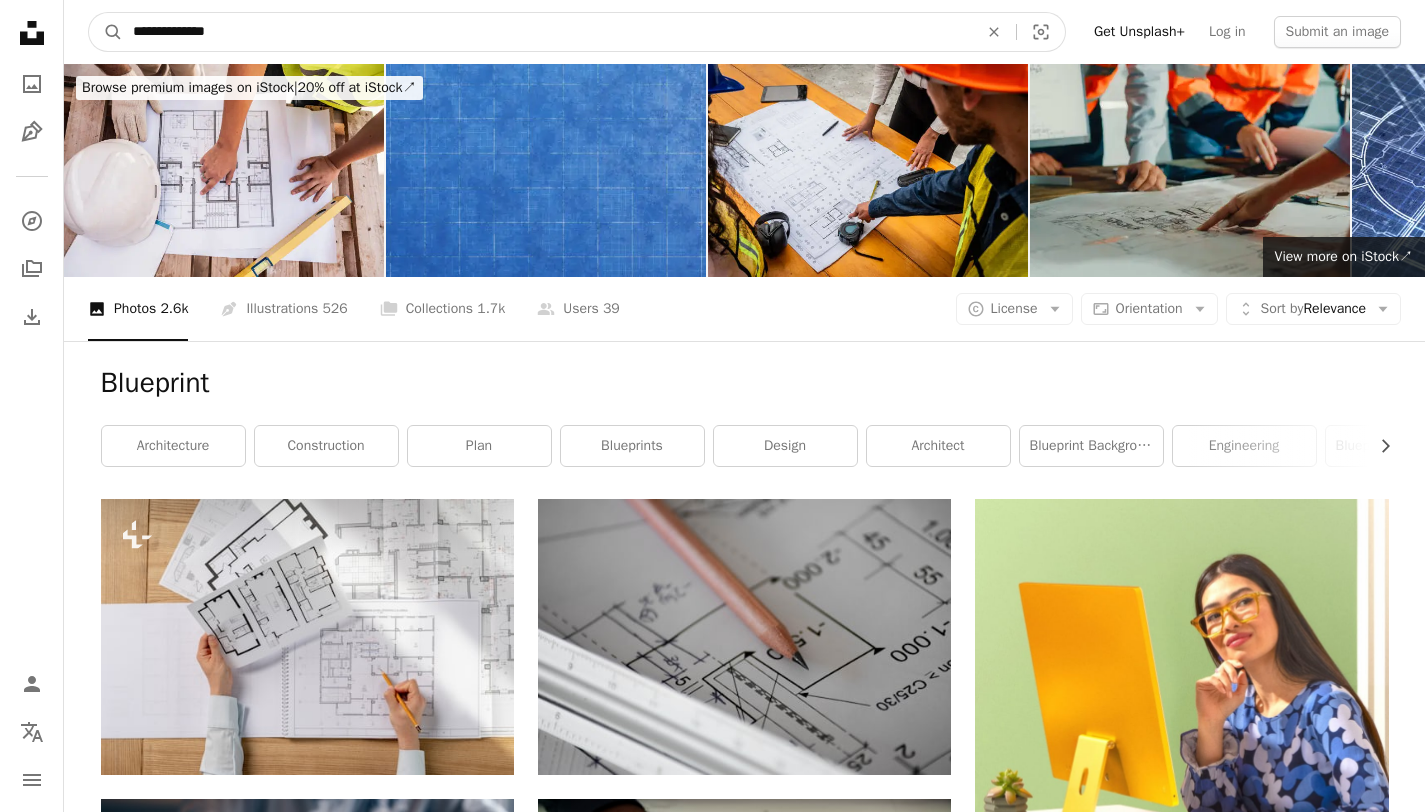 type on "**********" 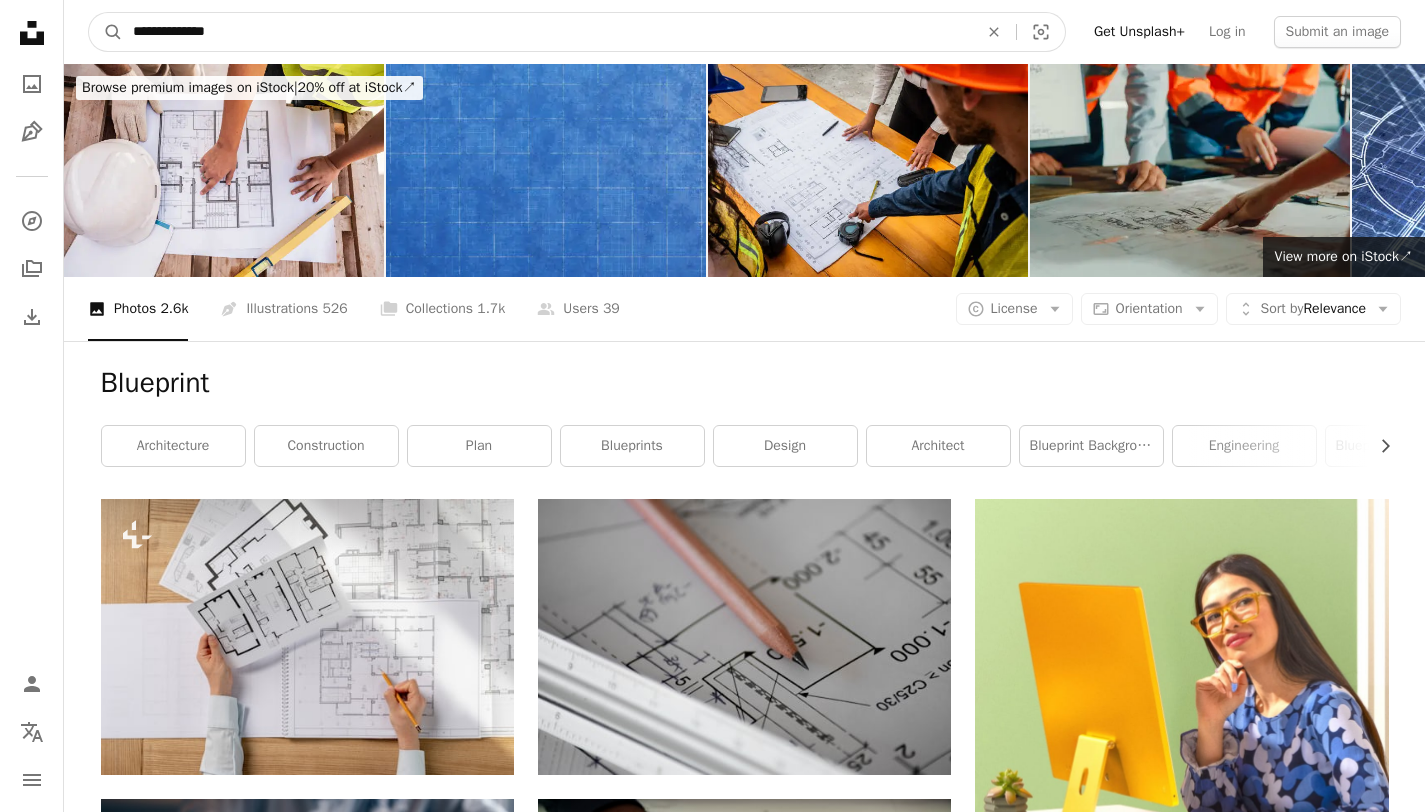 click on "A magnifying glass" at bounding box center [106, 32] 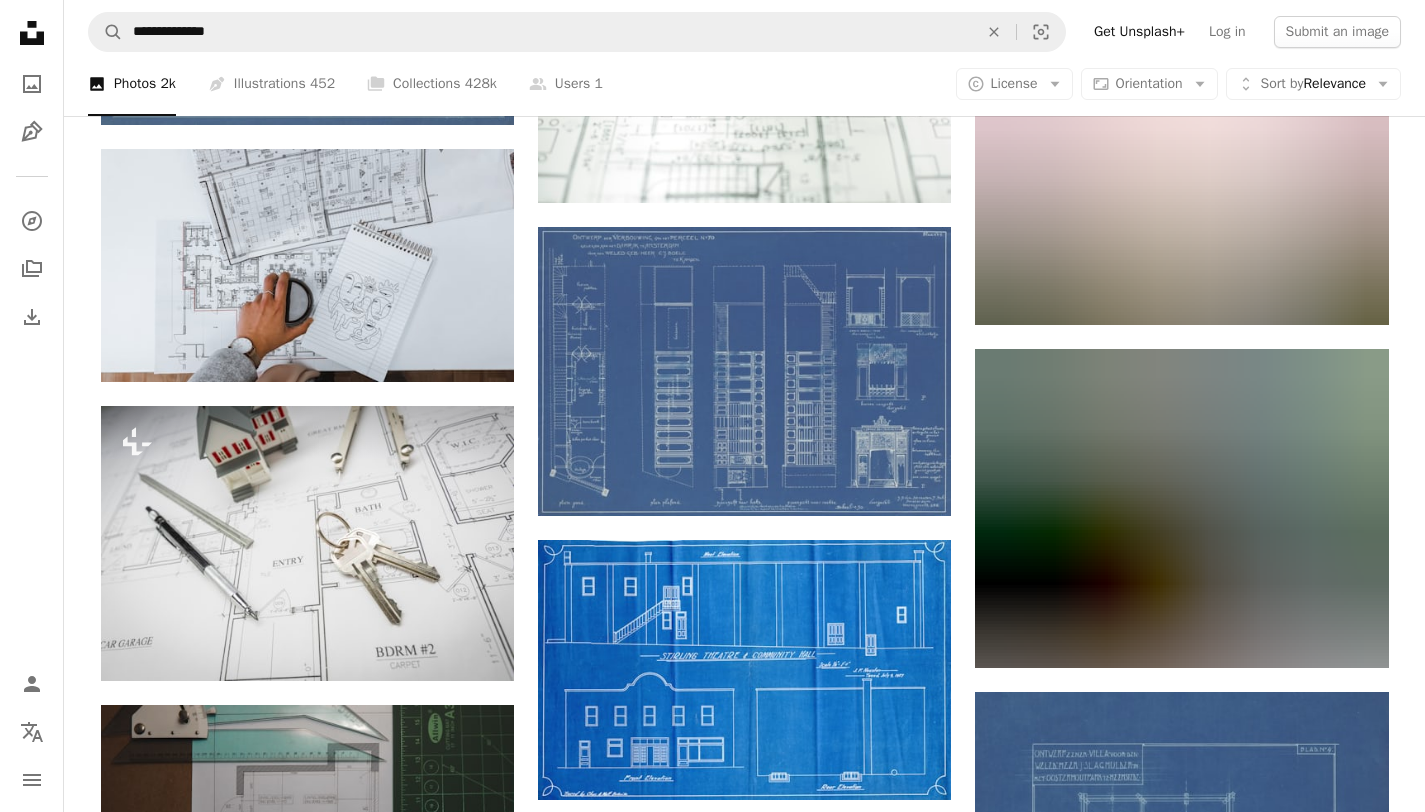 scroll, scrollTop: 1280, scrollLeft: 0, axis: vertical 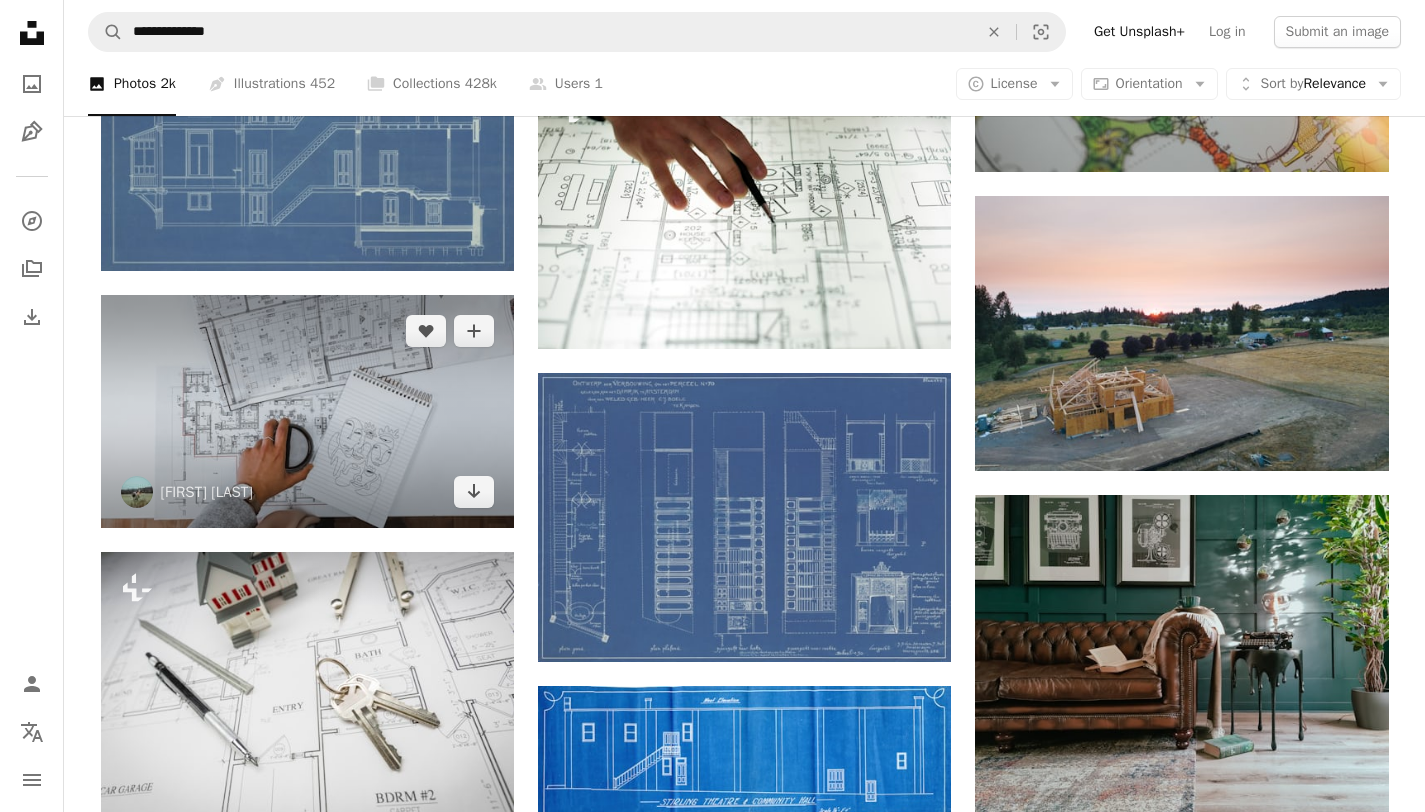 click at bounding box center [307, 411] 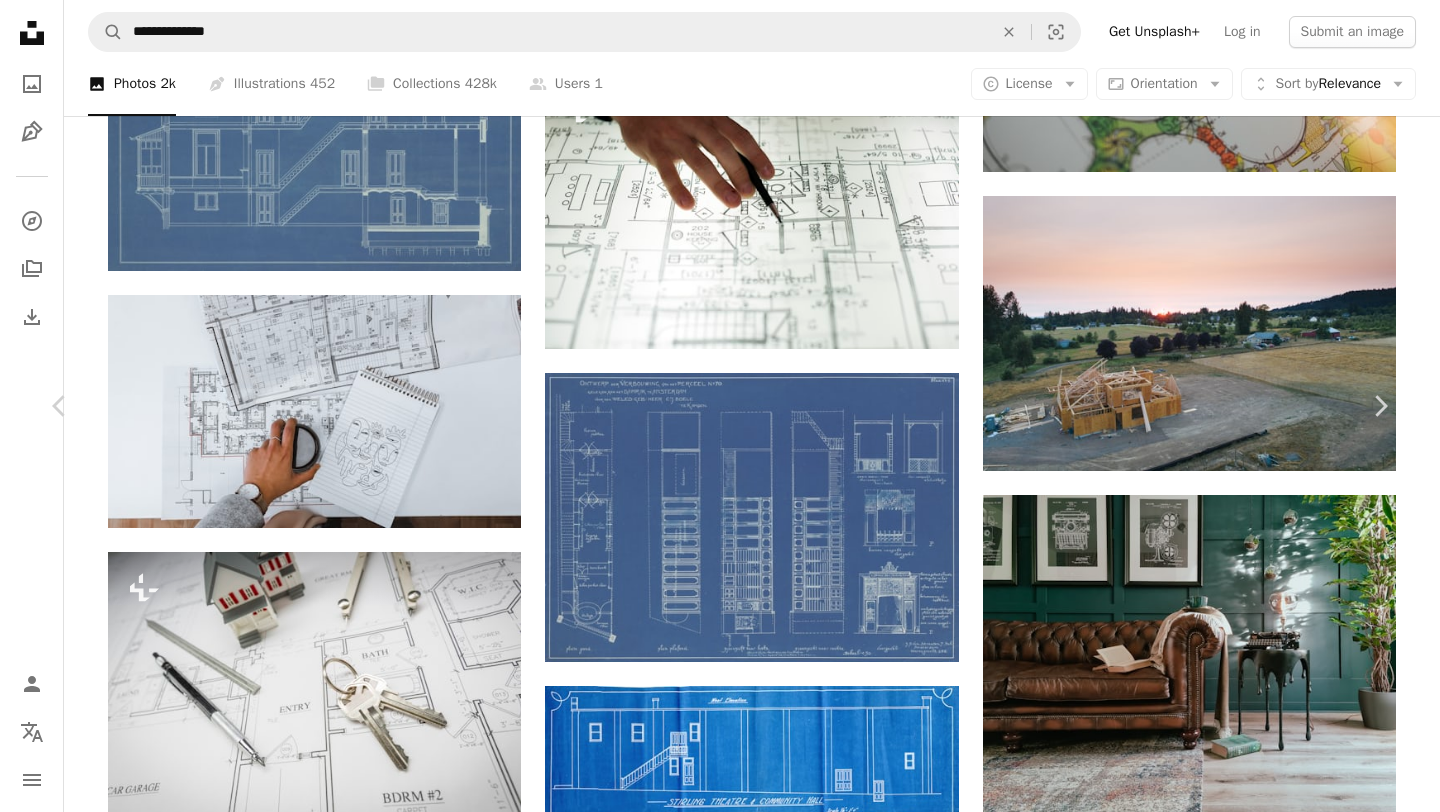 click on "Chevron down" 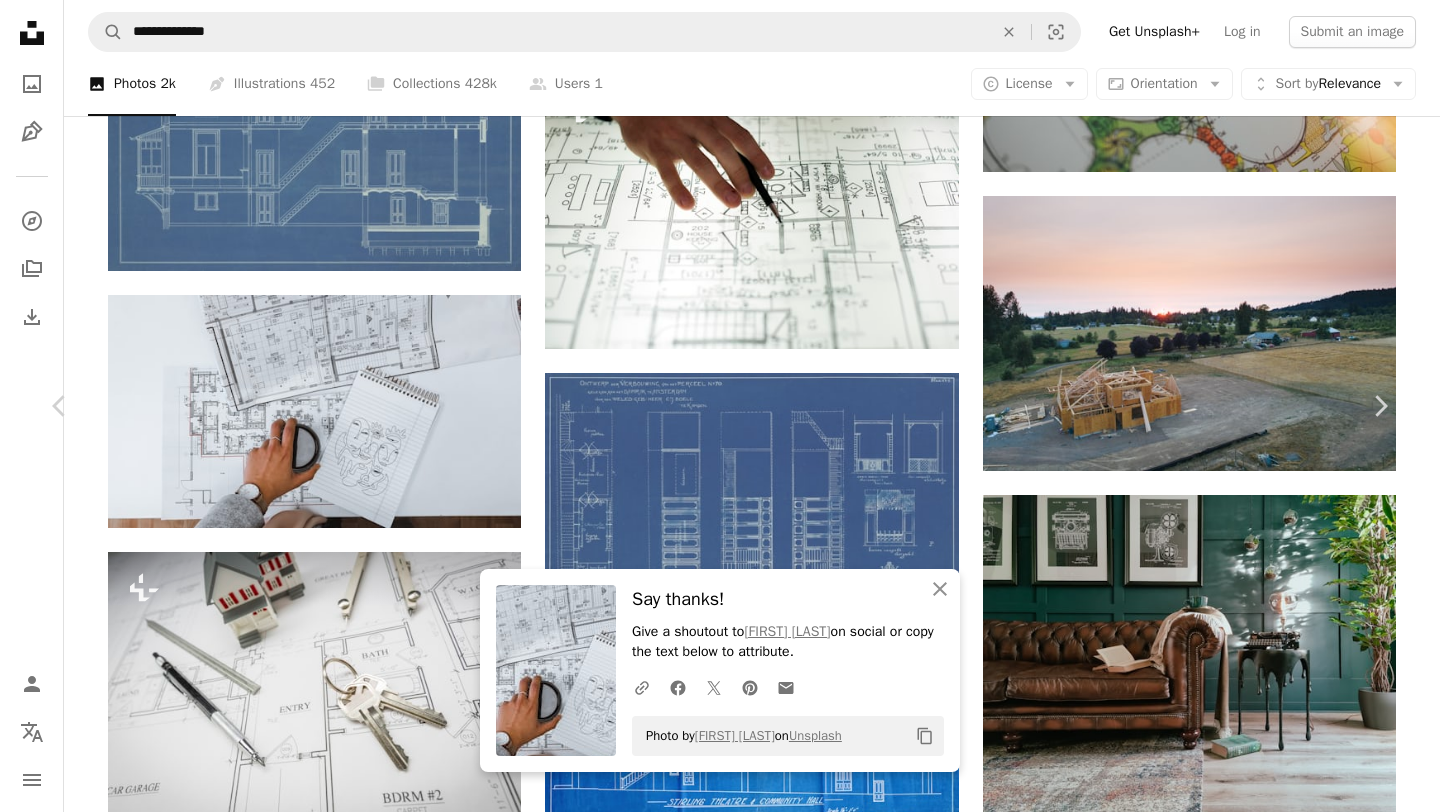 click on "An X shape" at bounding box center (20, 20) 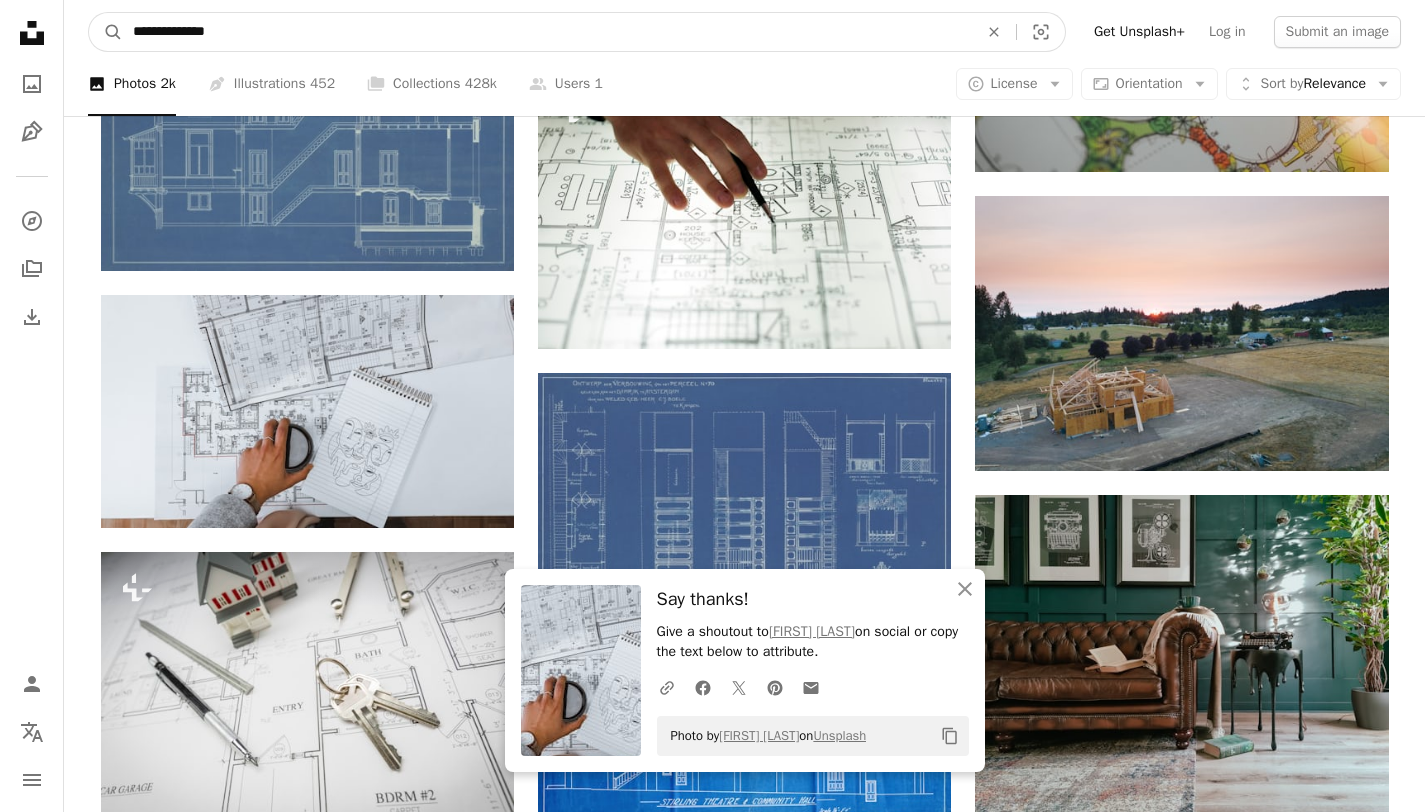 drag, startPoint x: 130, startPoint y: 28, endPoint x: 281, endPoint y: 54, distance: 153.22206 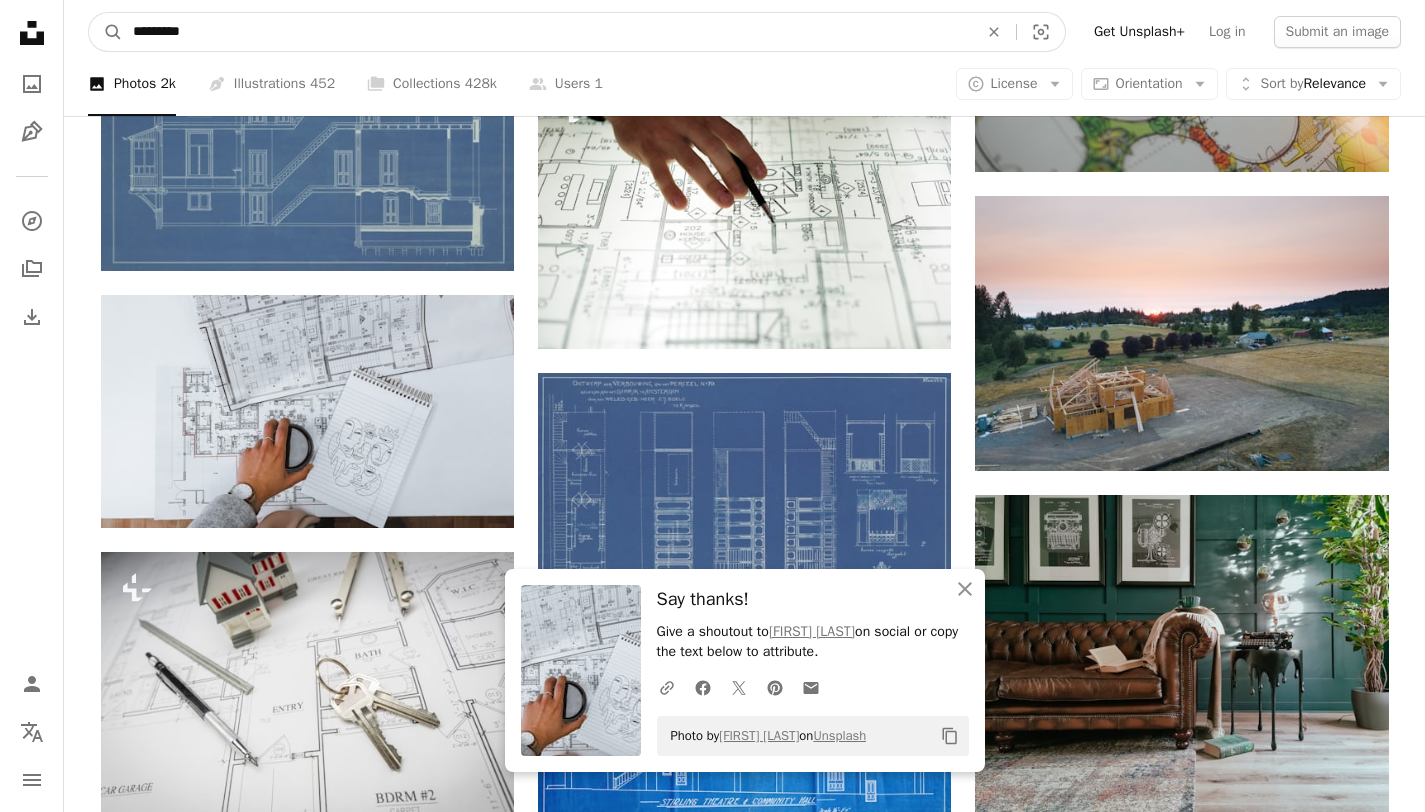 type on "*********" 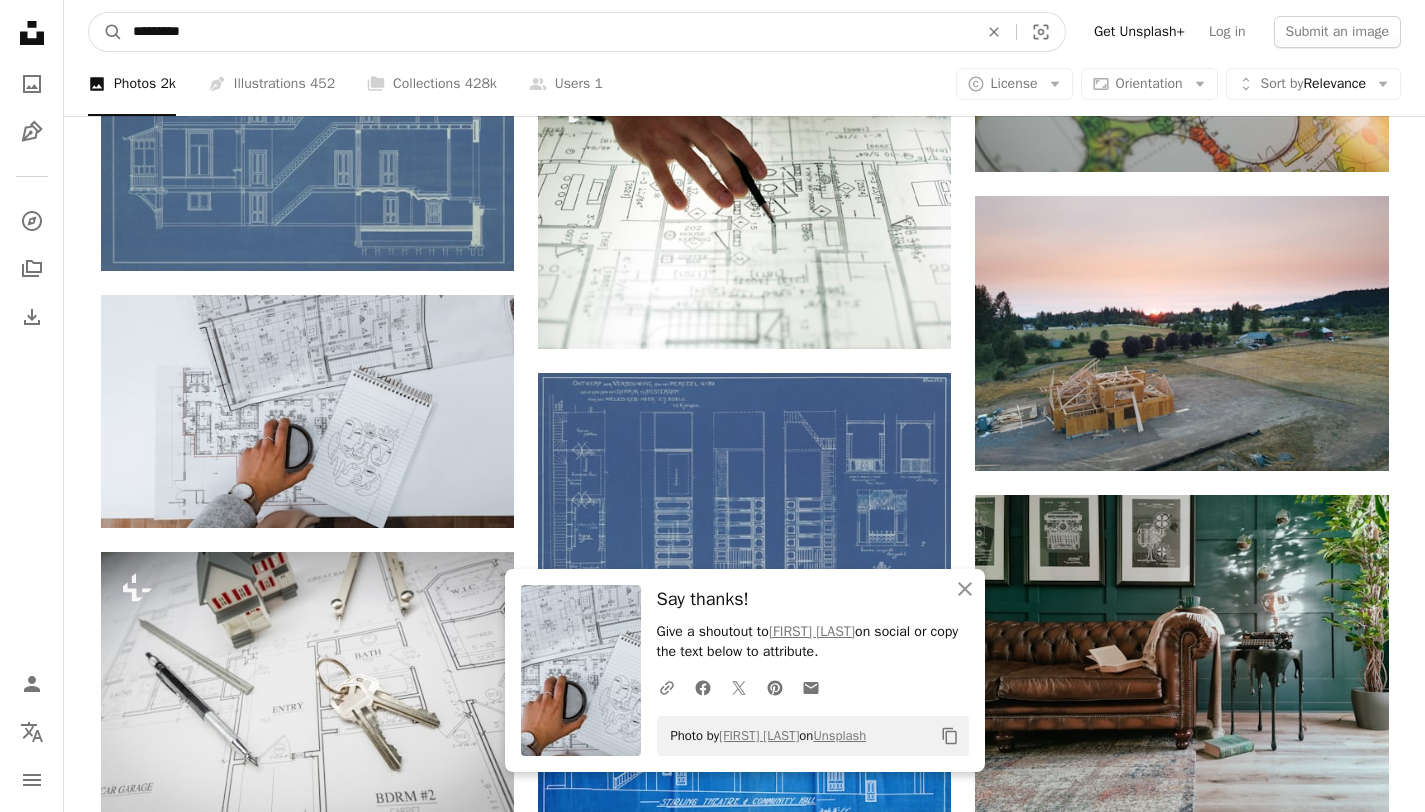 click on "A magnifying glass" at bounding box center [106, 32] 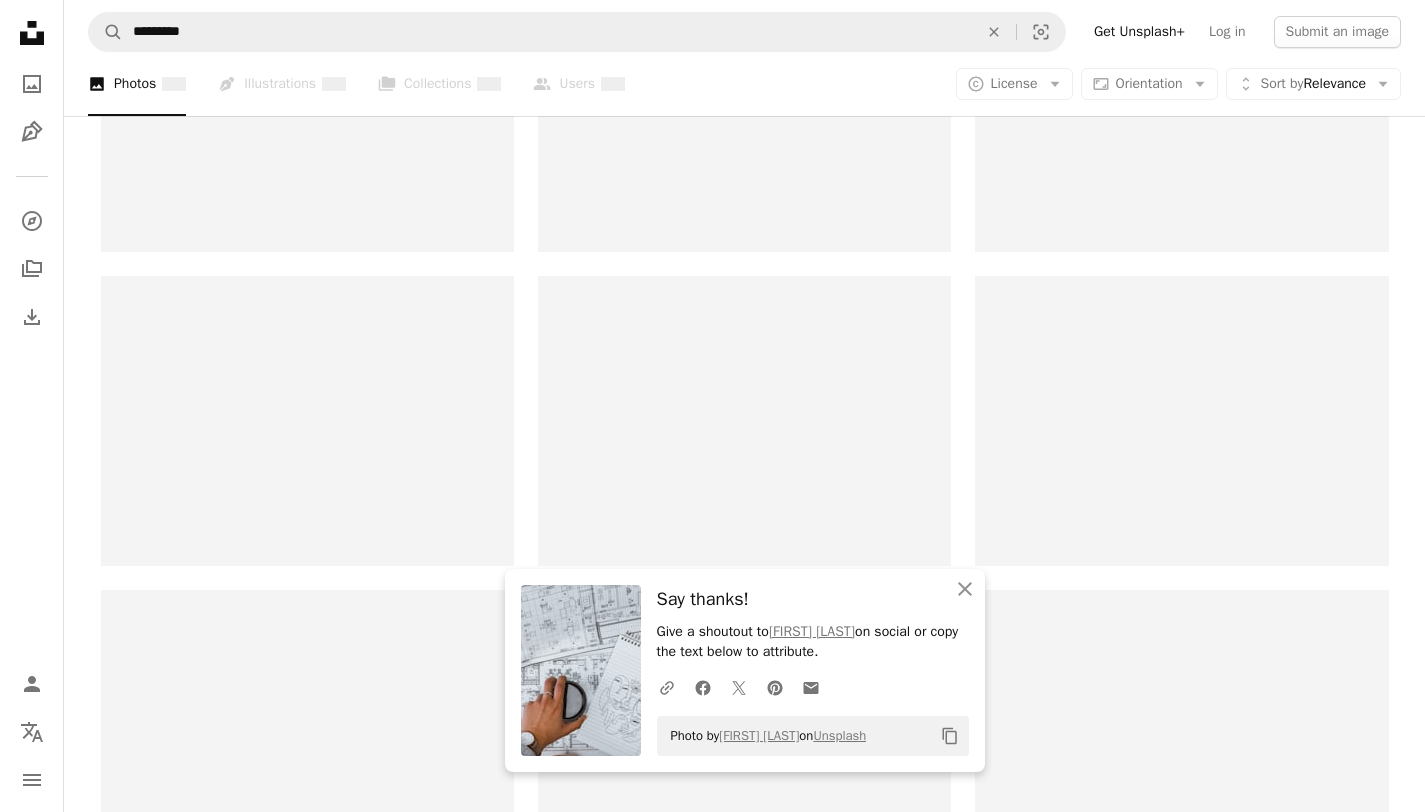 scroll, scrollTop: 0, scrollLeft: 0, axis: both 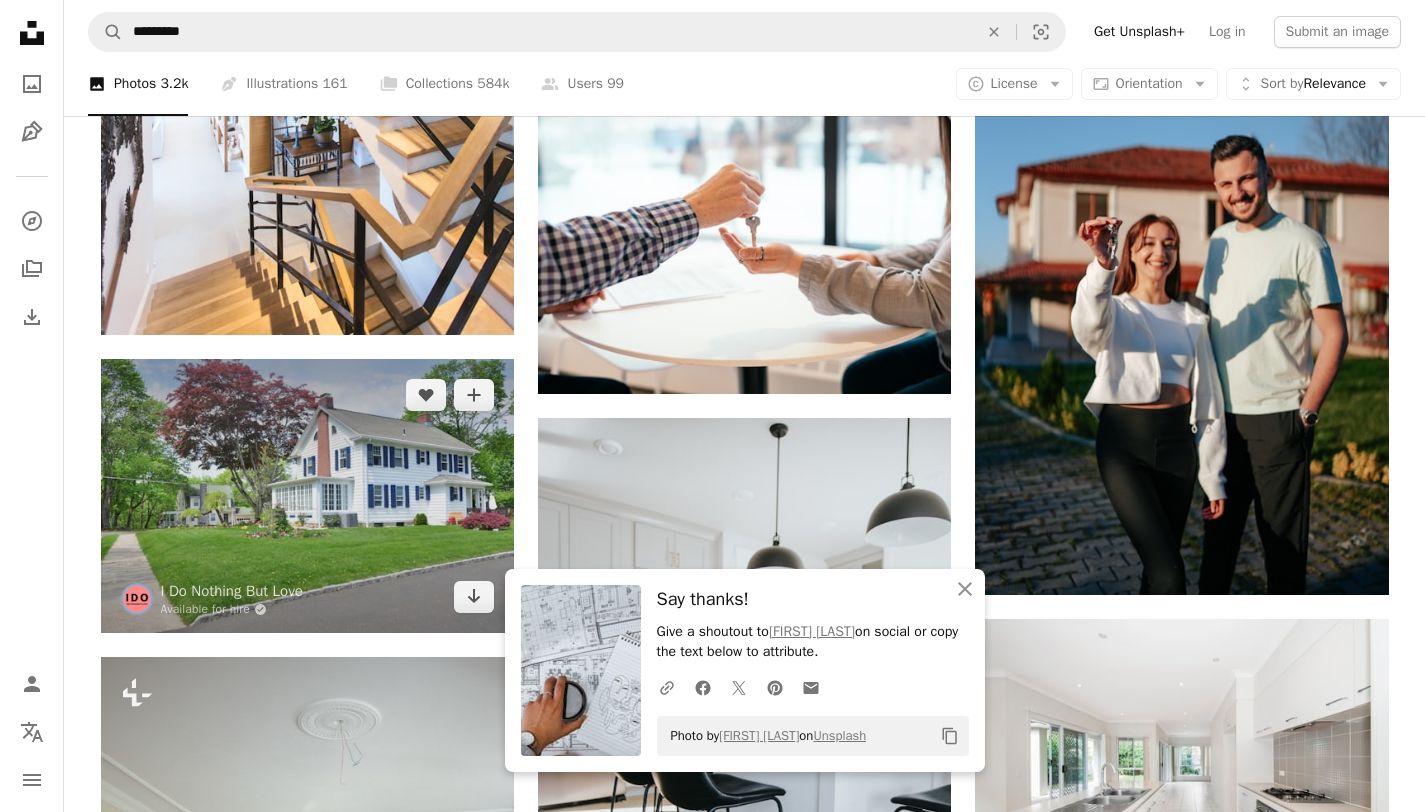 click at bounding box center [307, 496] 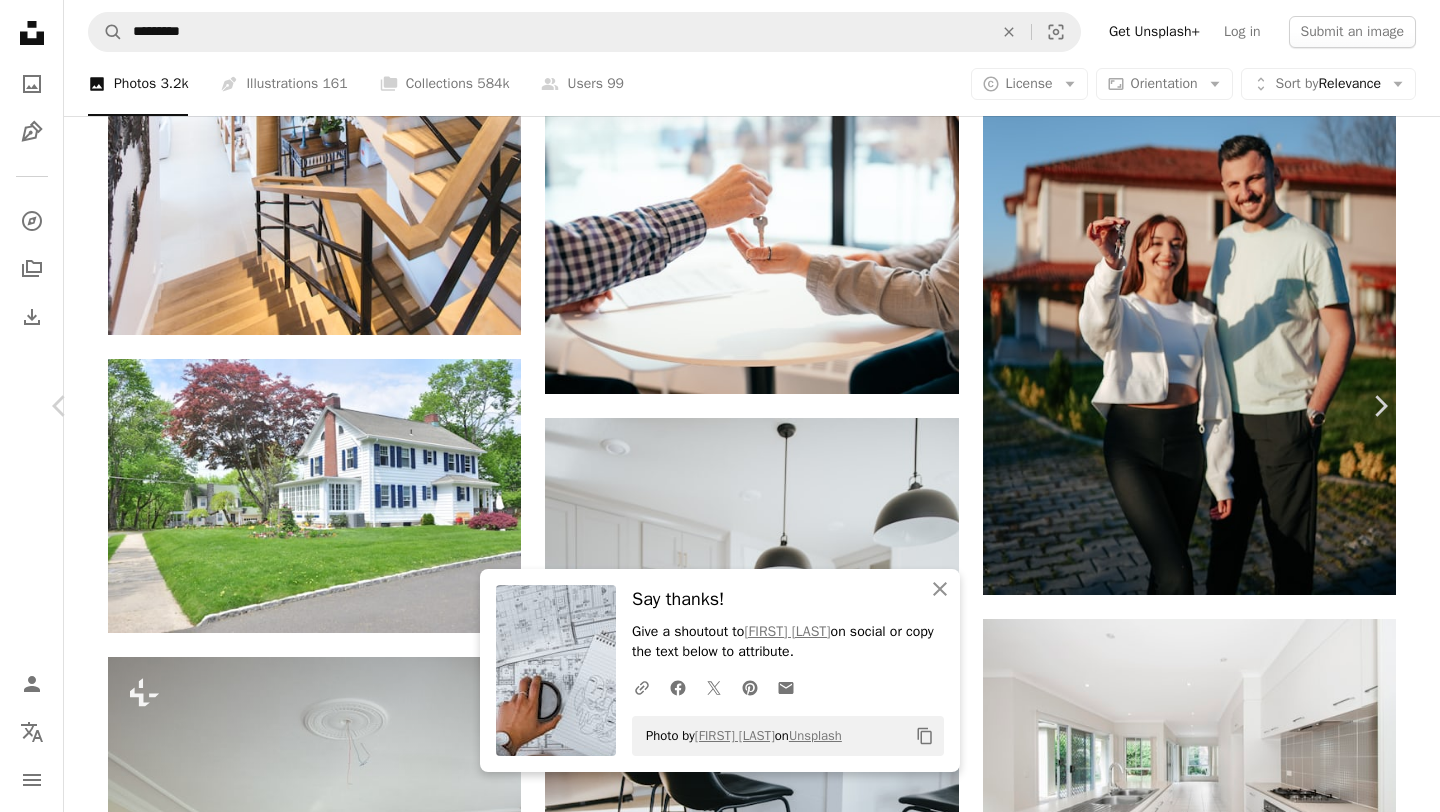 click on "Chevron down" 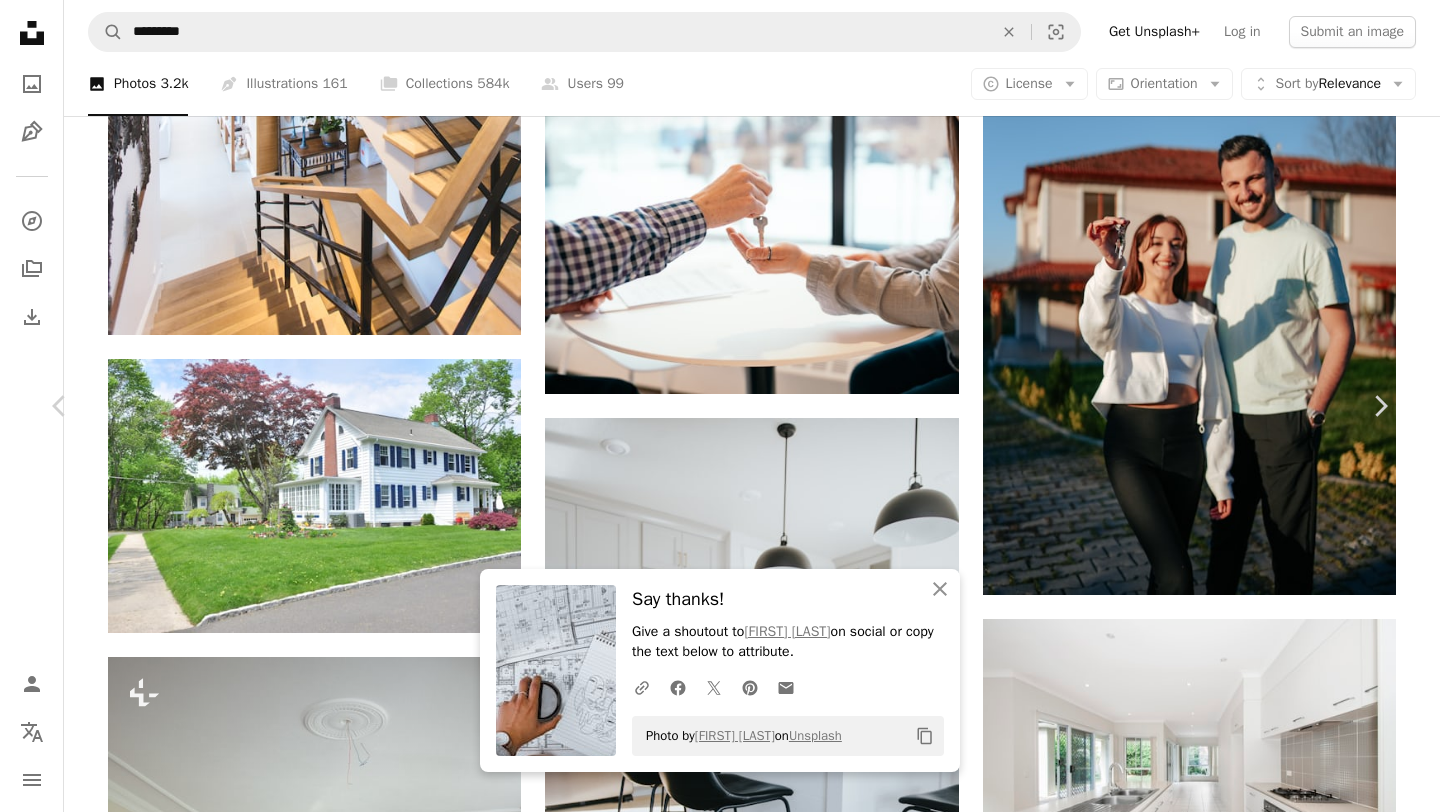 click on "Small   ( 640 x 425 )" at bounding box center (1154, 3463) 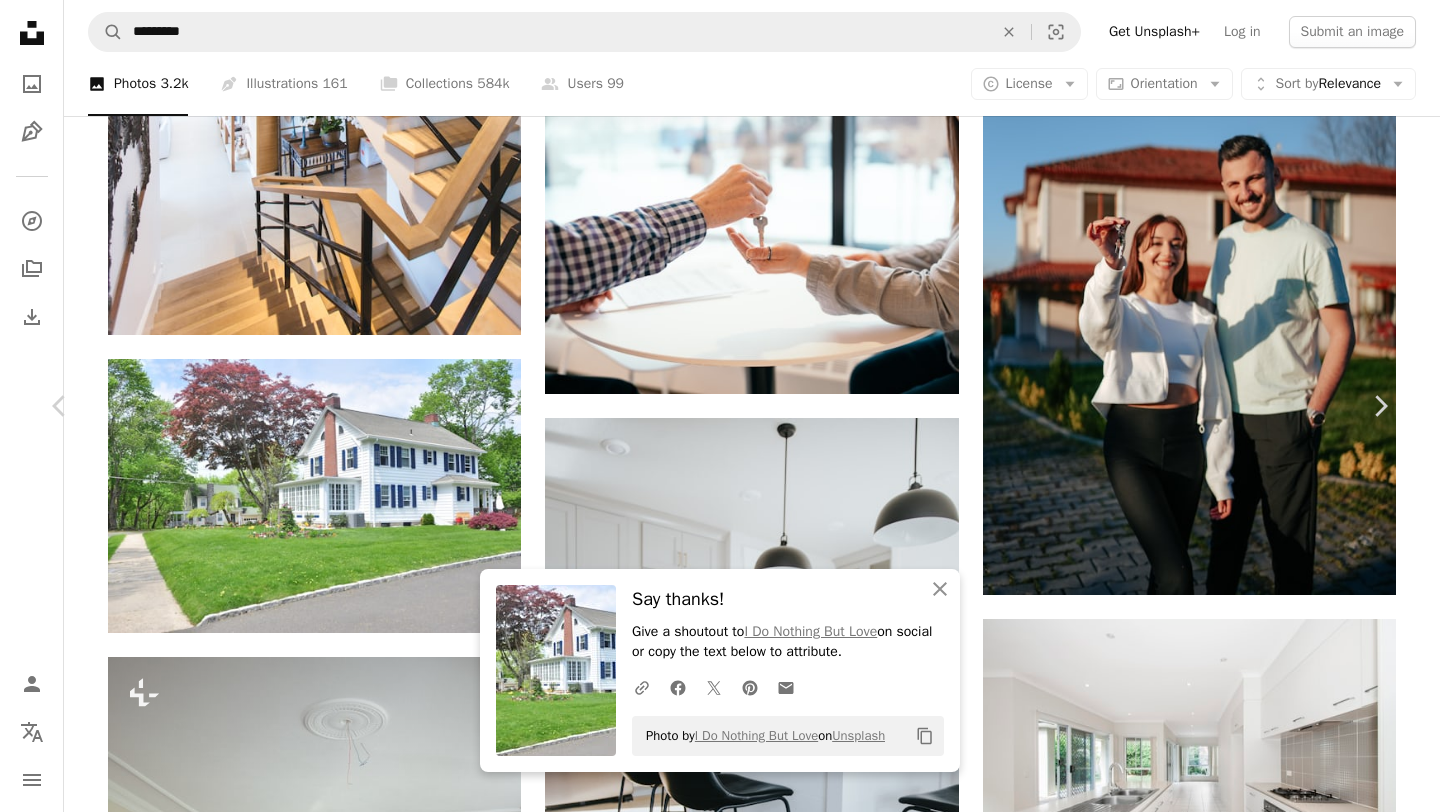click on "Chevron down" 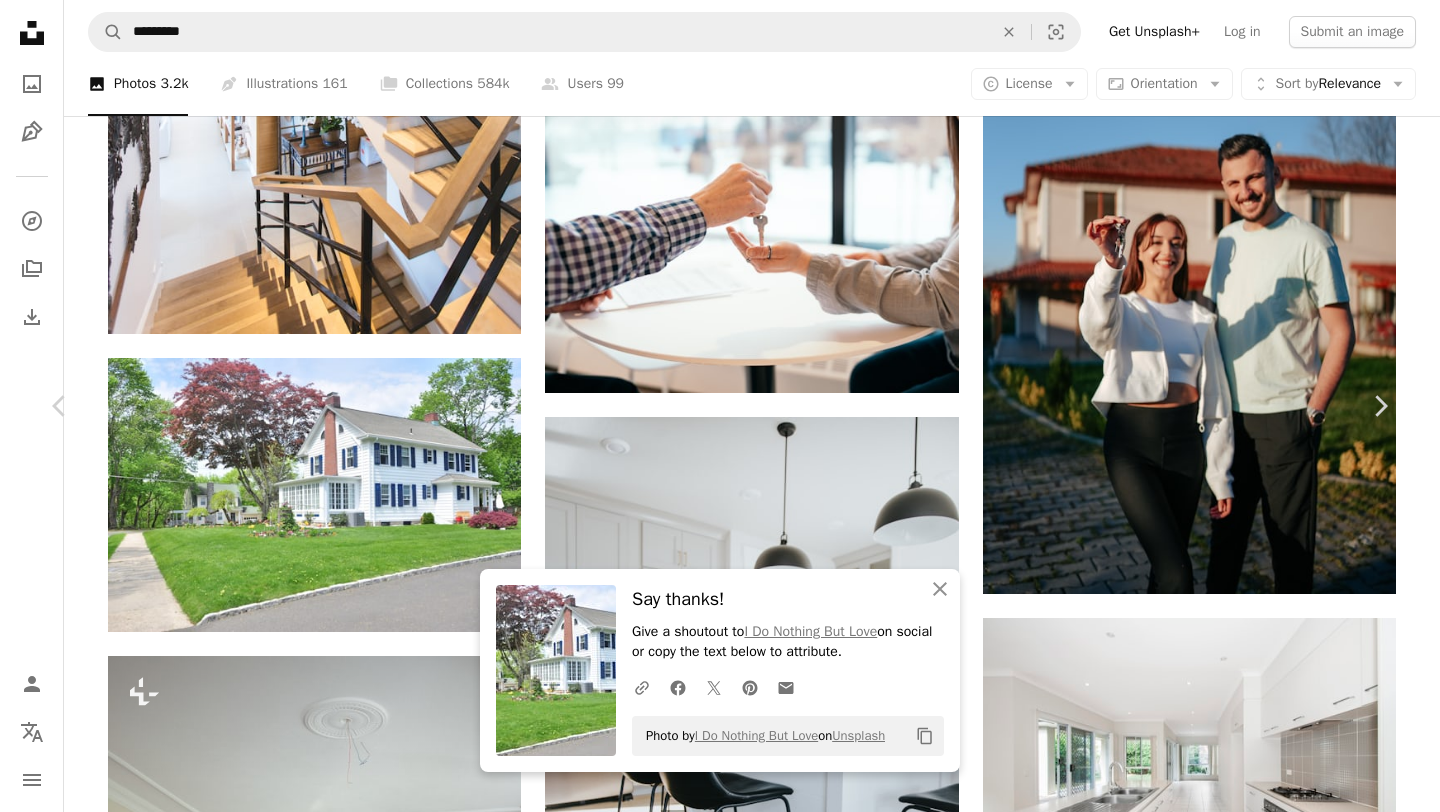 click on "An X shape" at bounding box center [20, 20] 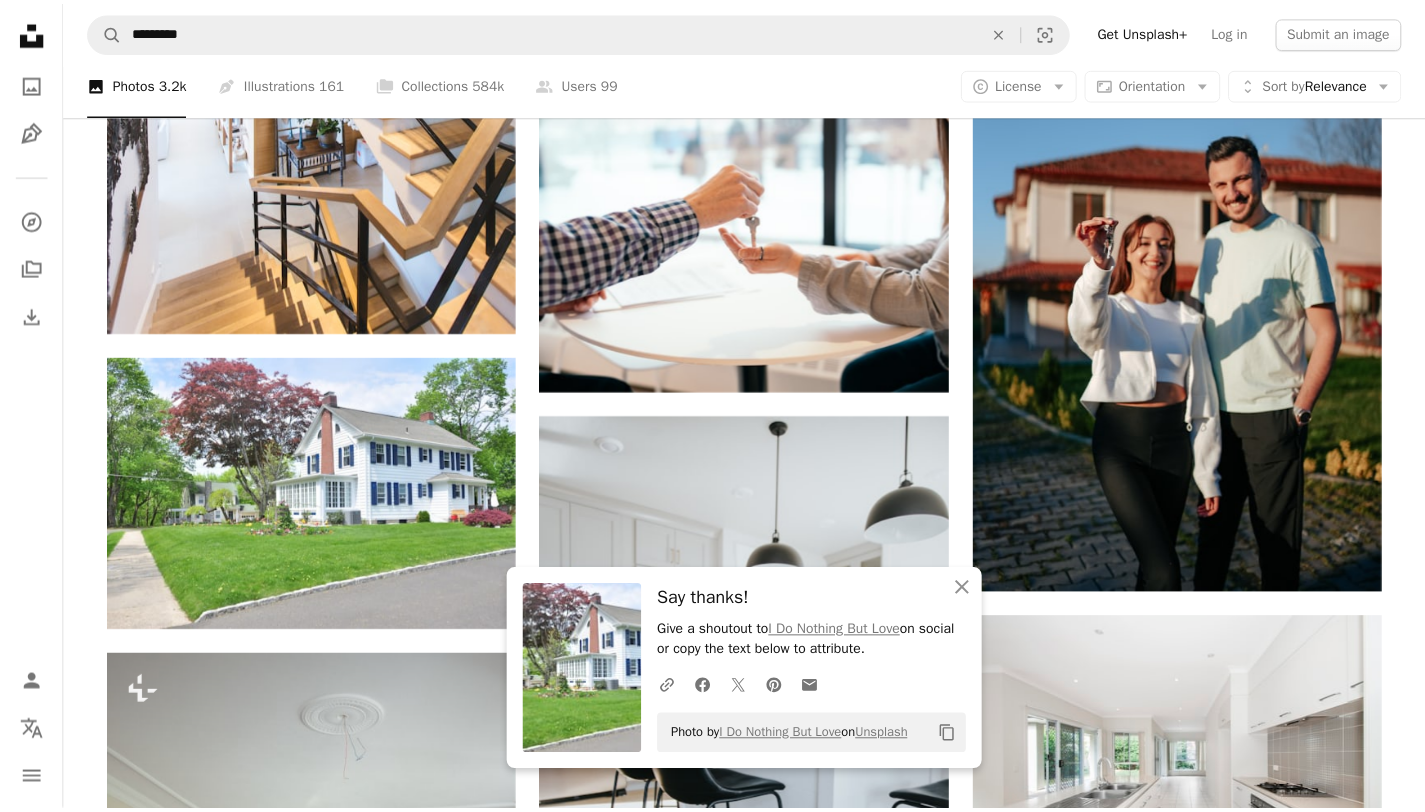scroll, scrollTop: 1384, scrollLeft: 0, axis: vertical 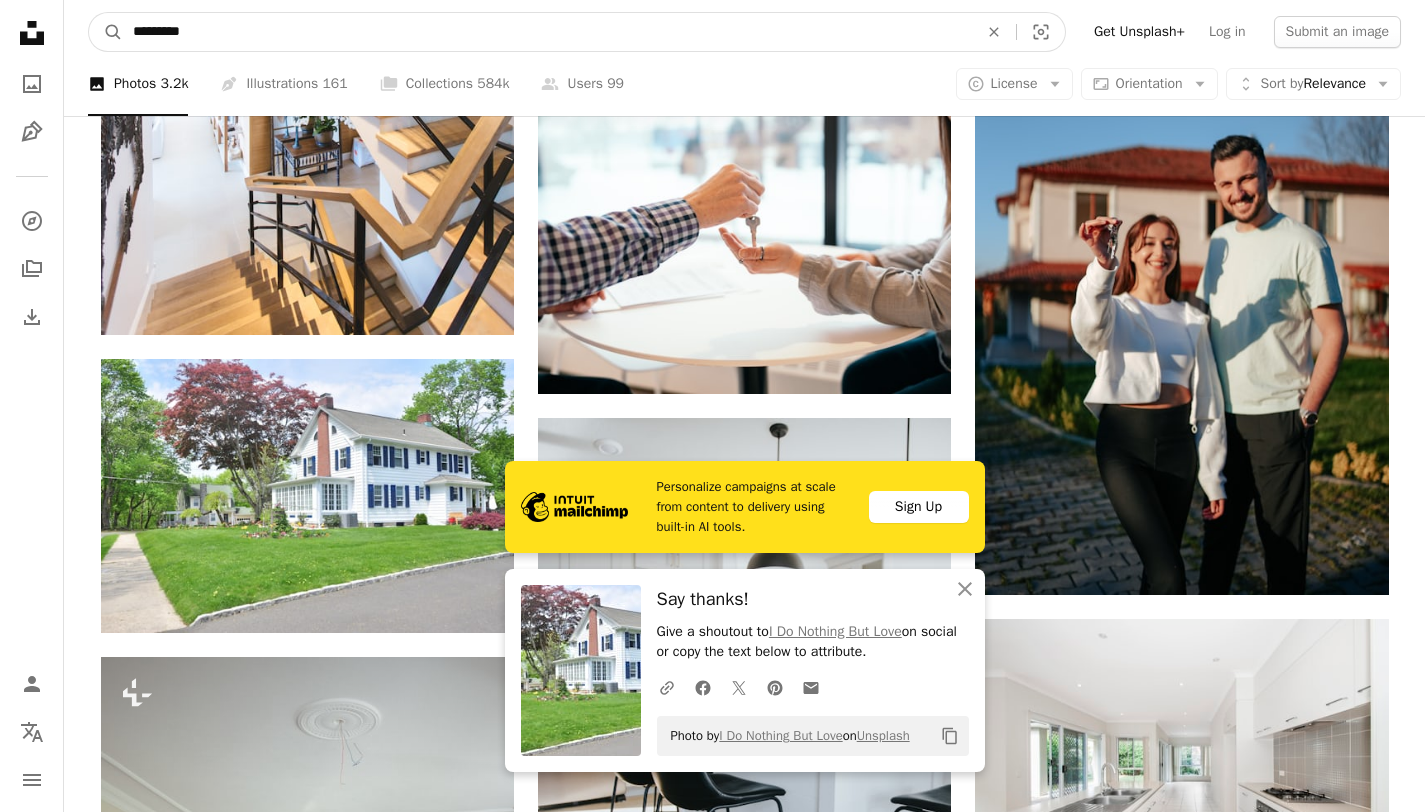 click on "*********" at bounding box center [547, 32] 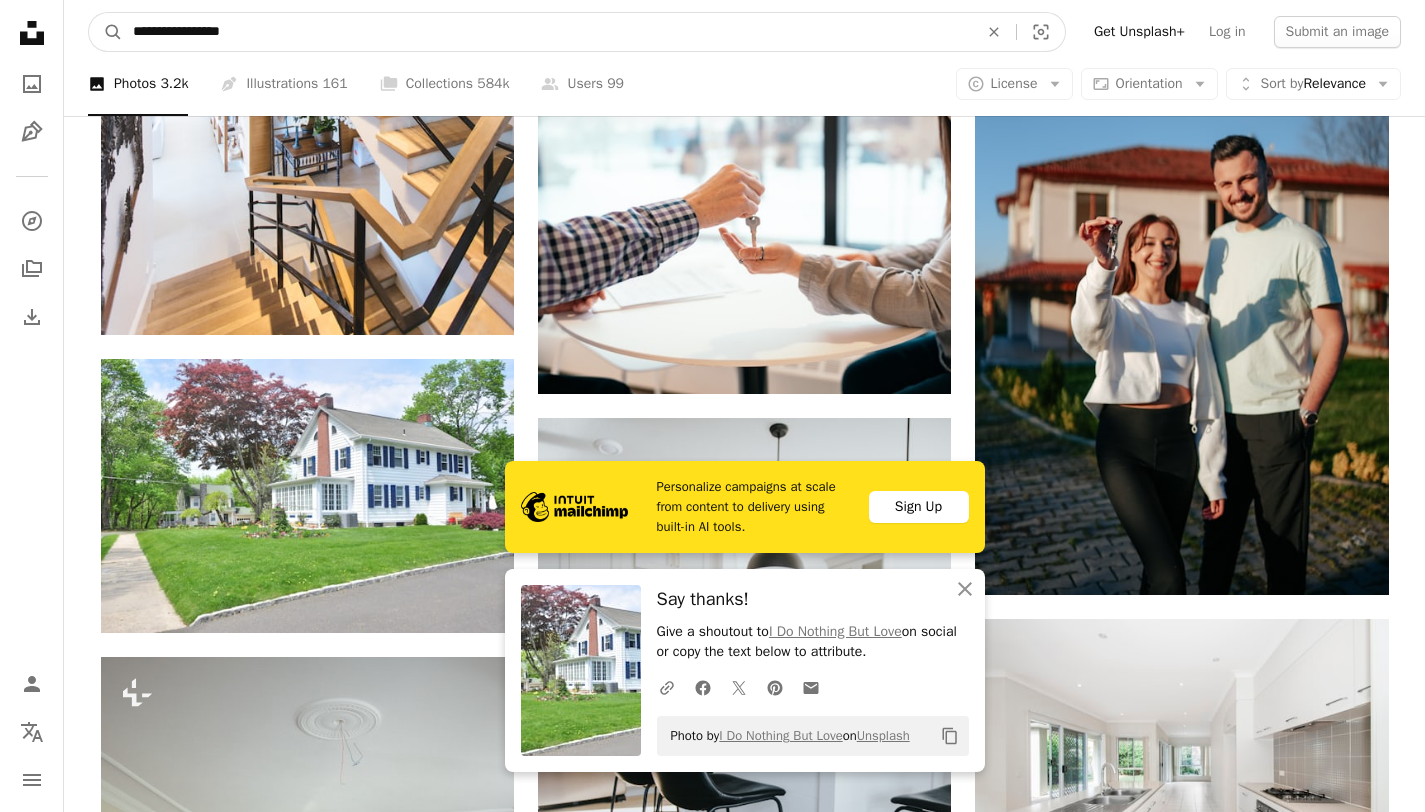 type on "**********" 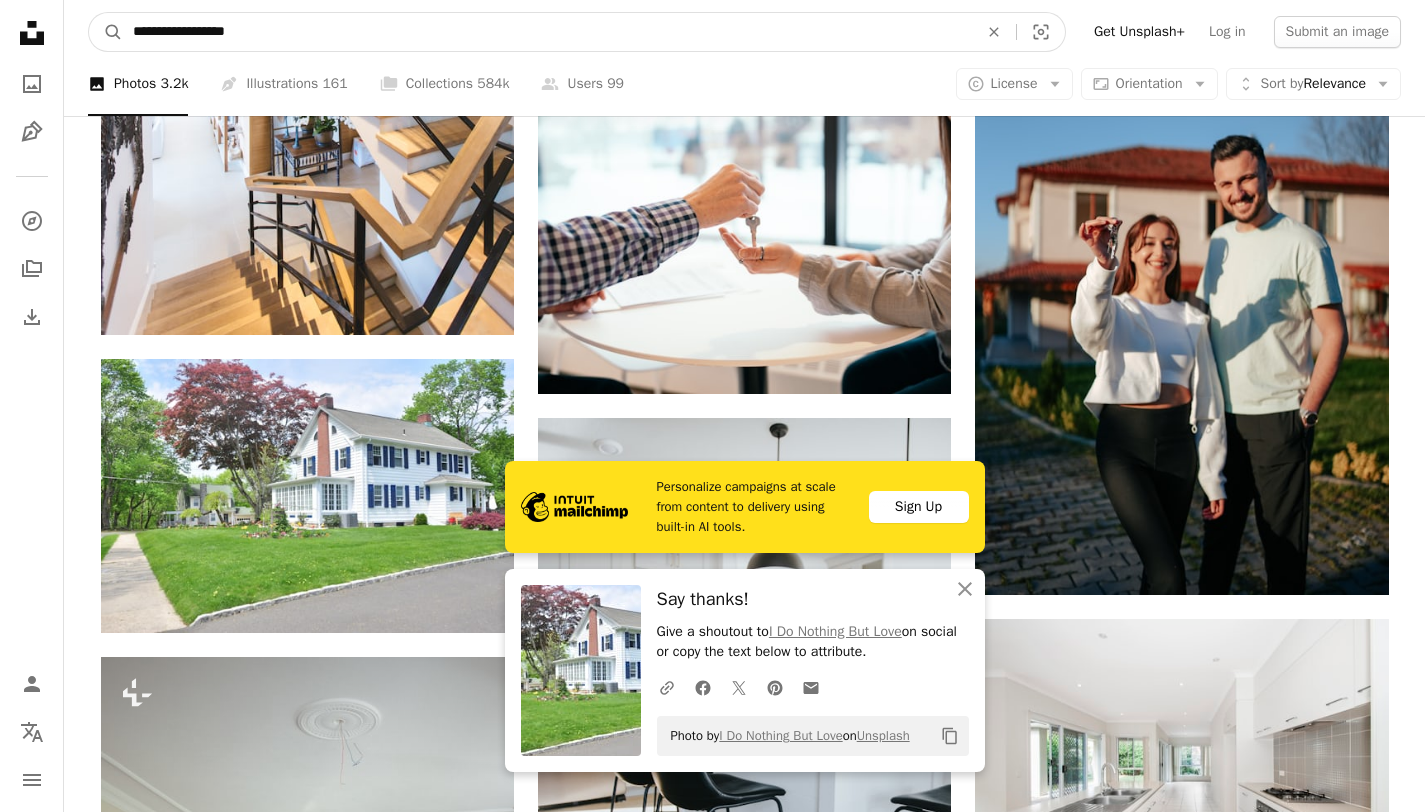 click on "A magnifying glass" at bounding box center (106, 32) 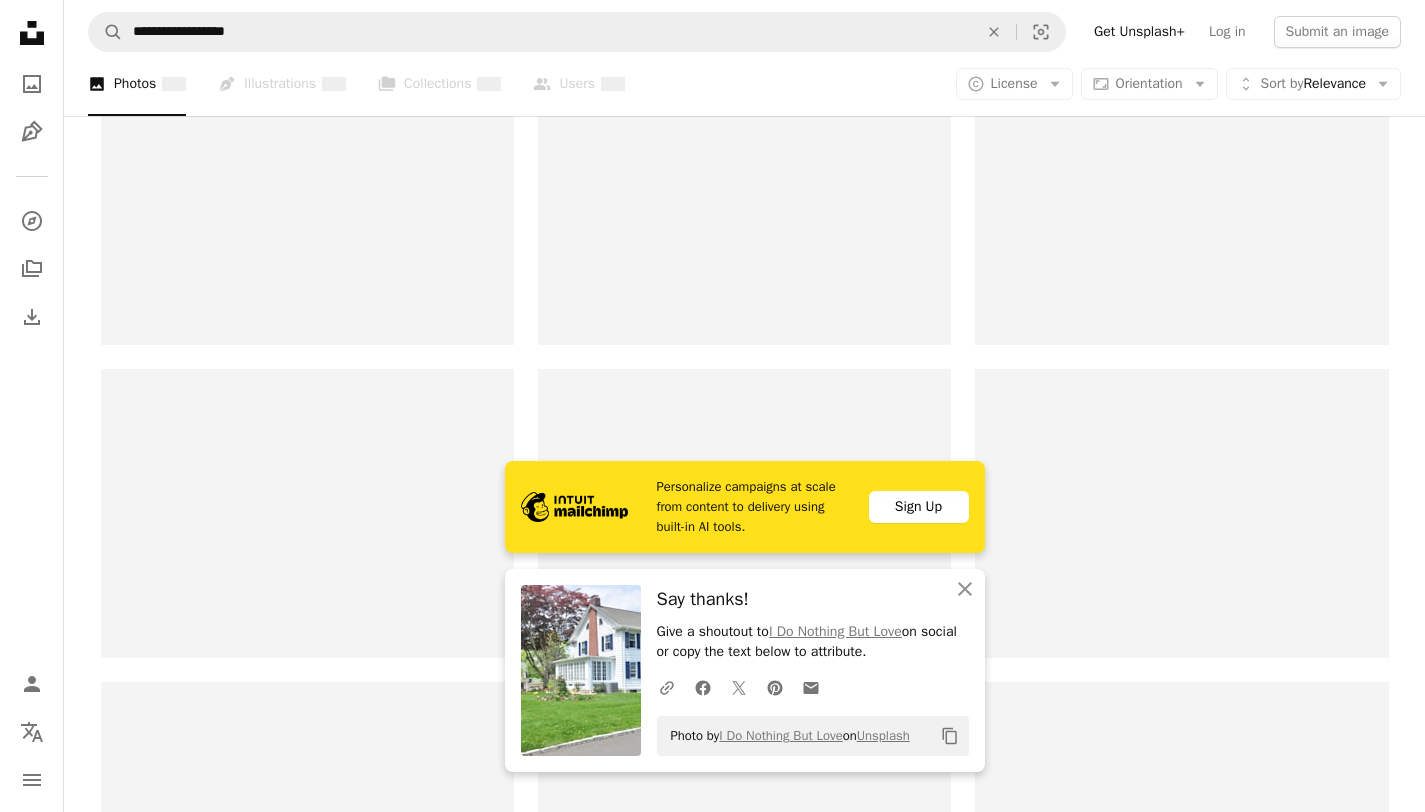 scroll, scrollTop: 0, scrollLeft: 0, axis: both 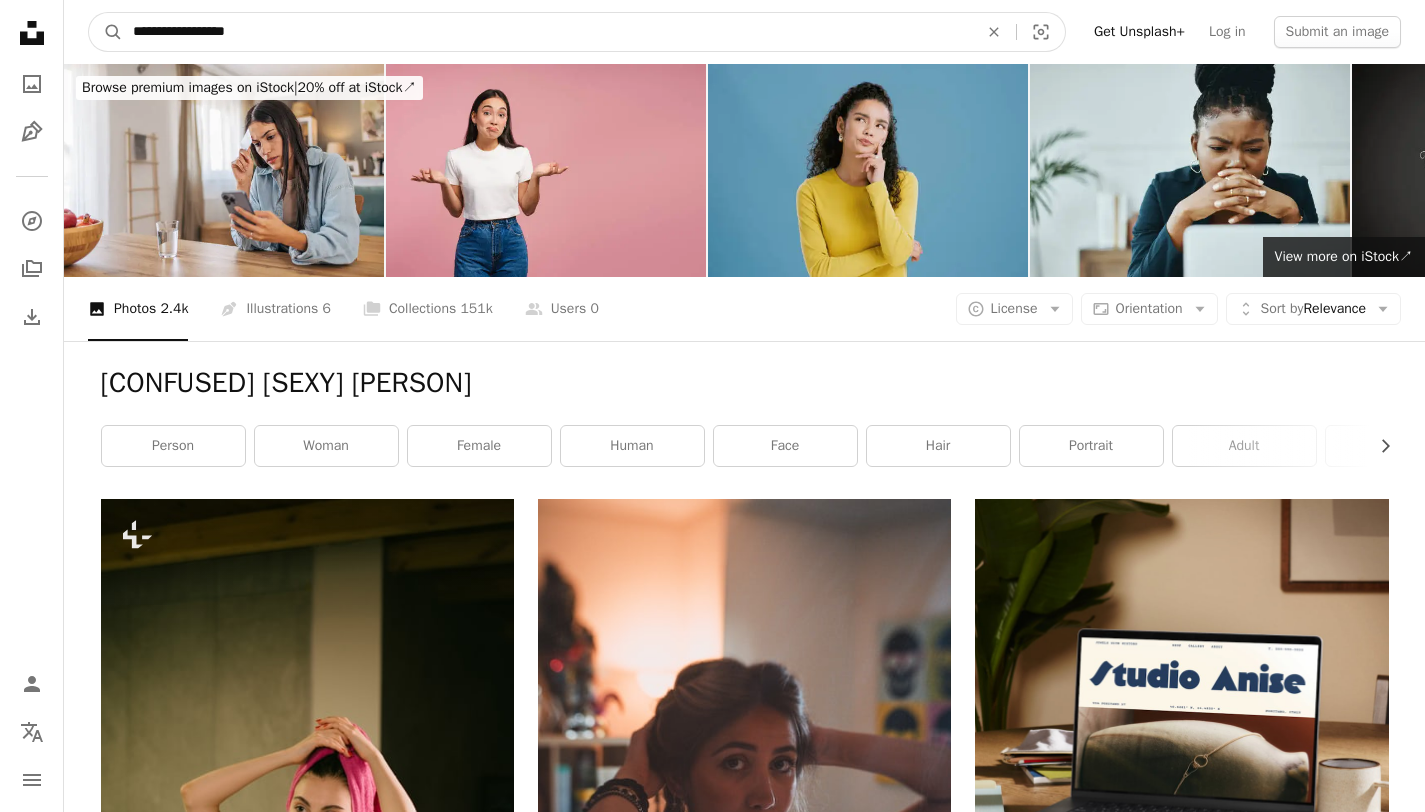 drag, startPoint x: 230, startPoint y: 30, endPoint x: 347, endPoint y: 49, distance: 118.5327 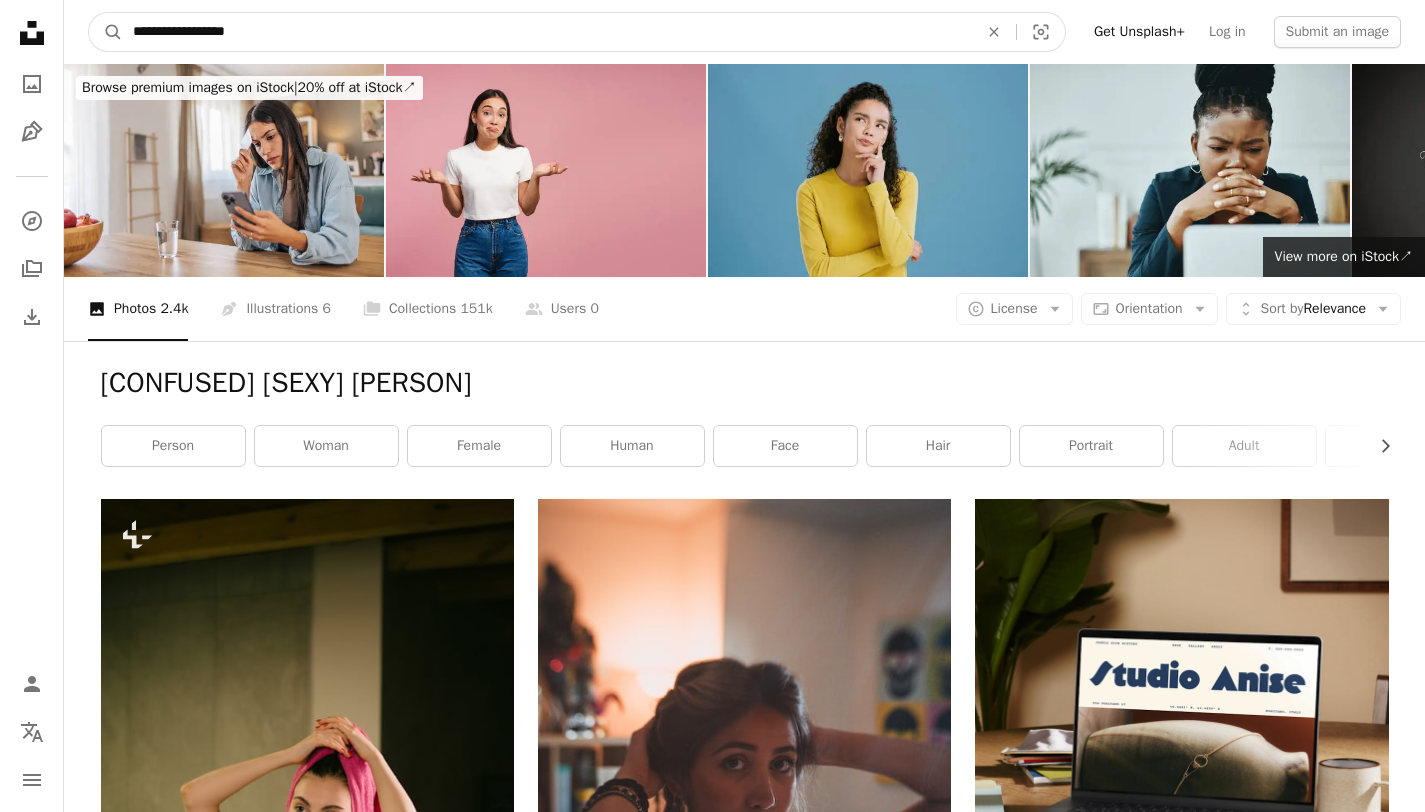 type on "**********" 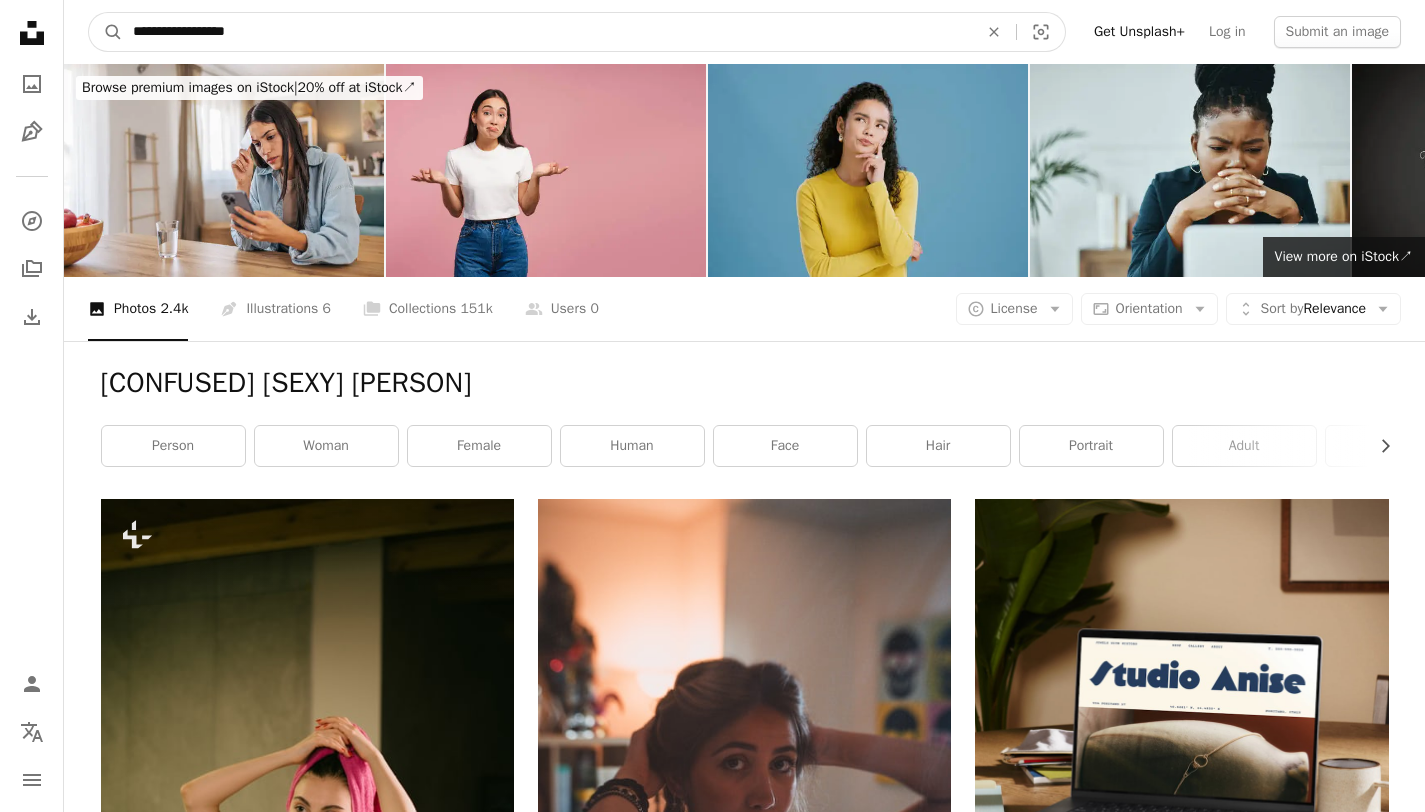 click on "A magnifying glass" at bounding box center (106, 32) 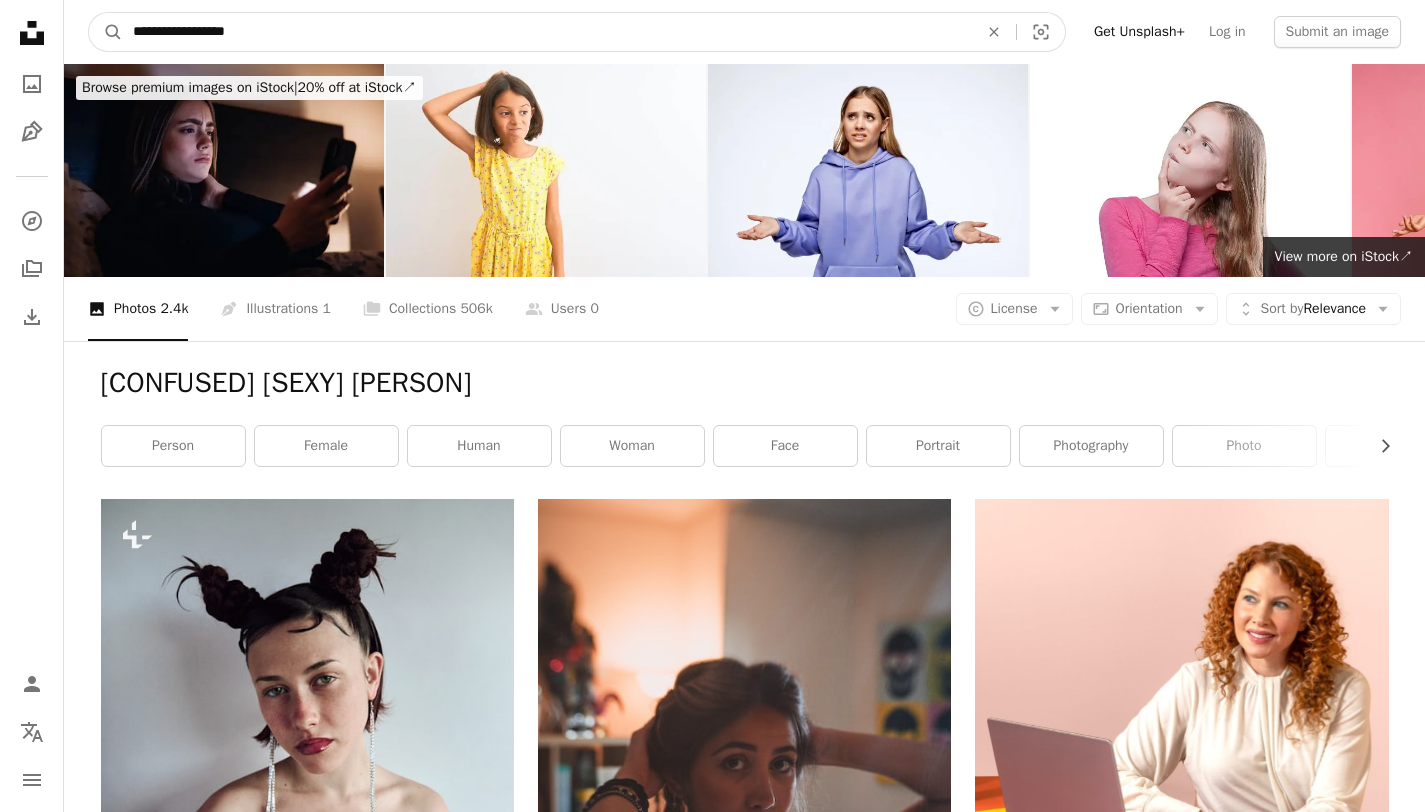 click on "**********" at bounding box center (547, 32) 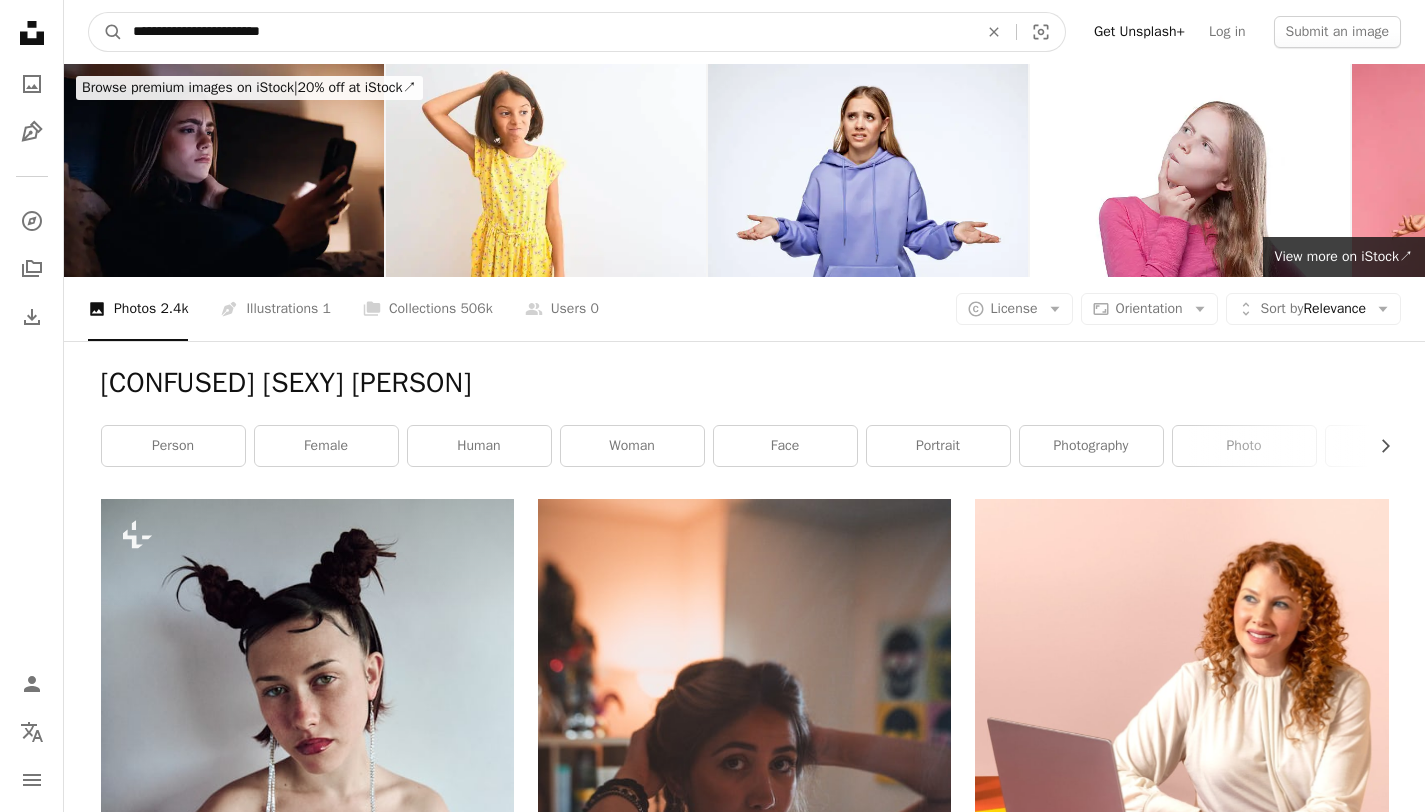 type on "**********" 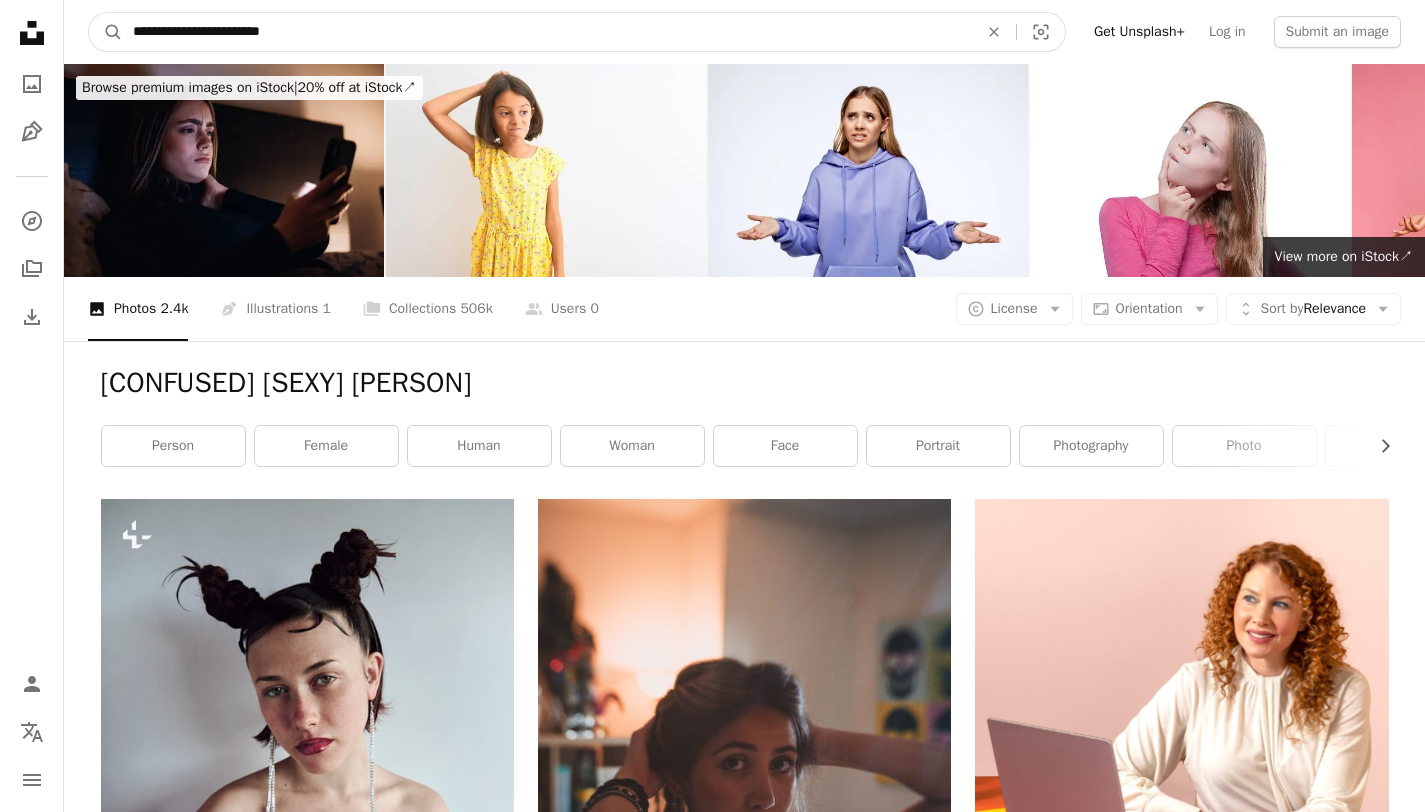 click on "A magnifying glass" at bounding box center (106, 32) 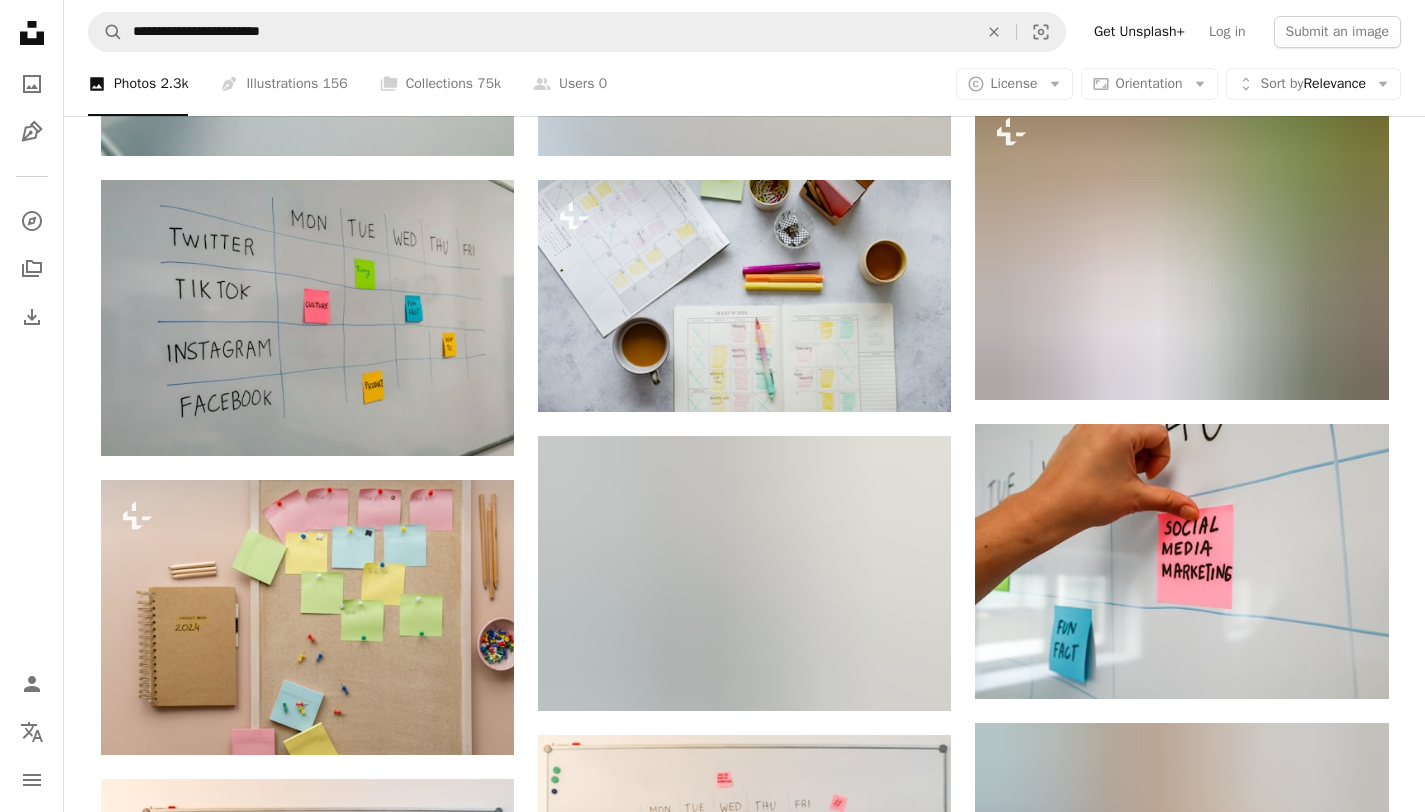 scroll, scrollTop: 1268, scrollLeft: 0, axis: vertical 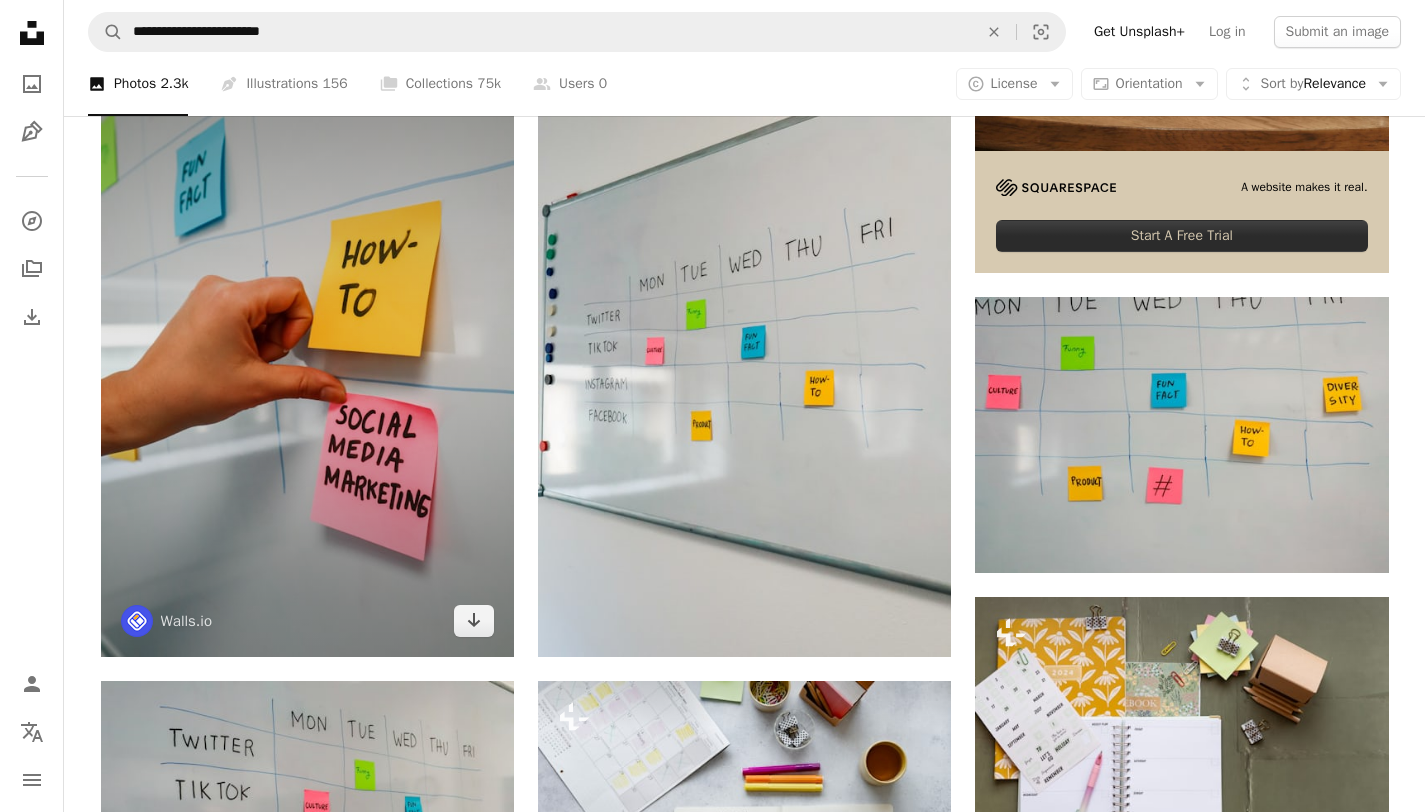click at bounding box center (307, 347) 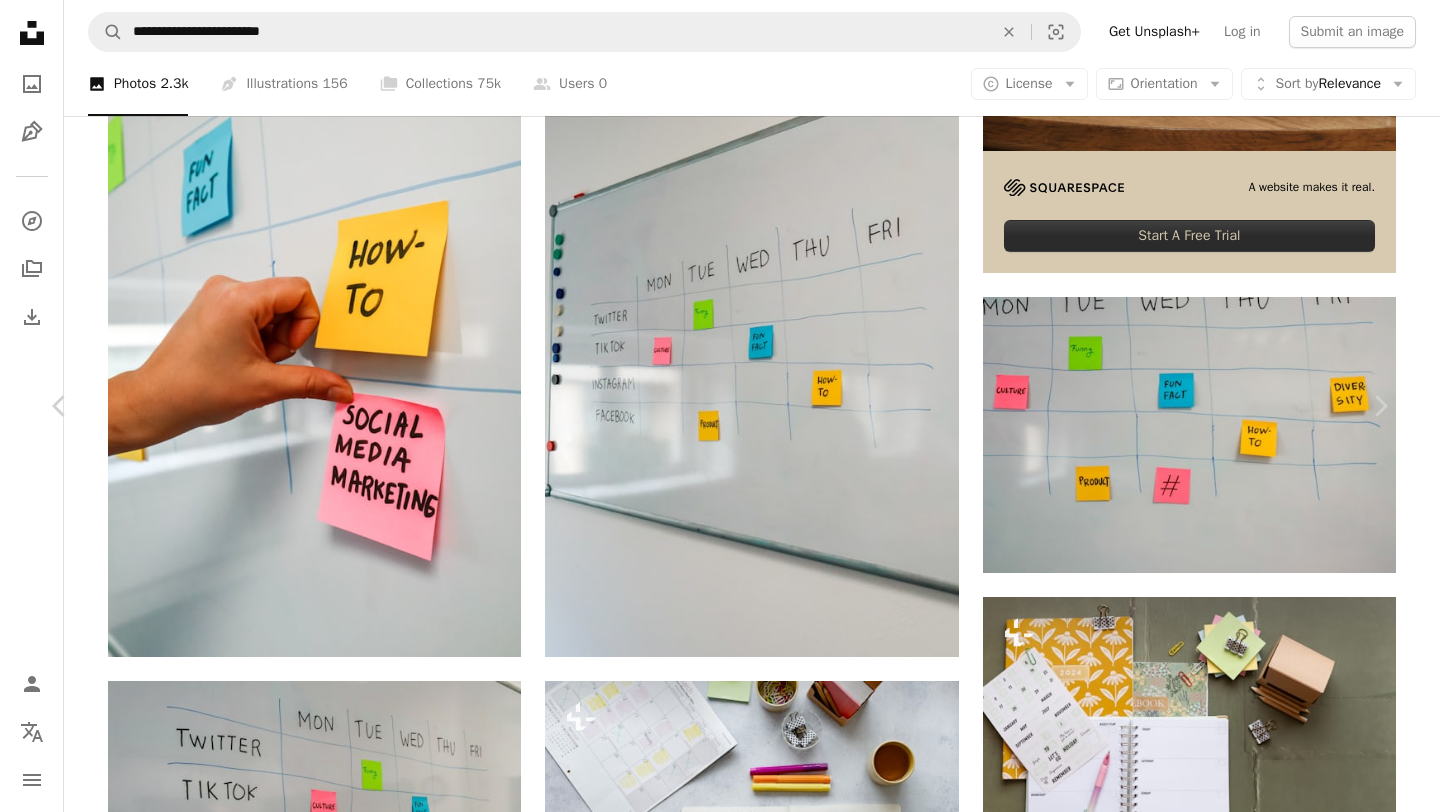 click on "Chevron down" 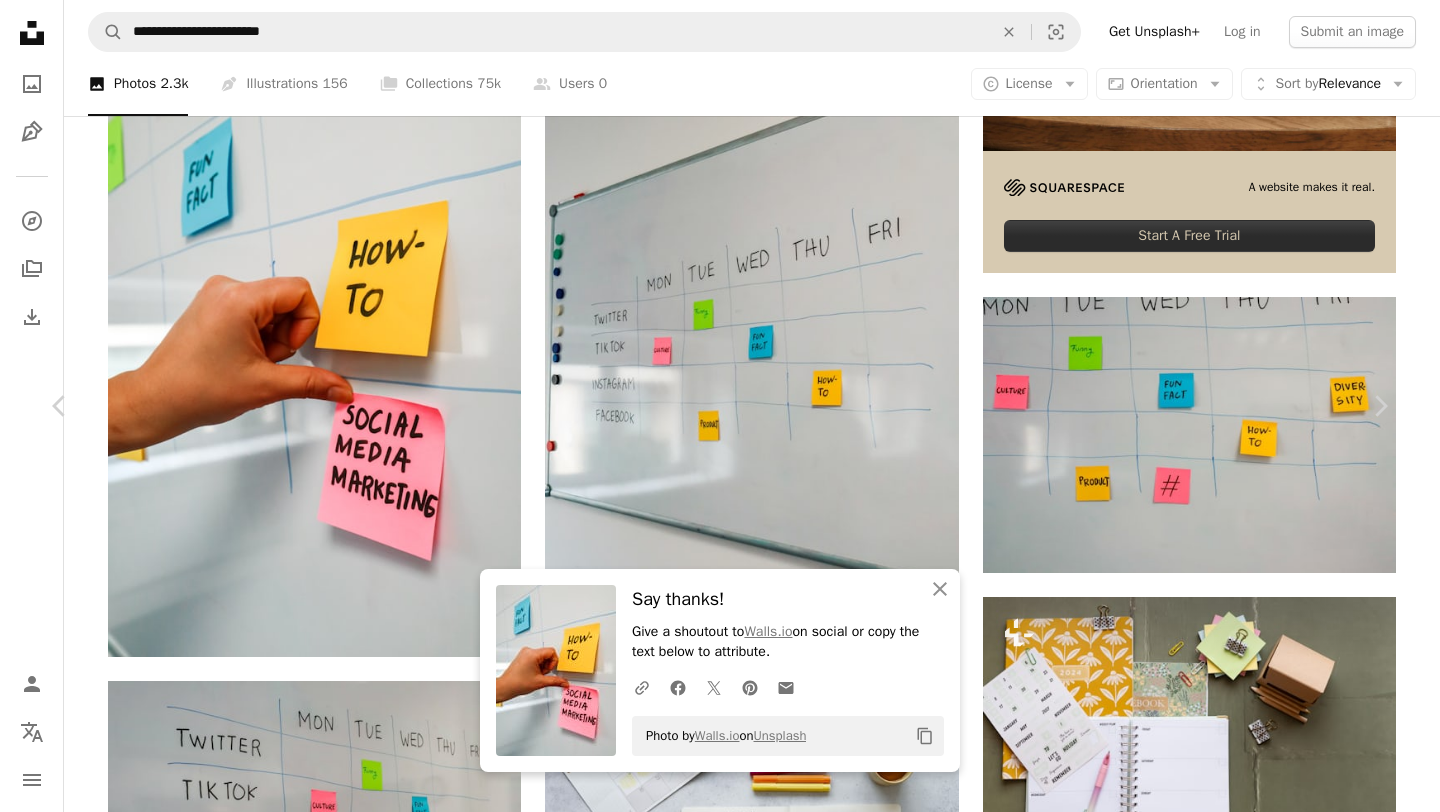 click on "An X shape" at bounding box center (20, 20) 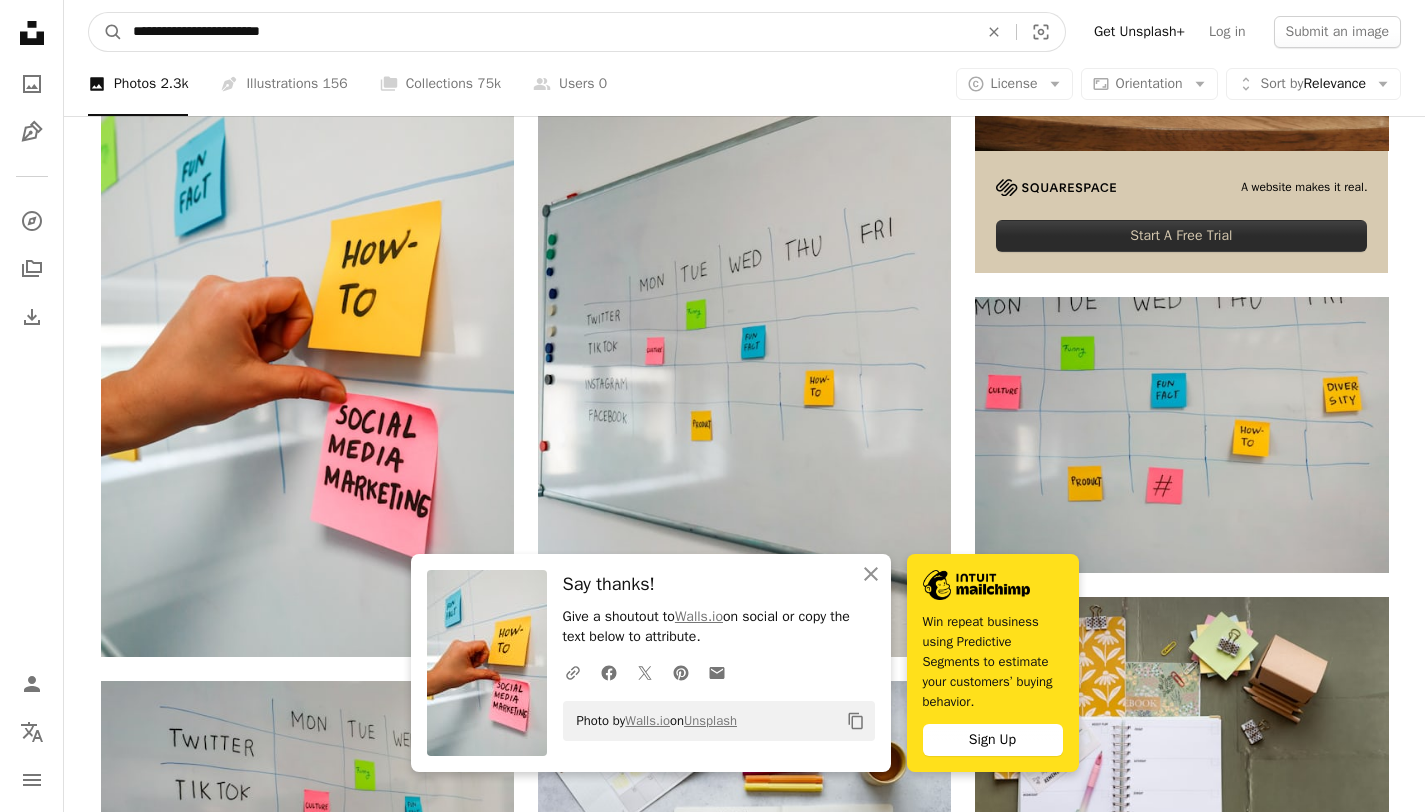 click on "**********" at bounding box center [547, 32] 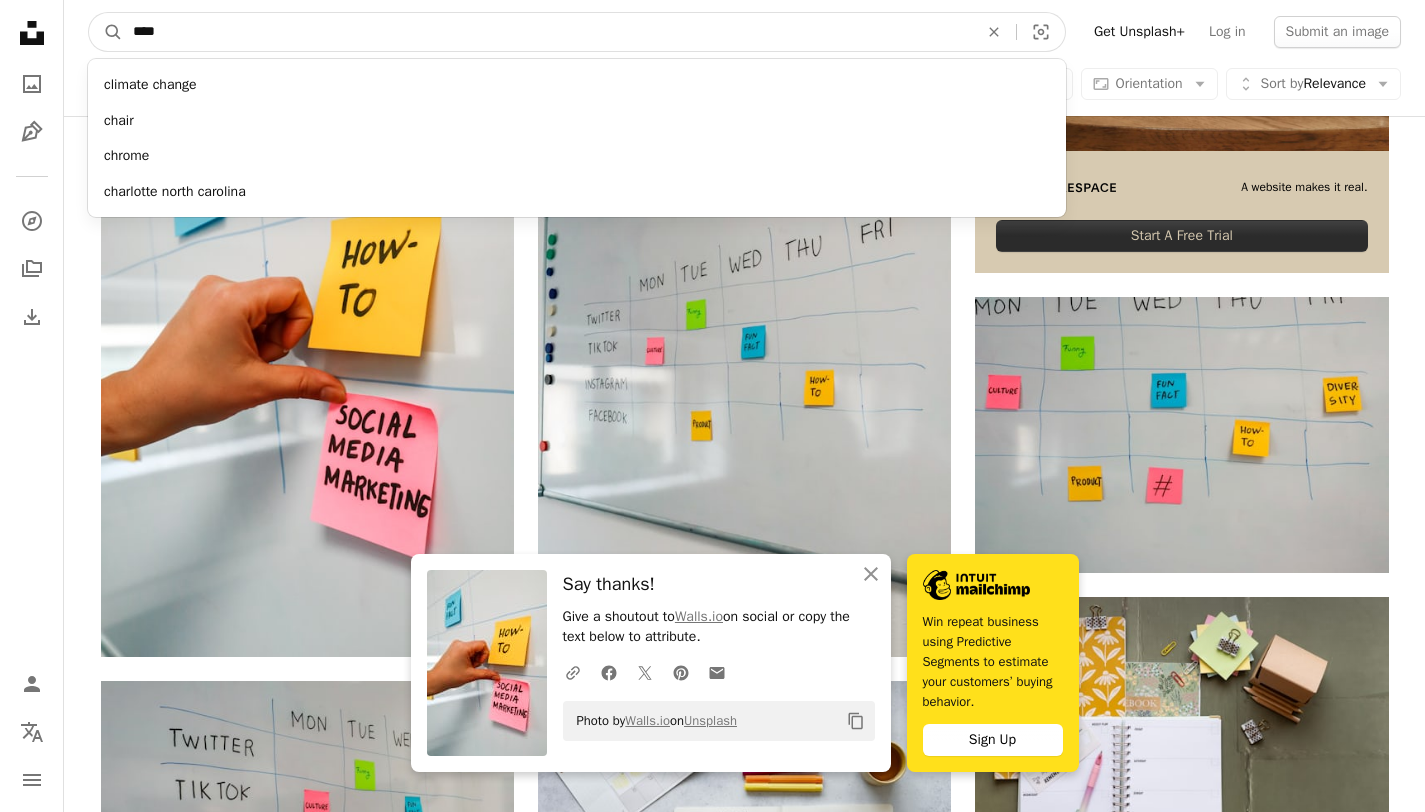 type on "*****" 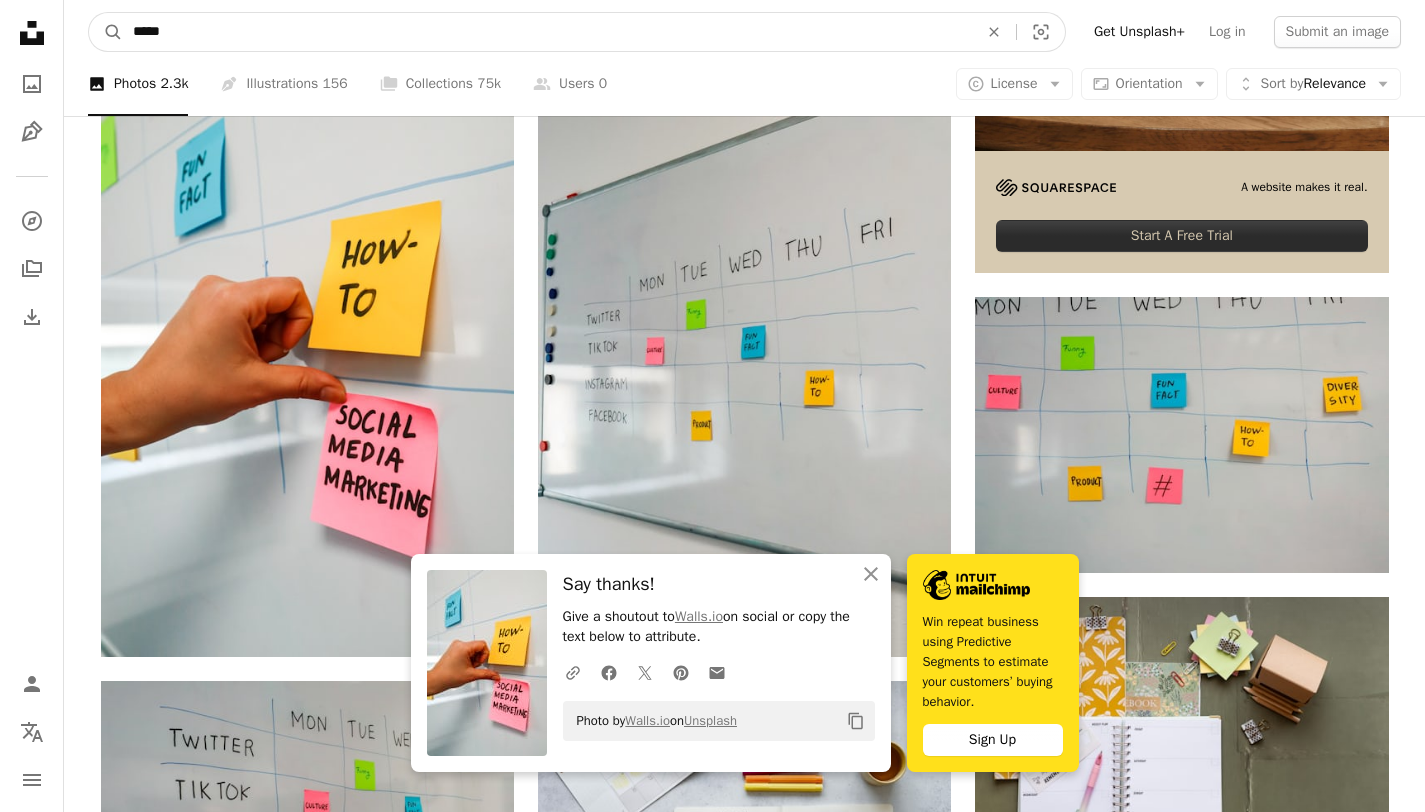 click on "A magnifying glass" at bounding box center [106, 32] 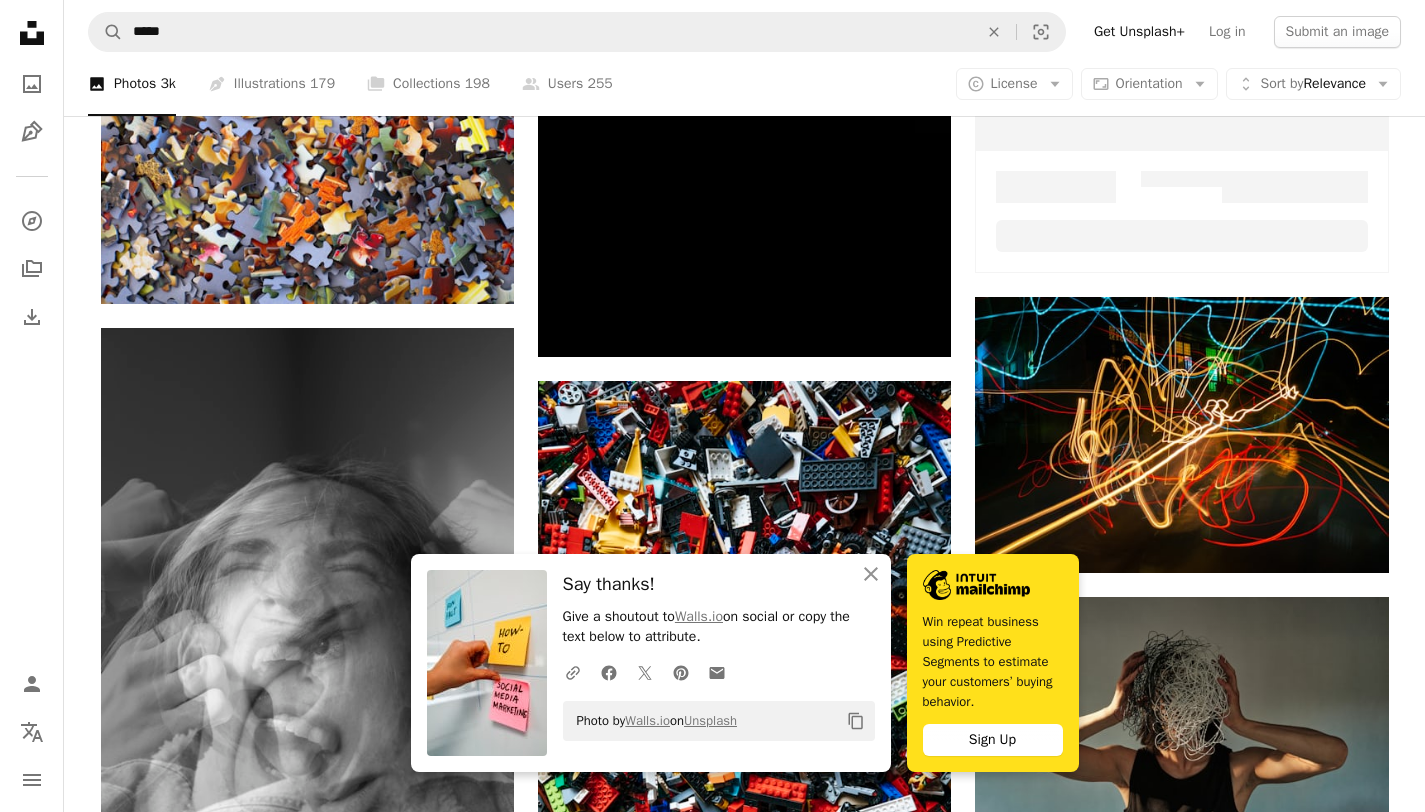 scroll, scrollTop: 0, scrollLeft: 0, axis: both 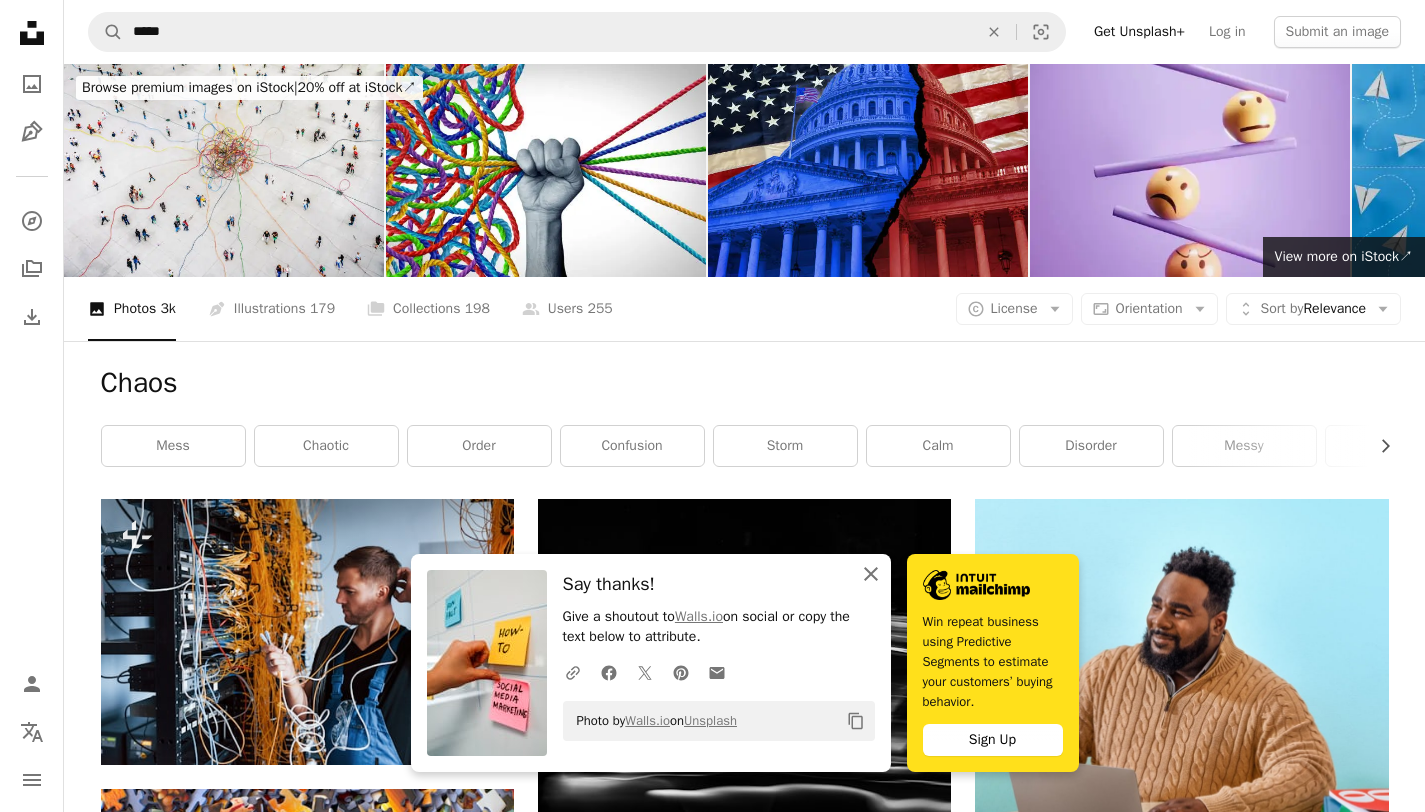 click on "An X shape" 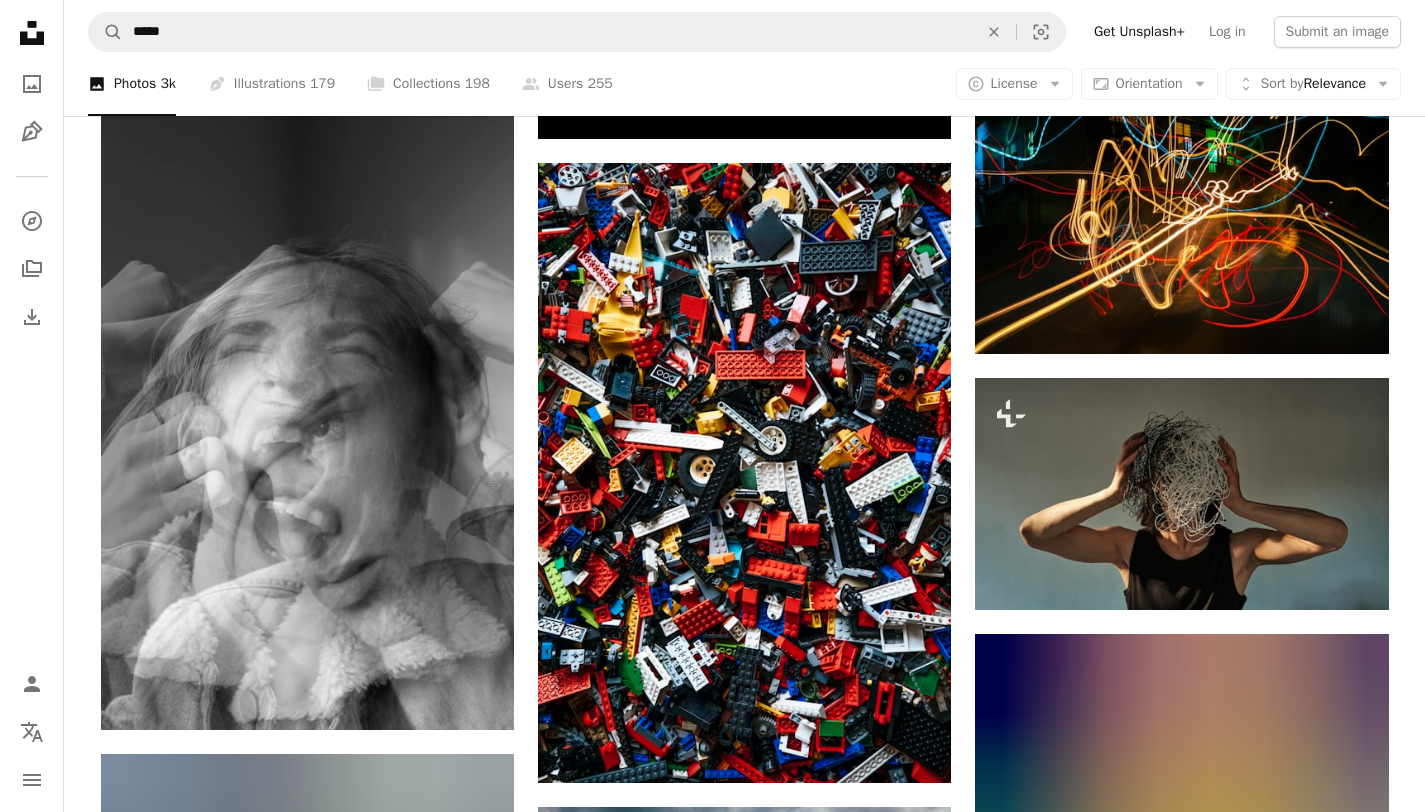 scroll, scrollTop: 0, scrollLeft: 0, axis: both 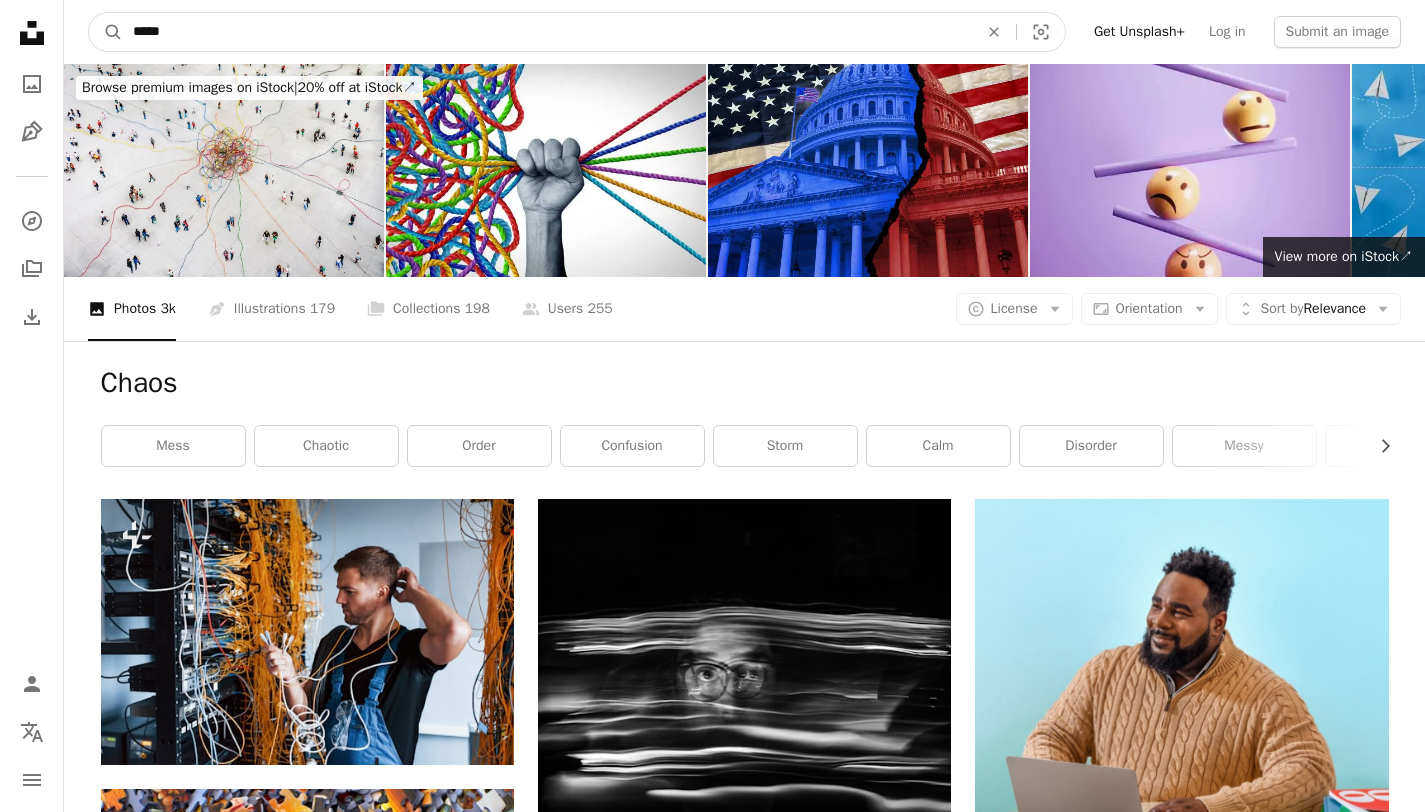 click on "*****" at bounding box center [547, 32] 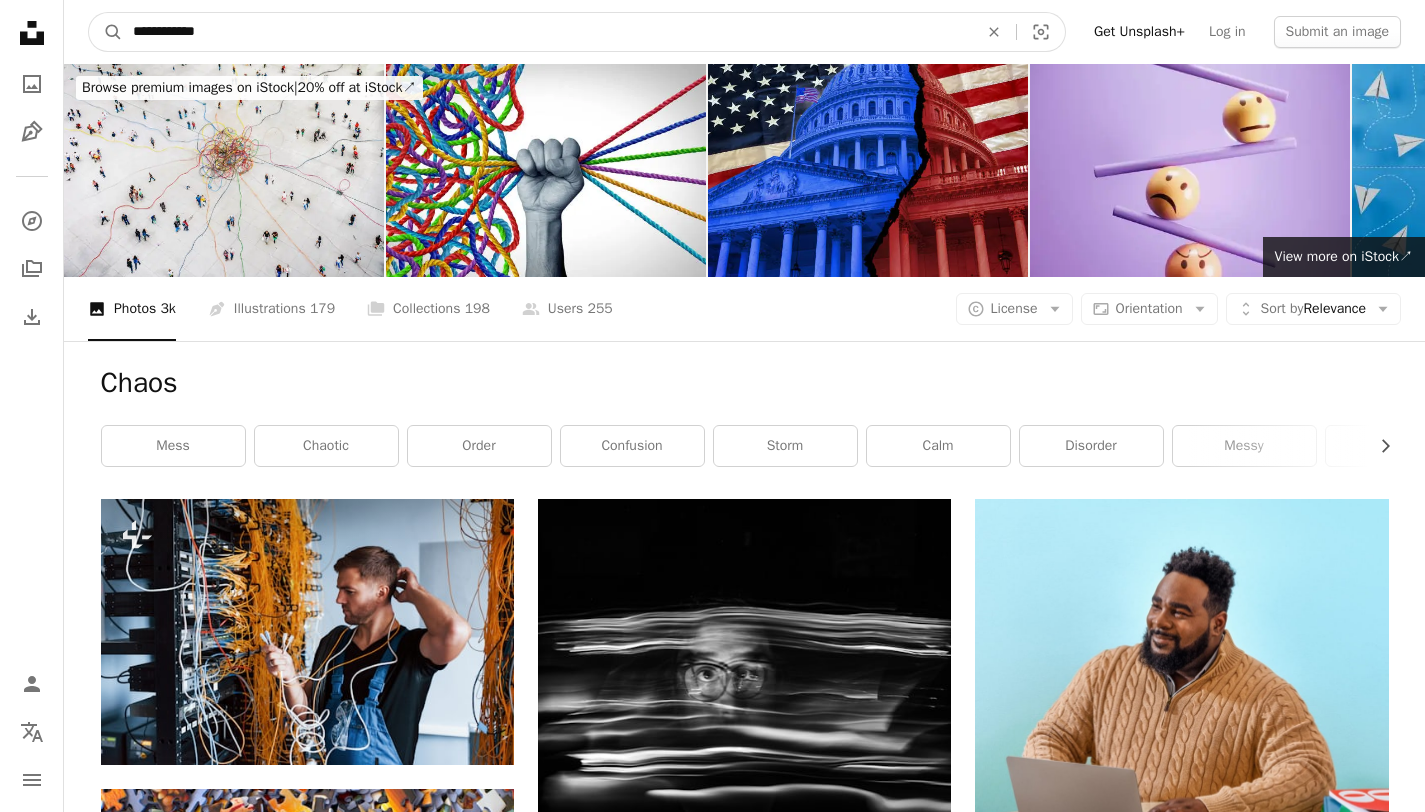 type on "**********" 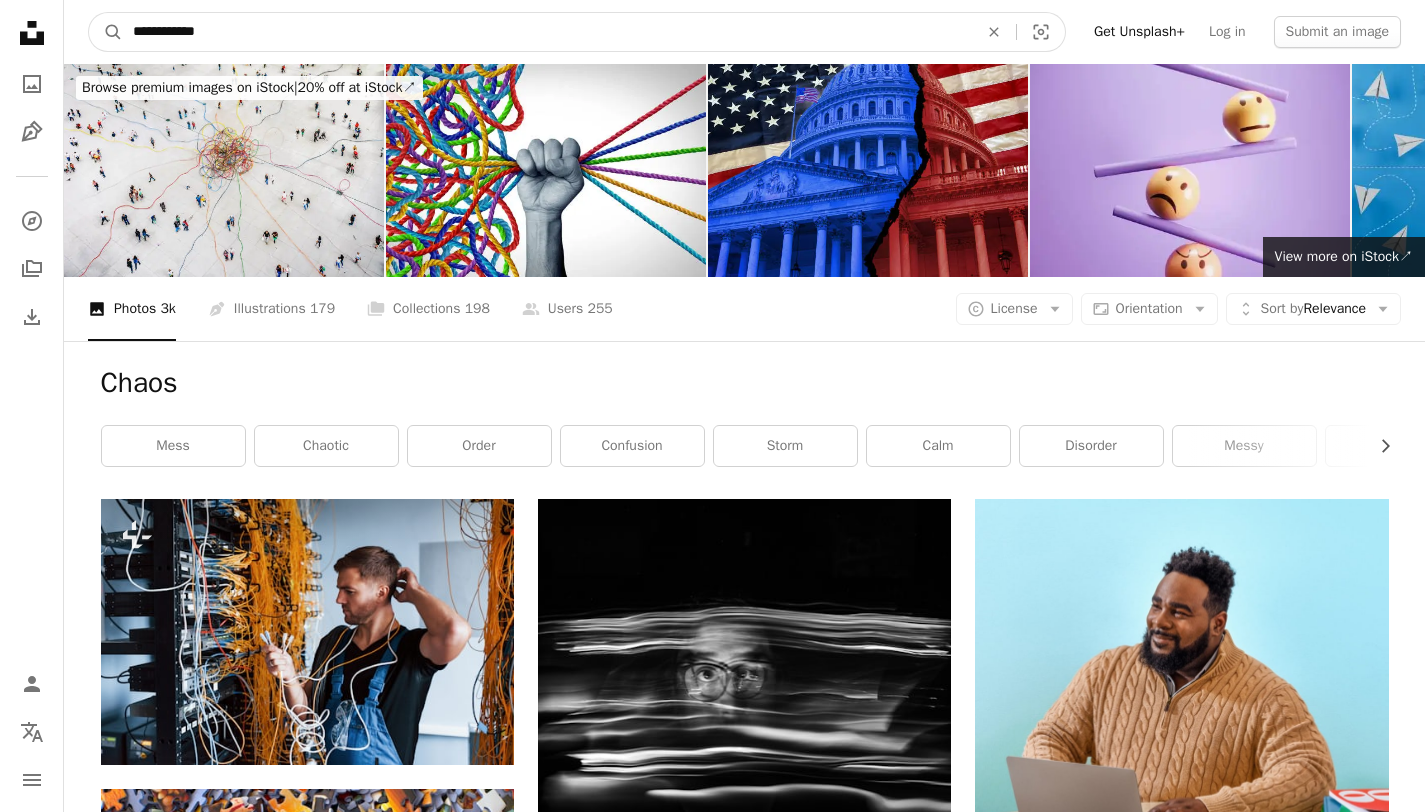 click on "A magnifying glass" at bounding box center (106, 32) 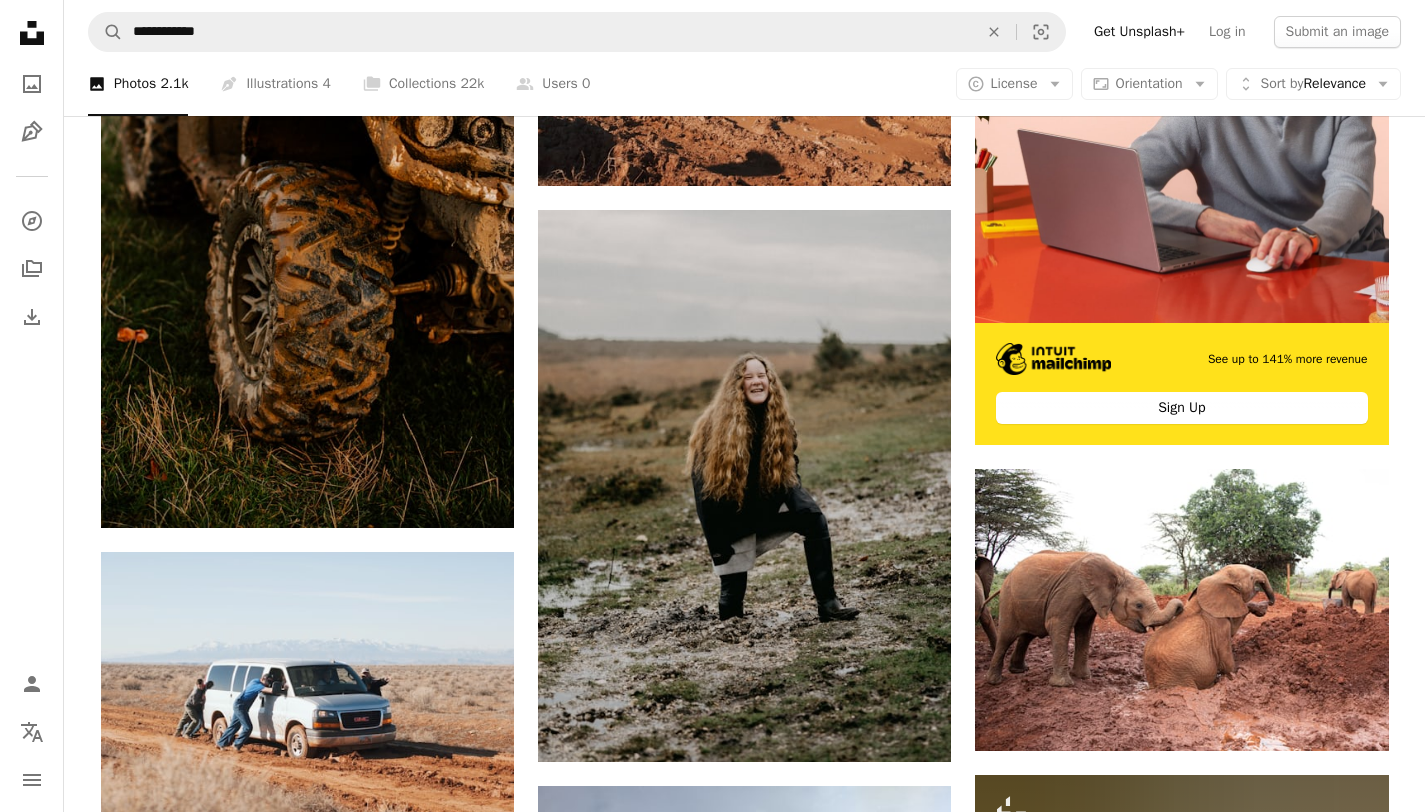 scroll, scrollTop: 0, scrollLeft: 0, axis: both 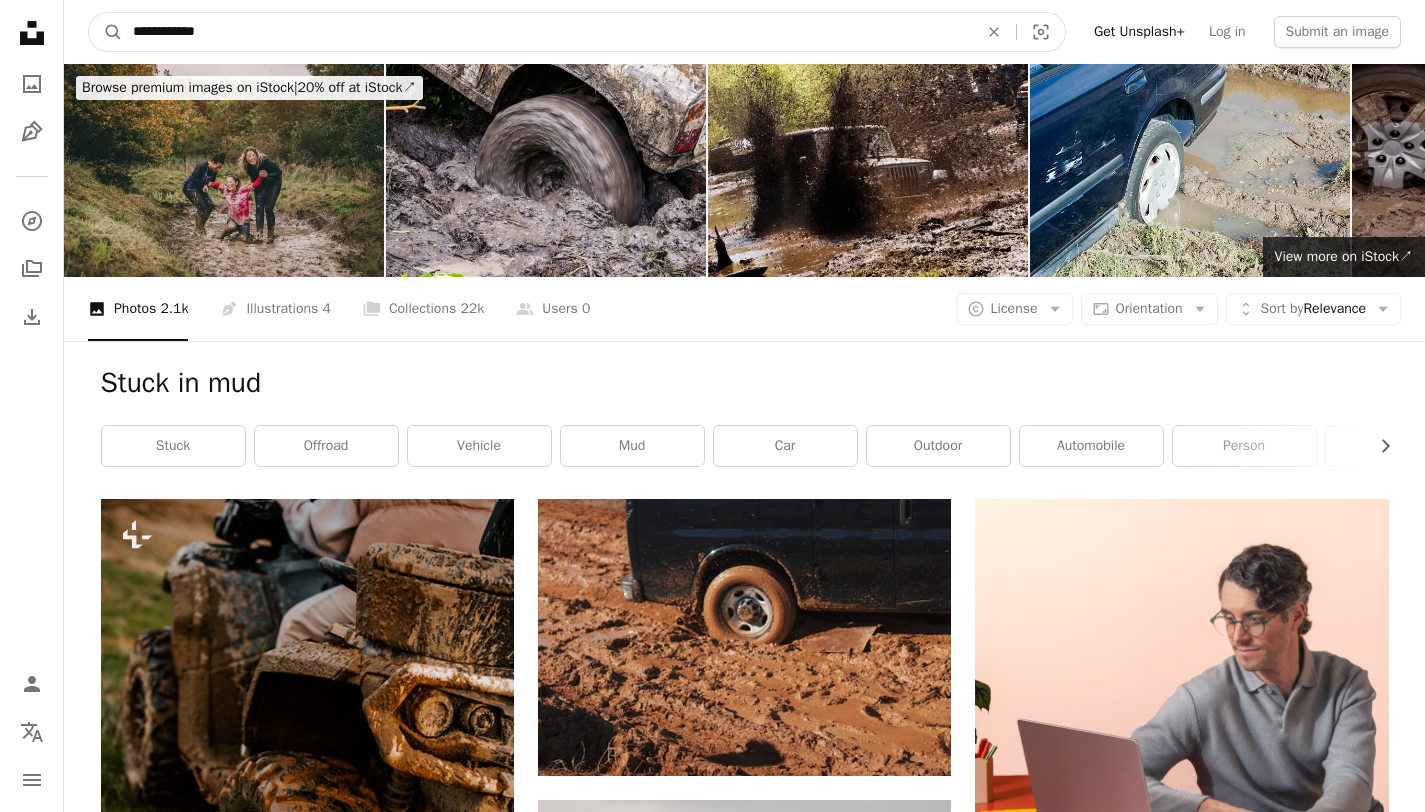 click on "**********" at bounding box center (547, 32) 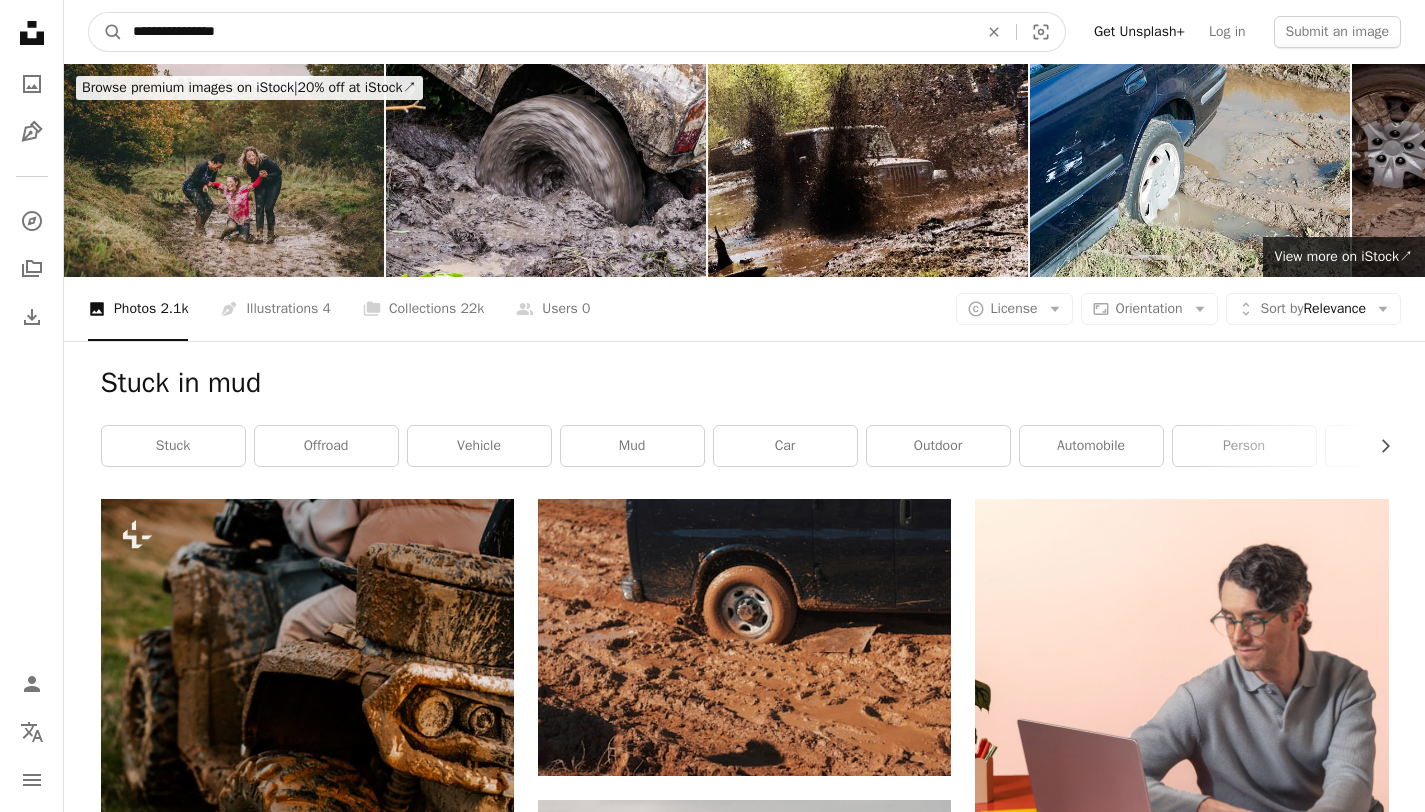 type on "**********" 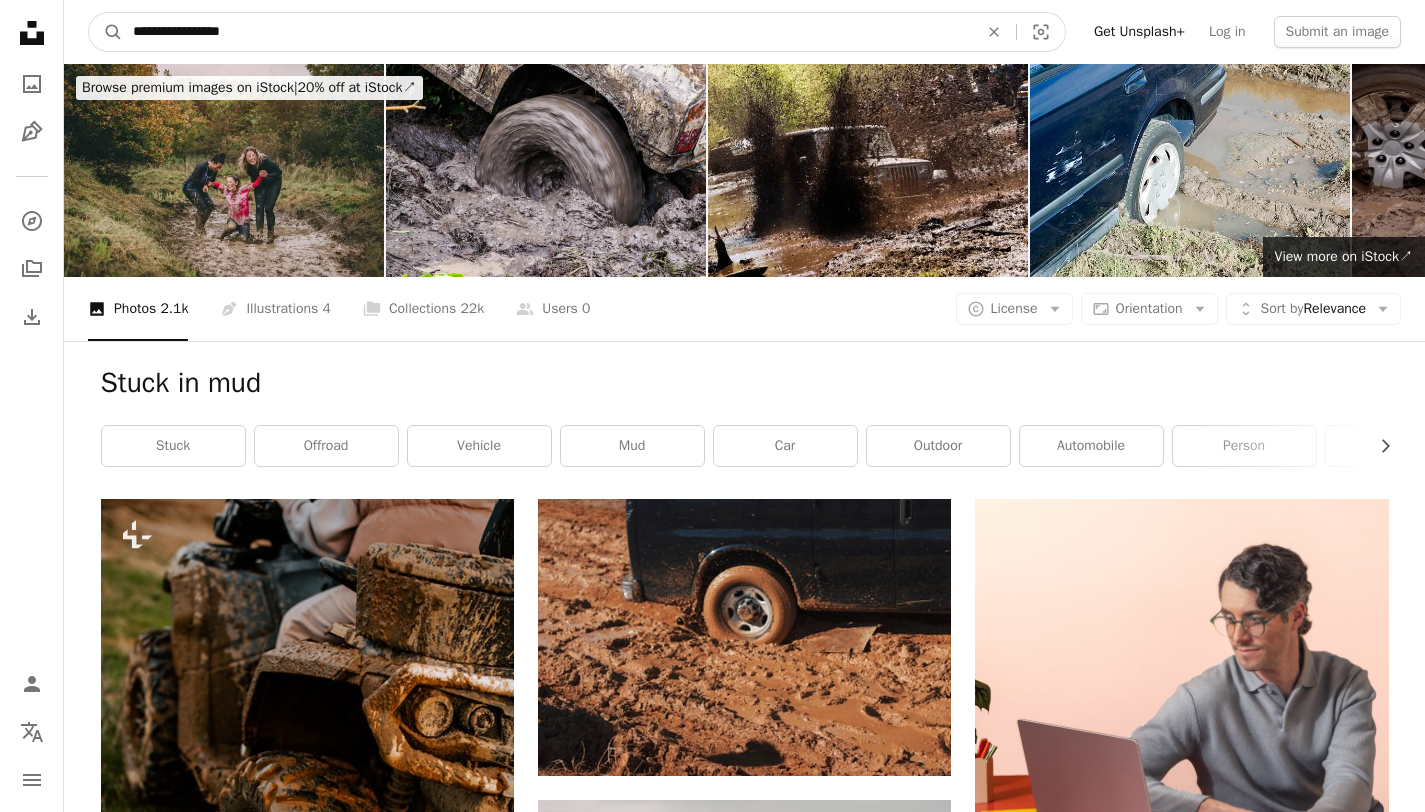 click on "A magnifying glass" at bounding box center (106, 32) 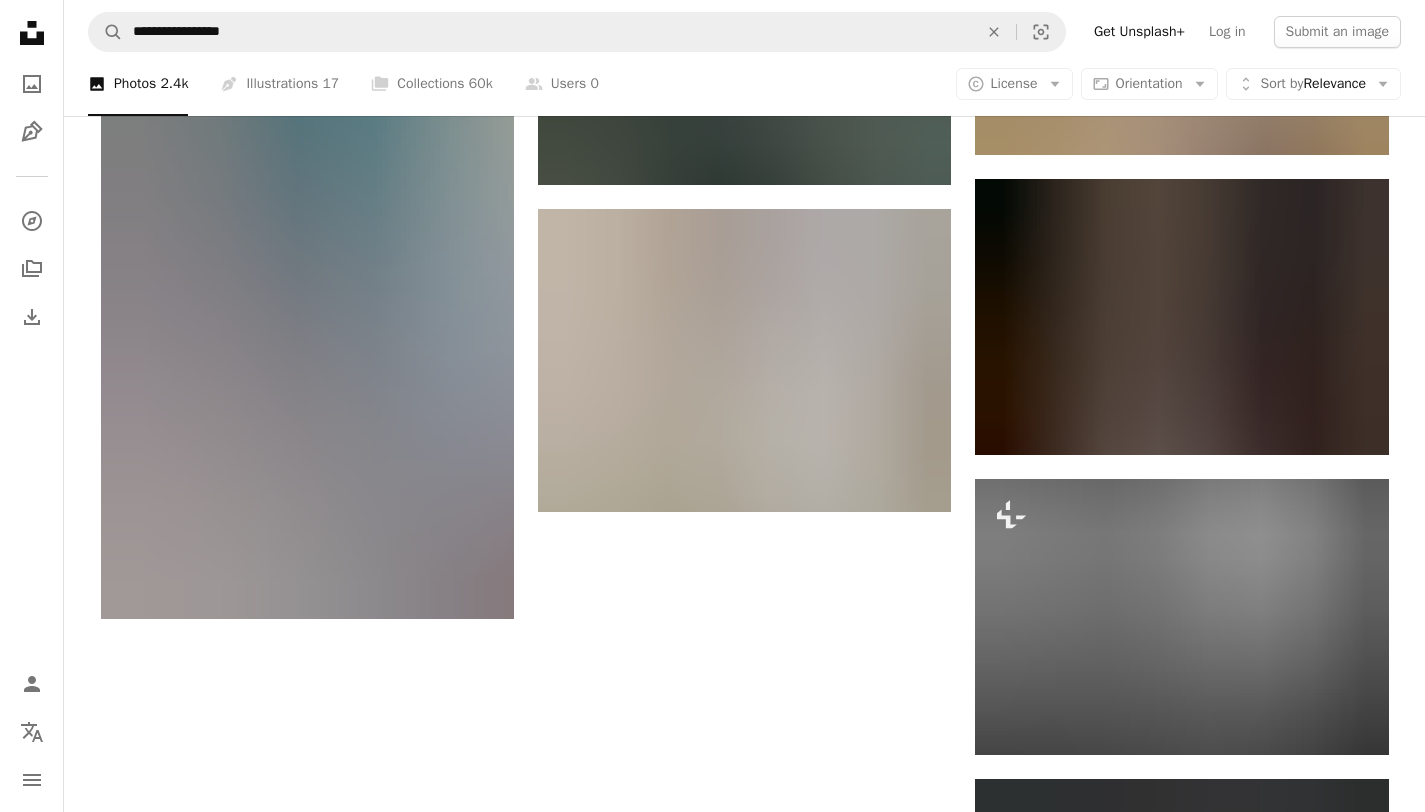 scroll, scrollTop: 2398, scrollLeft: 0, axis: vertical 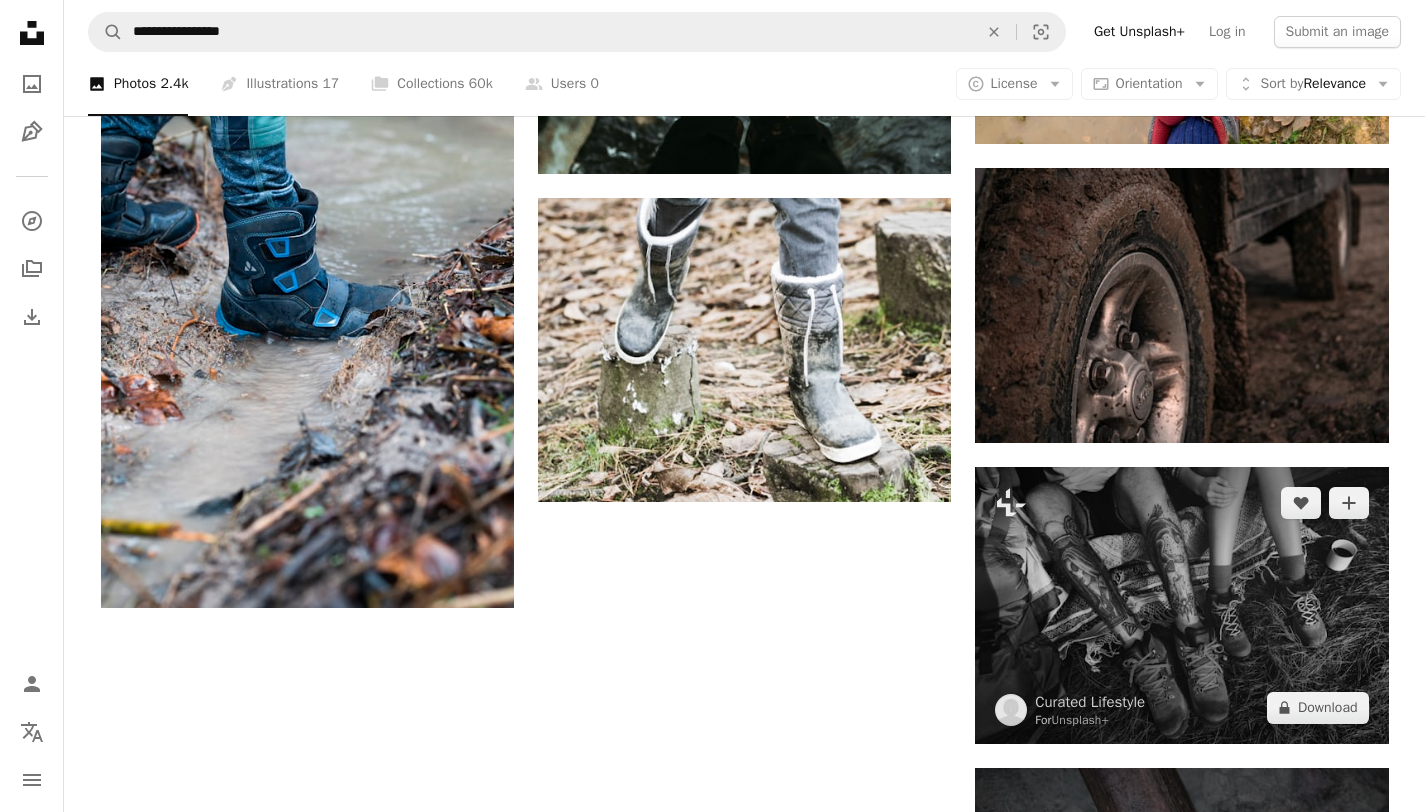 click at bounding box center (1181, 605) 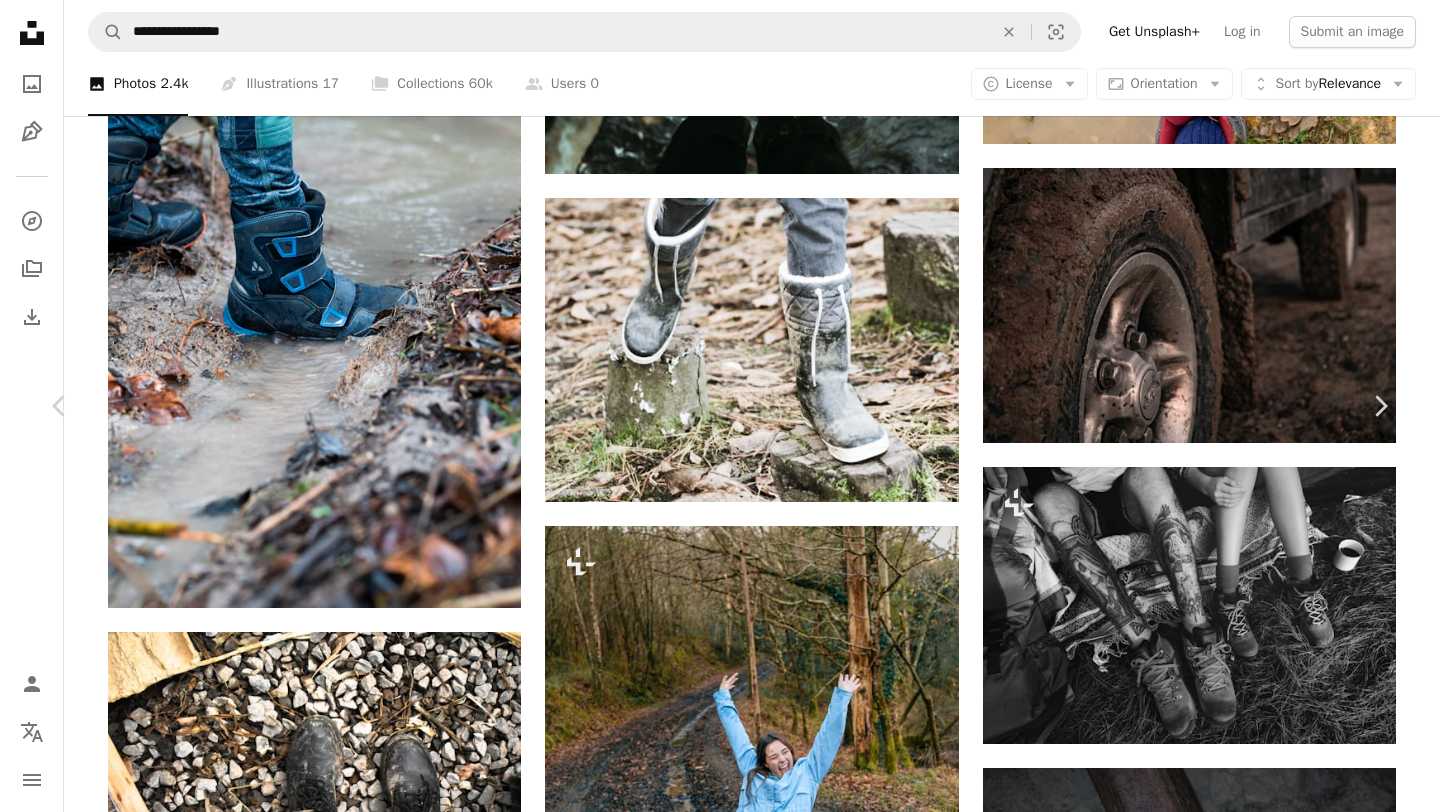 click on "An X shape" at bounding box center [20, 20] 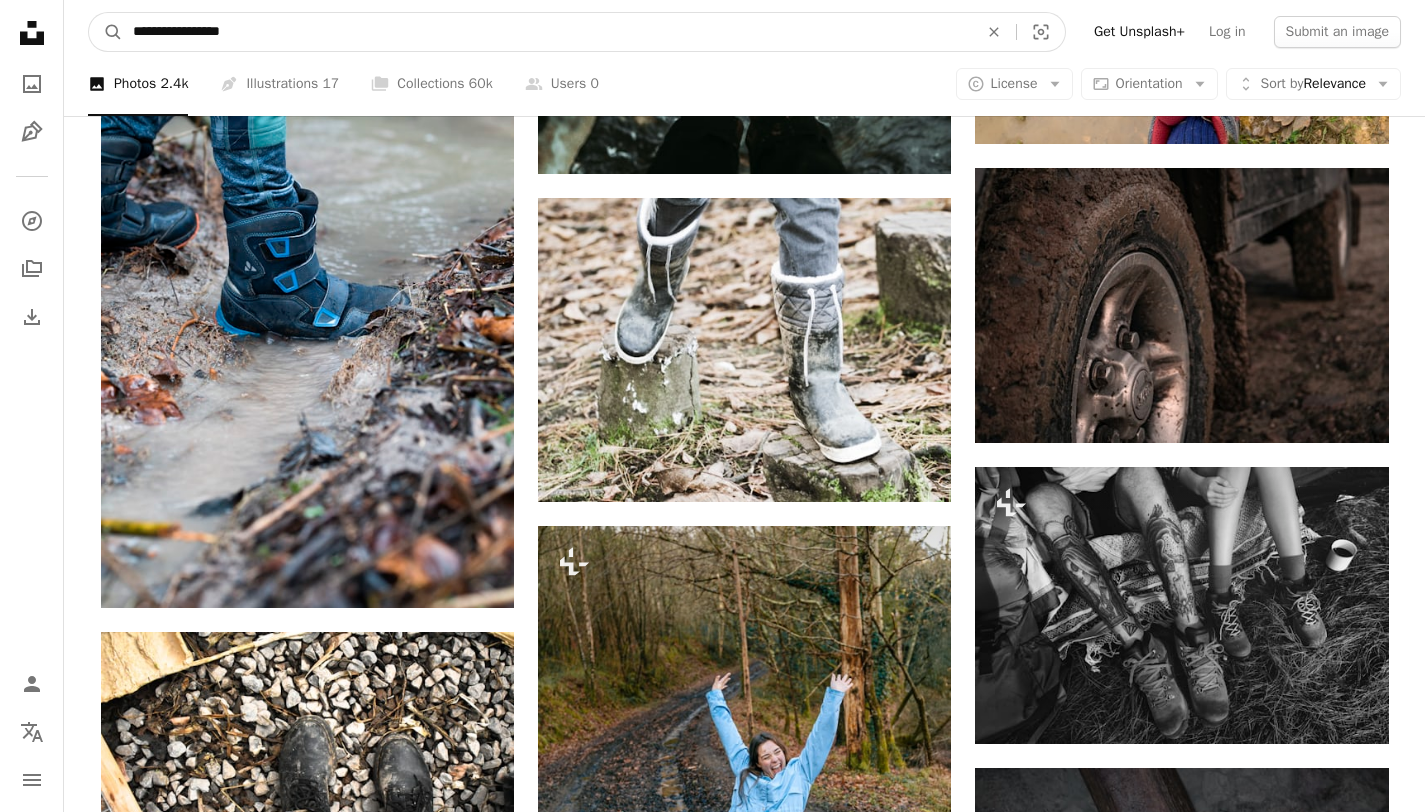 click on "**********" at bounding box center (547, 32) 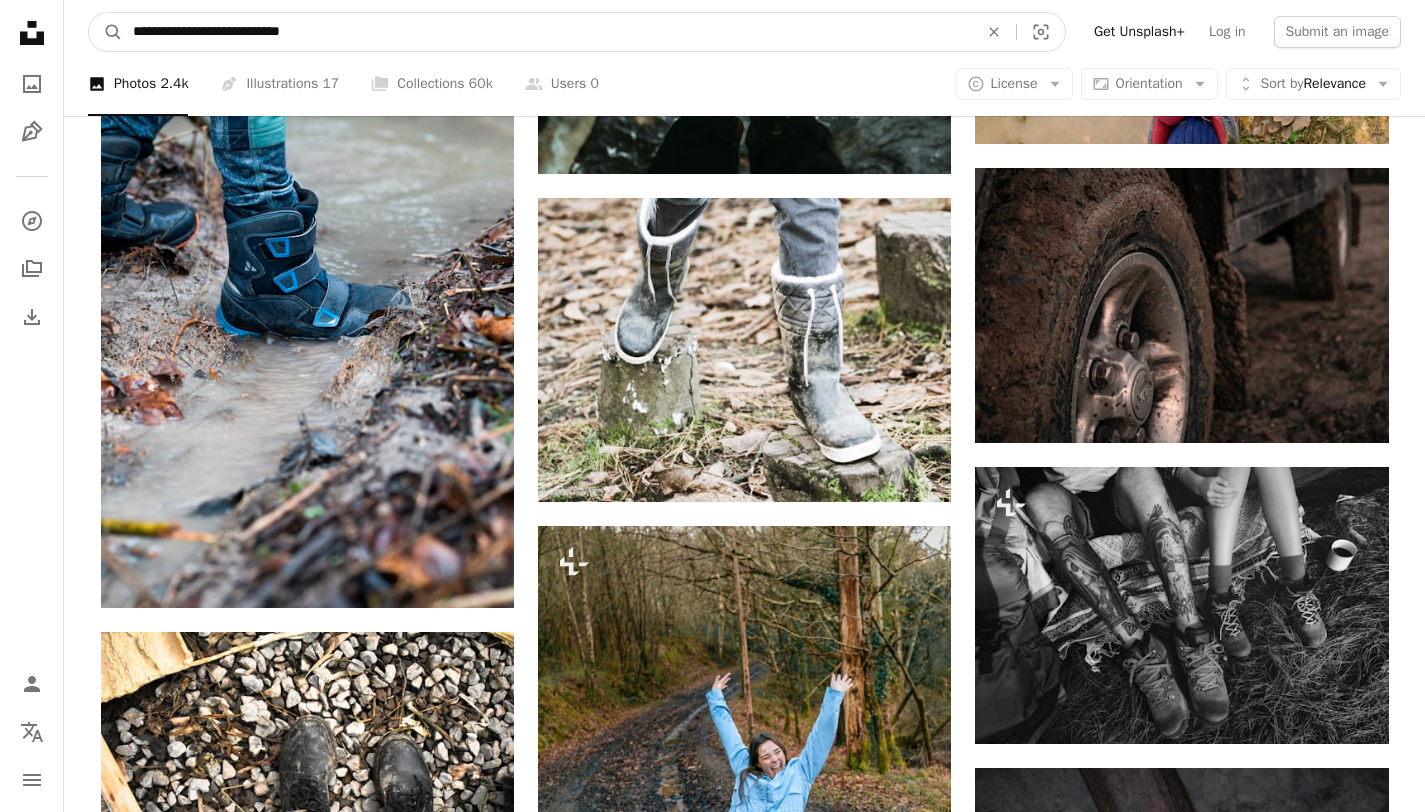 type on "**********" 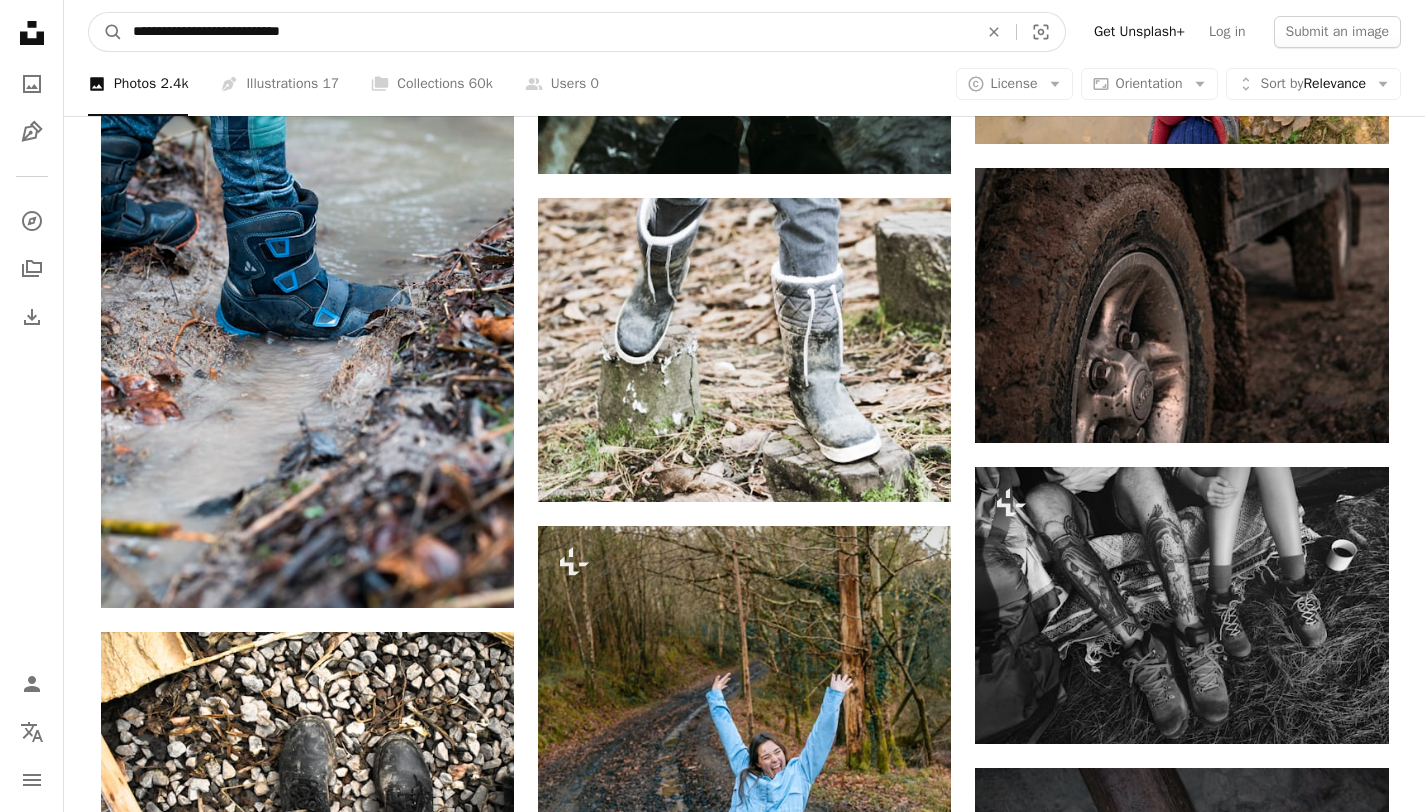 click on "A magnifying glass" at bounding box center (106, 32) 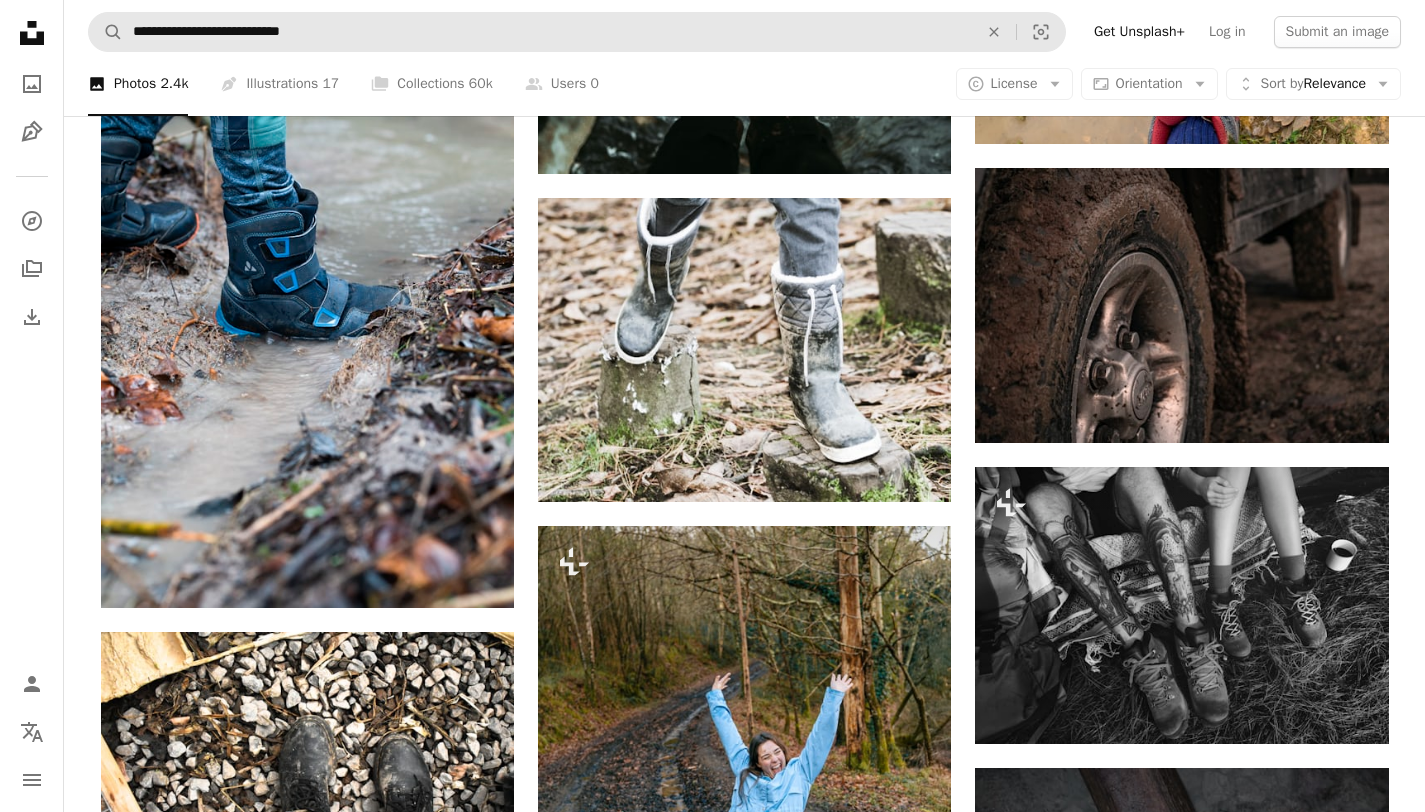 scroll, scrollTop: 0, scrollLeft: 0, axis: both 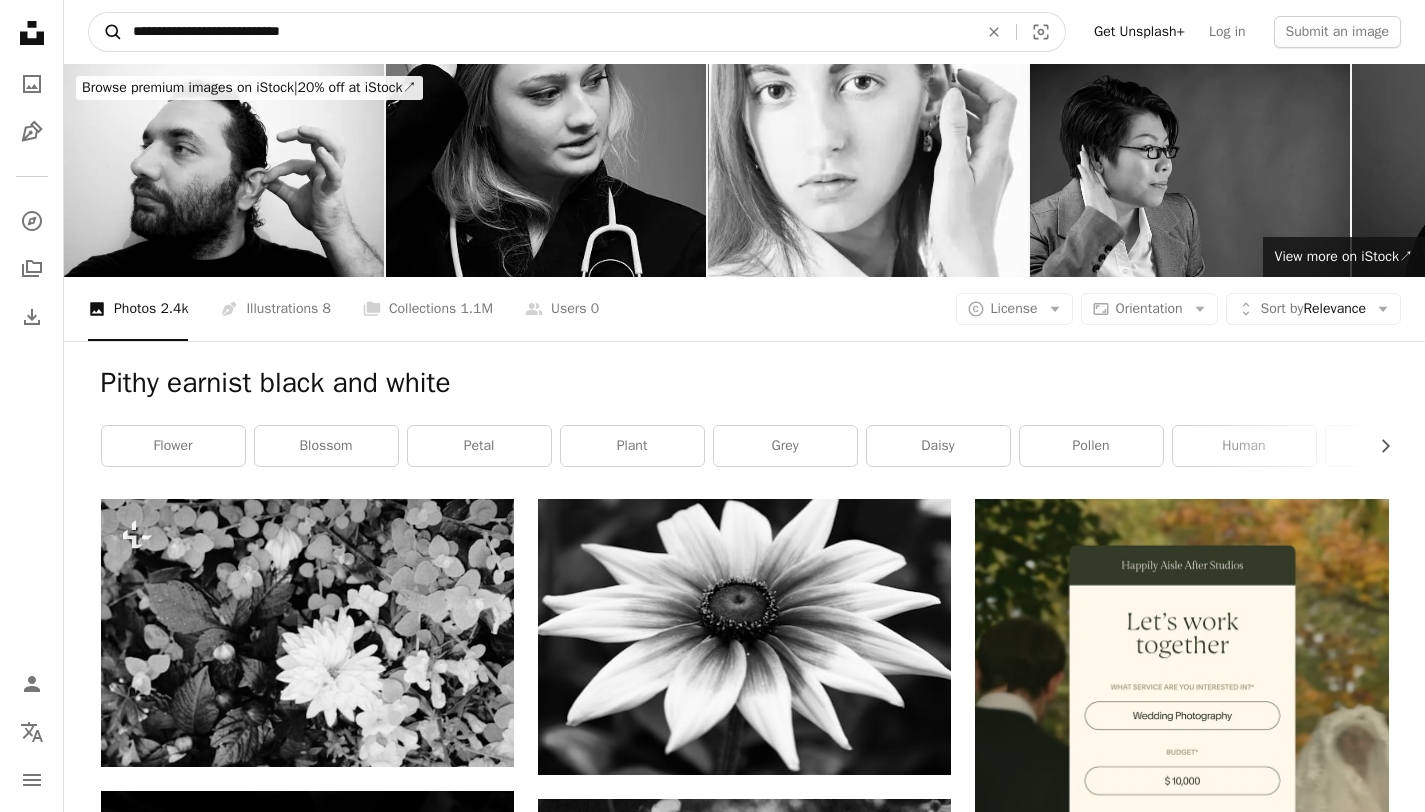 drag, startPoint x: 210, startPoint y: 32, endPoint x: 92, endPoint y: 36, distance: 118.06778 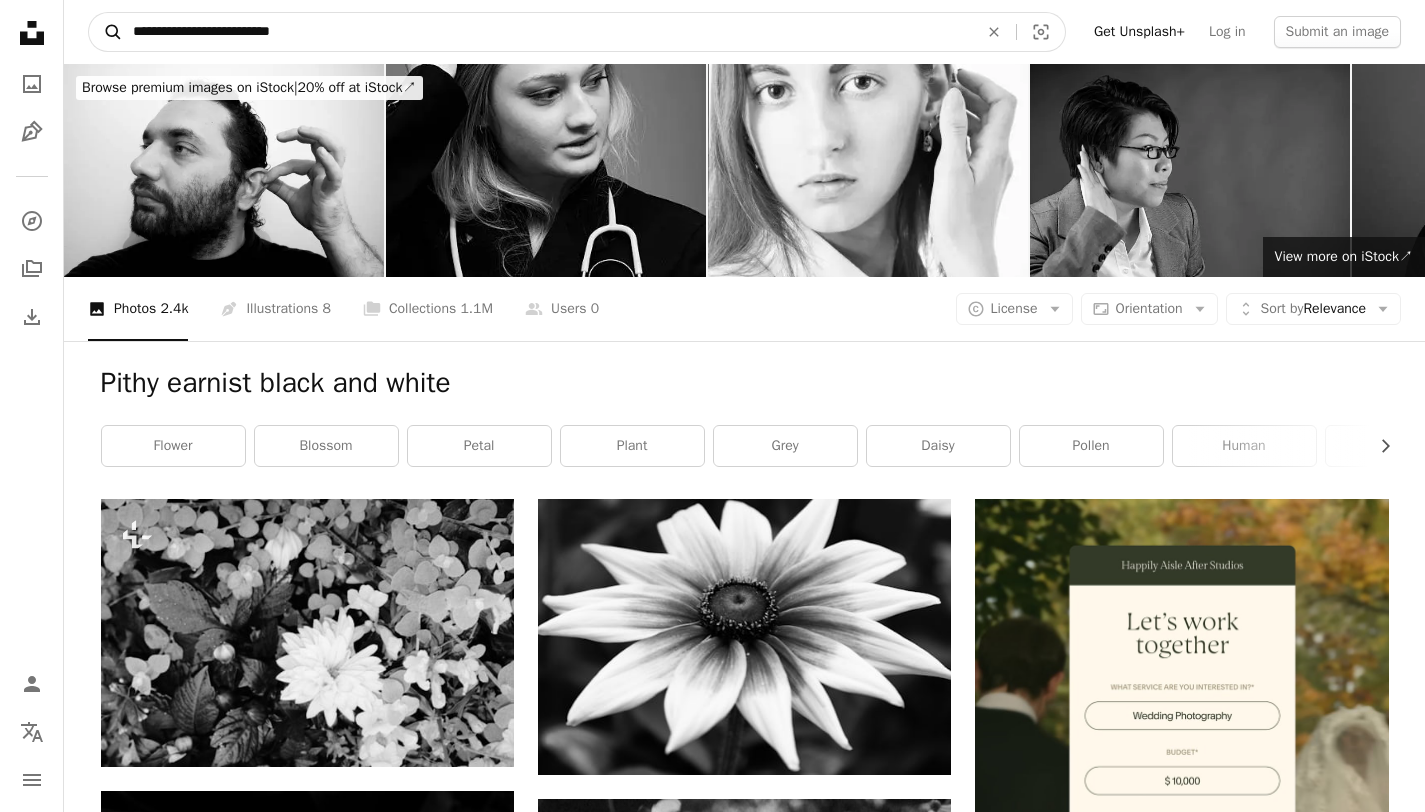 type on "**********" 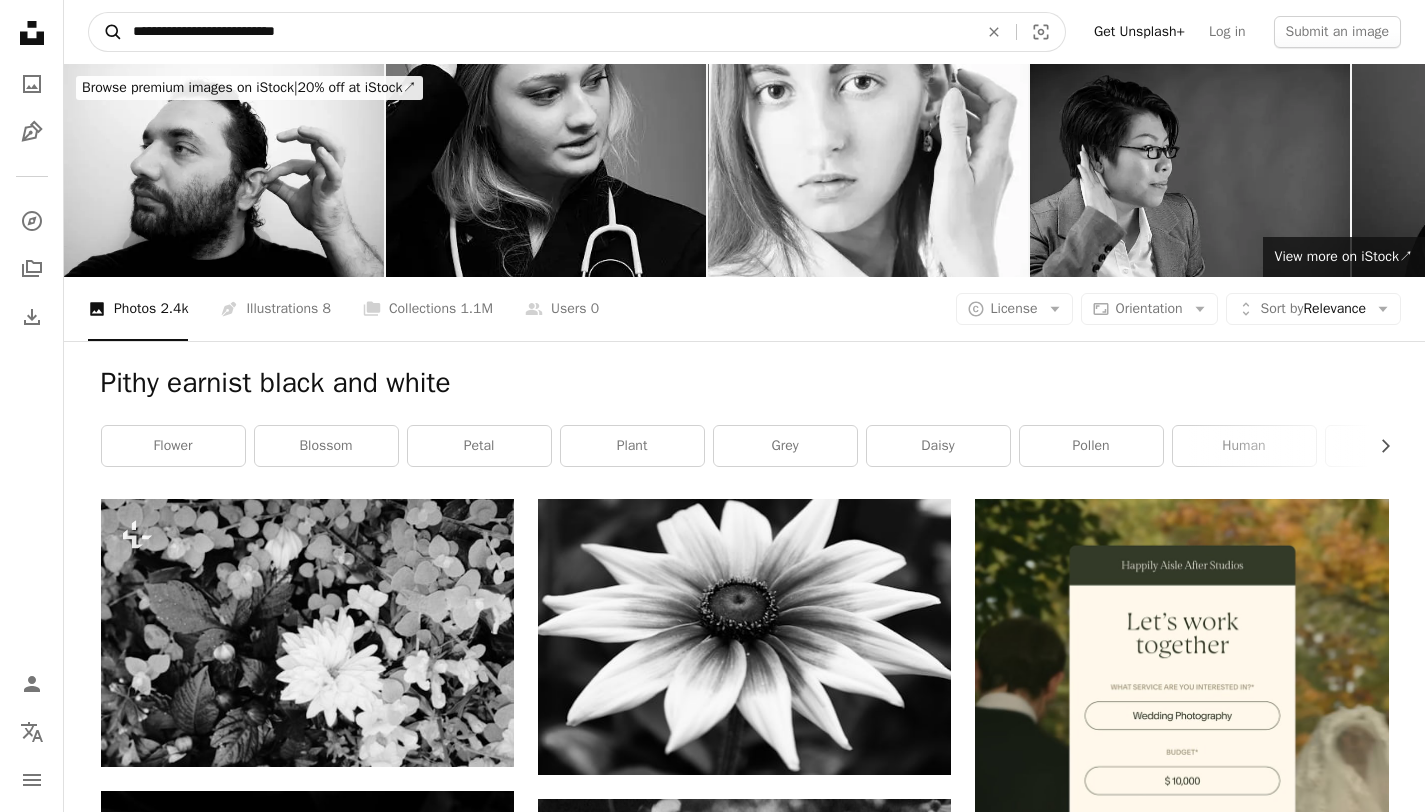 click on "A magnifying glass" at bounding box center (106, 32) 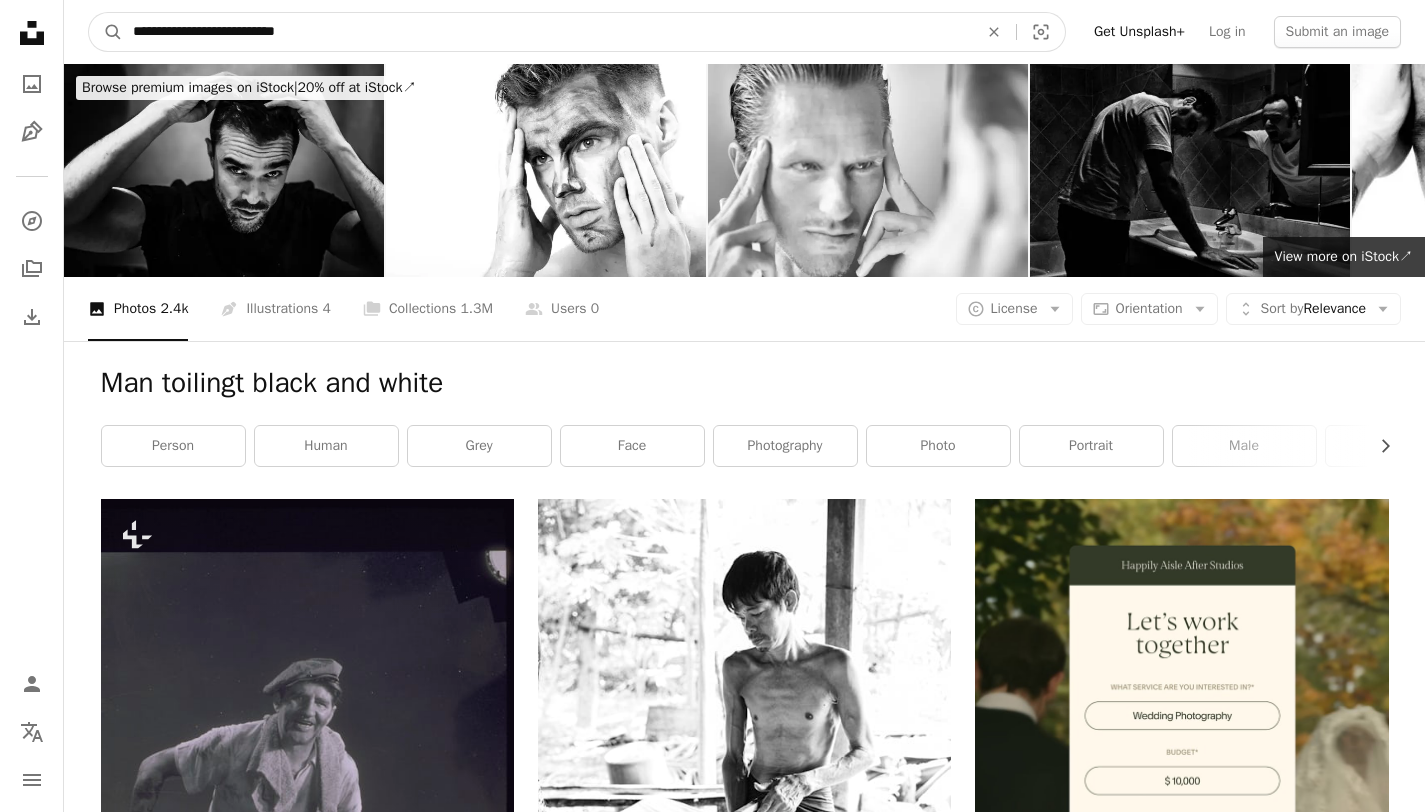 click on "**********" at bounding box center [547, 32] 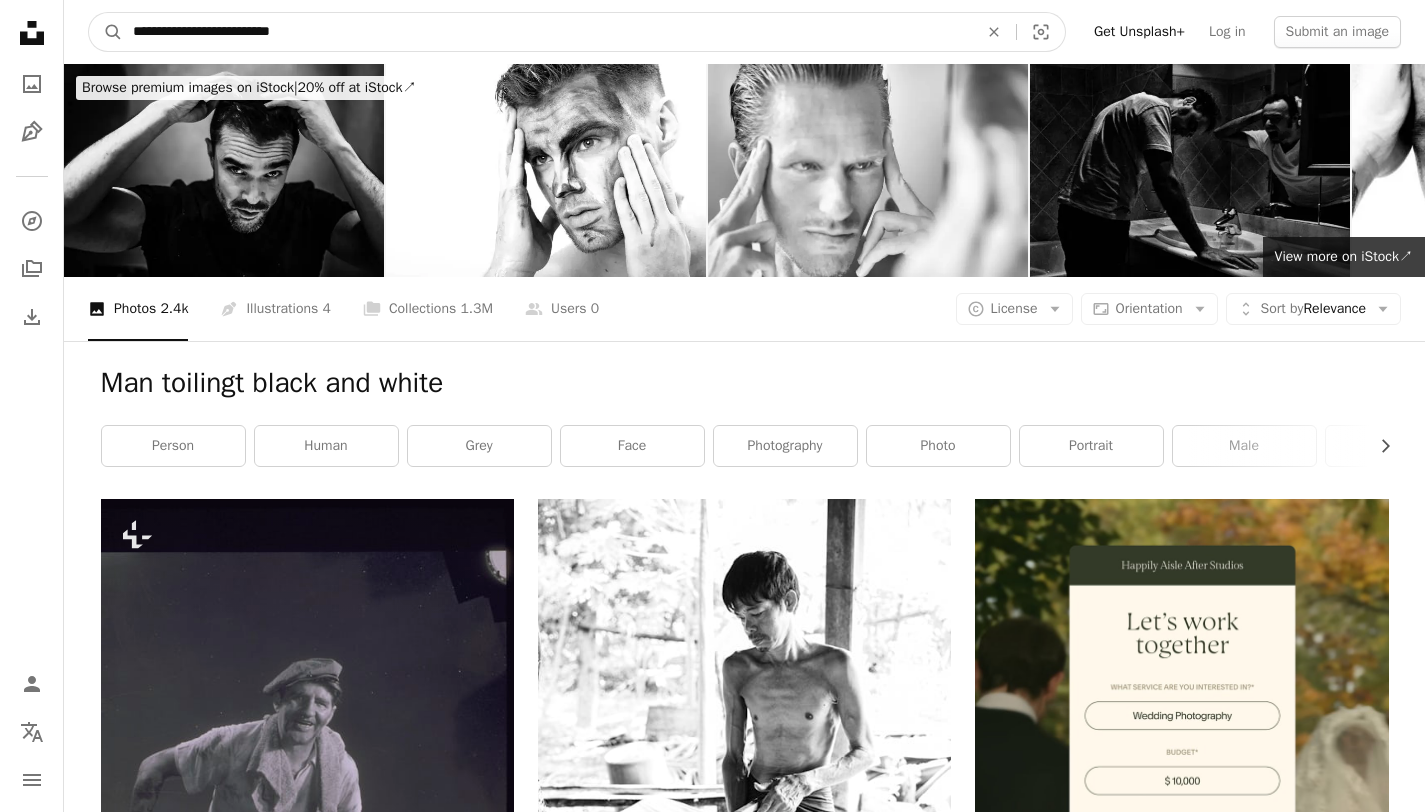 type on "**********" 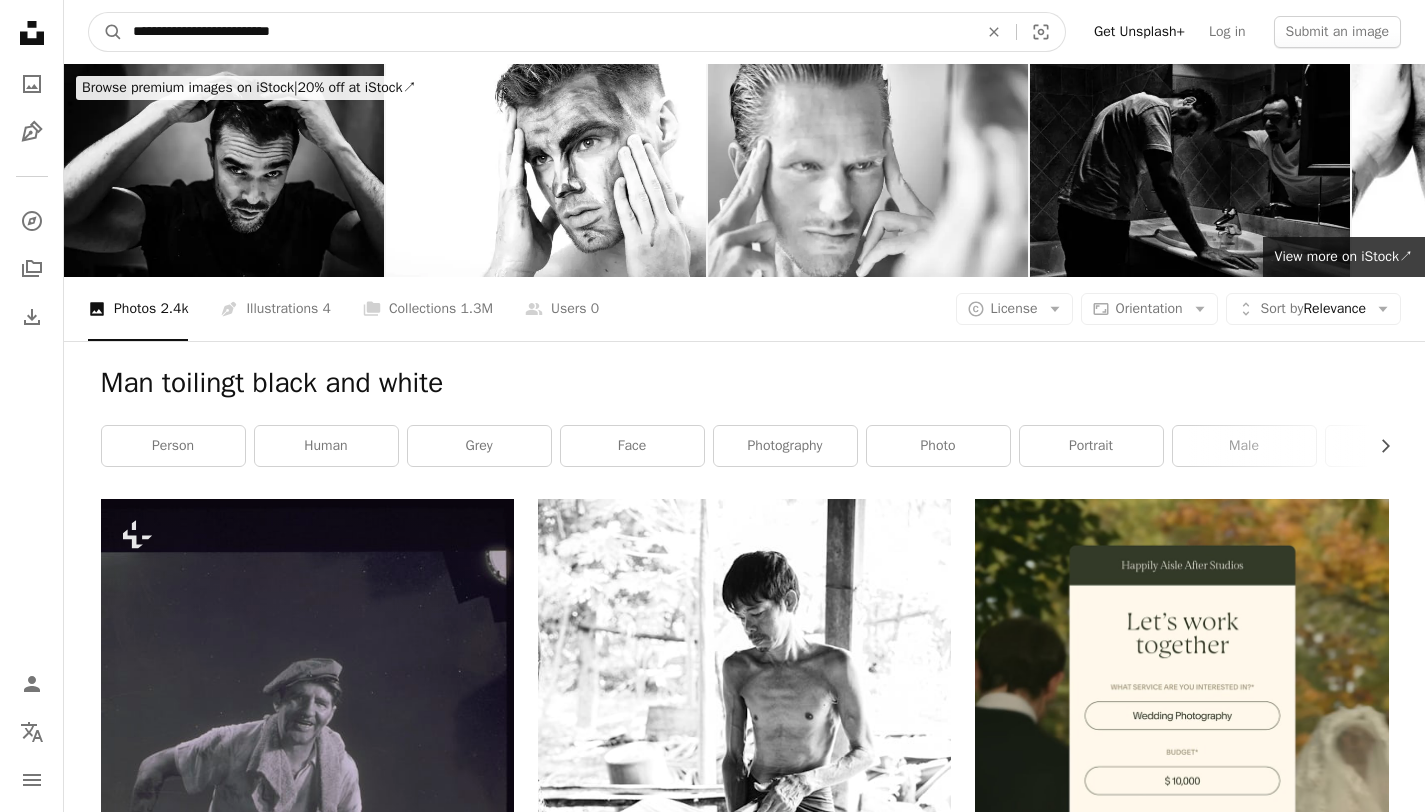 click on "A magnifying glass" at bounding box center (106, 32) 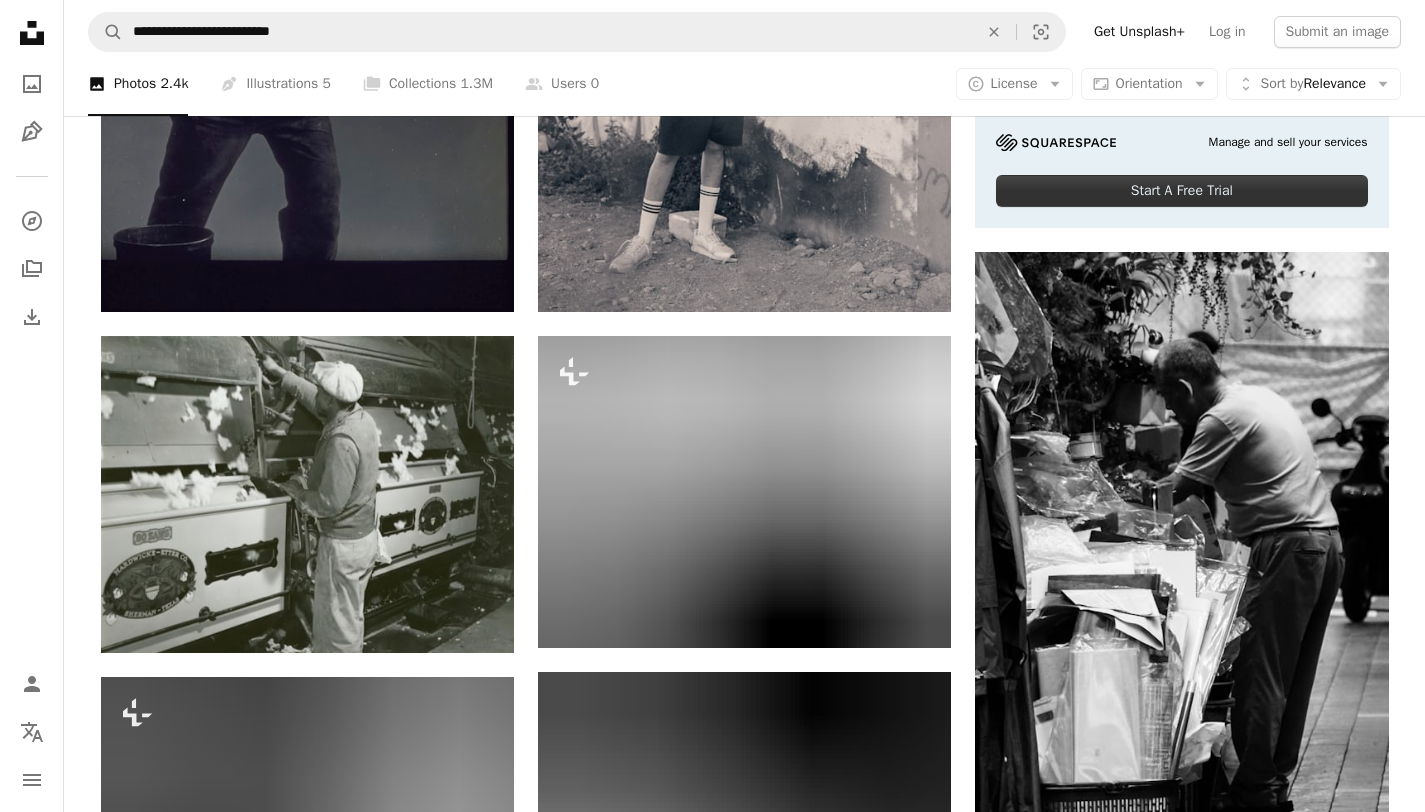 scroll, scrollTop: 0, scrollLeft: 0, axis: both 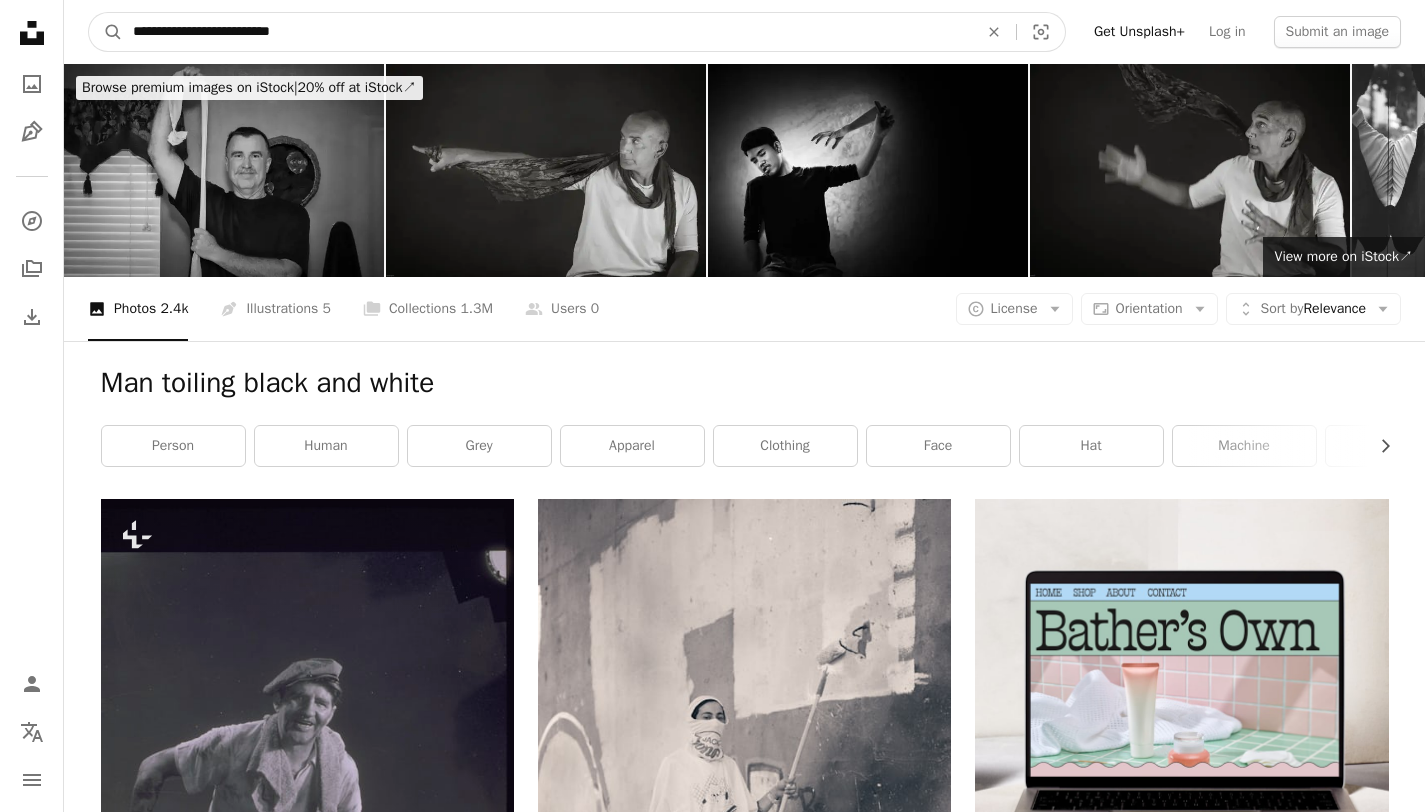 drag, startPoint x: 134, startPoint y: 32, endPoint x: 135, endPoint y: 18, distance: 14.035668 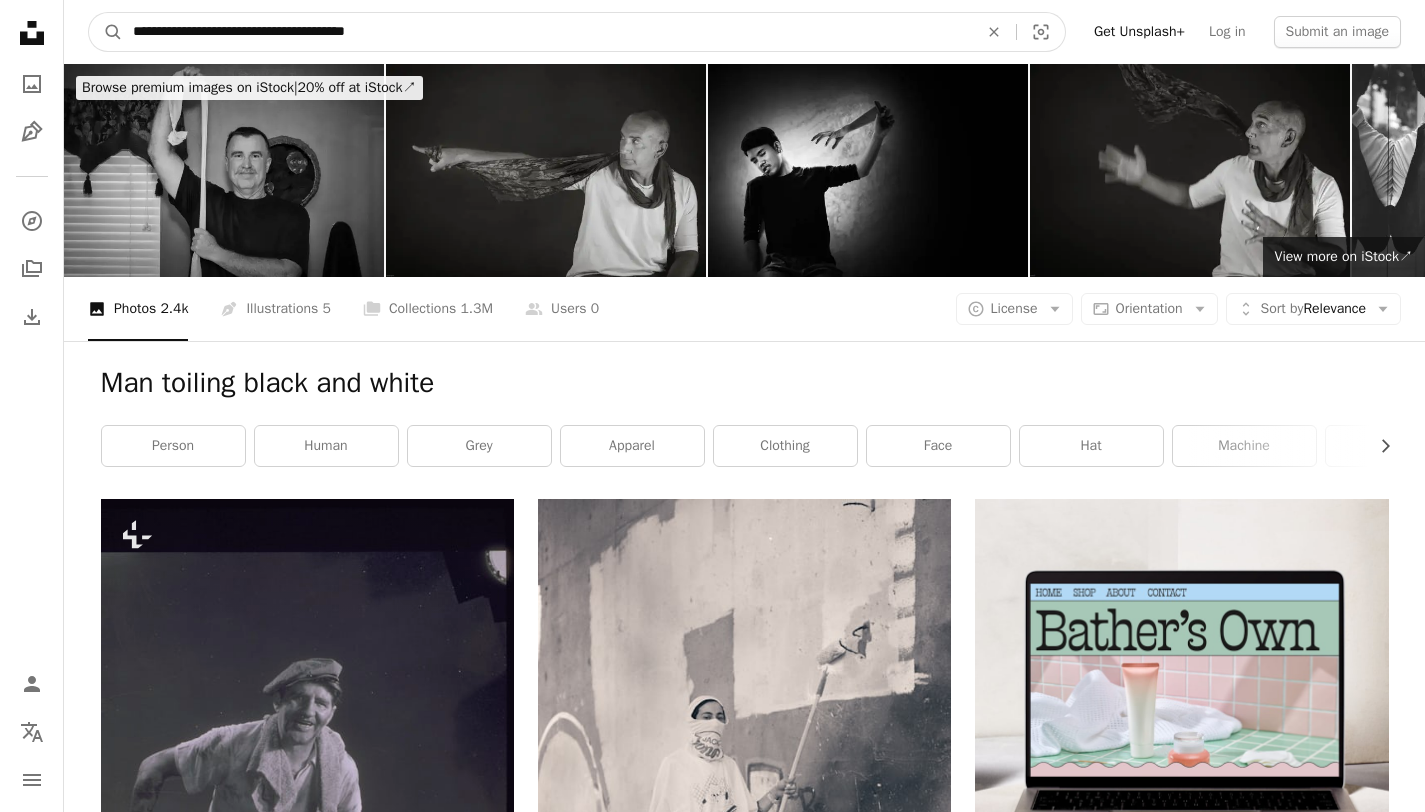 type on "**********" 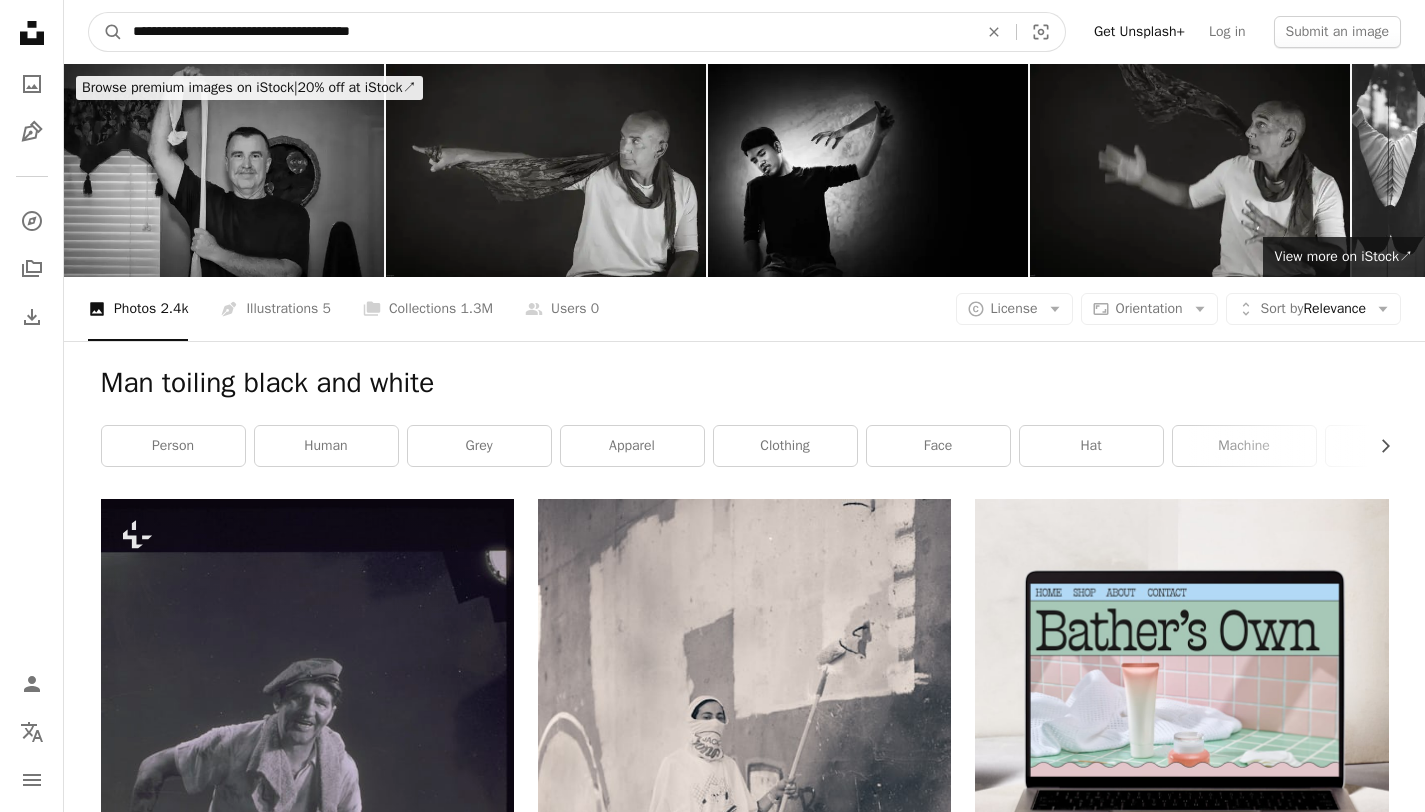click on "A magnifying glass" at bounding box center [106, 32] 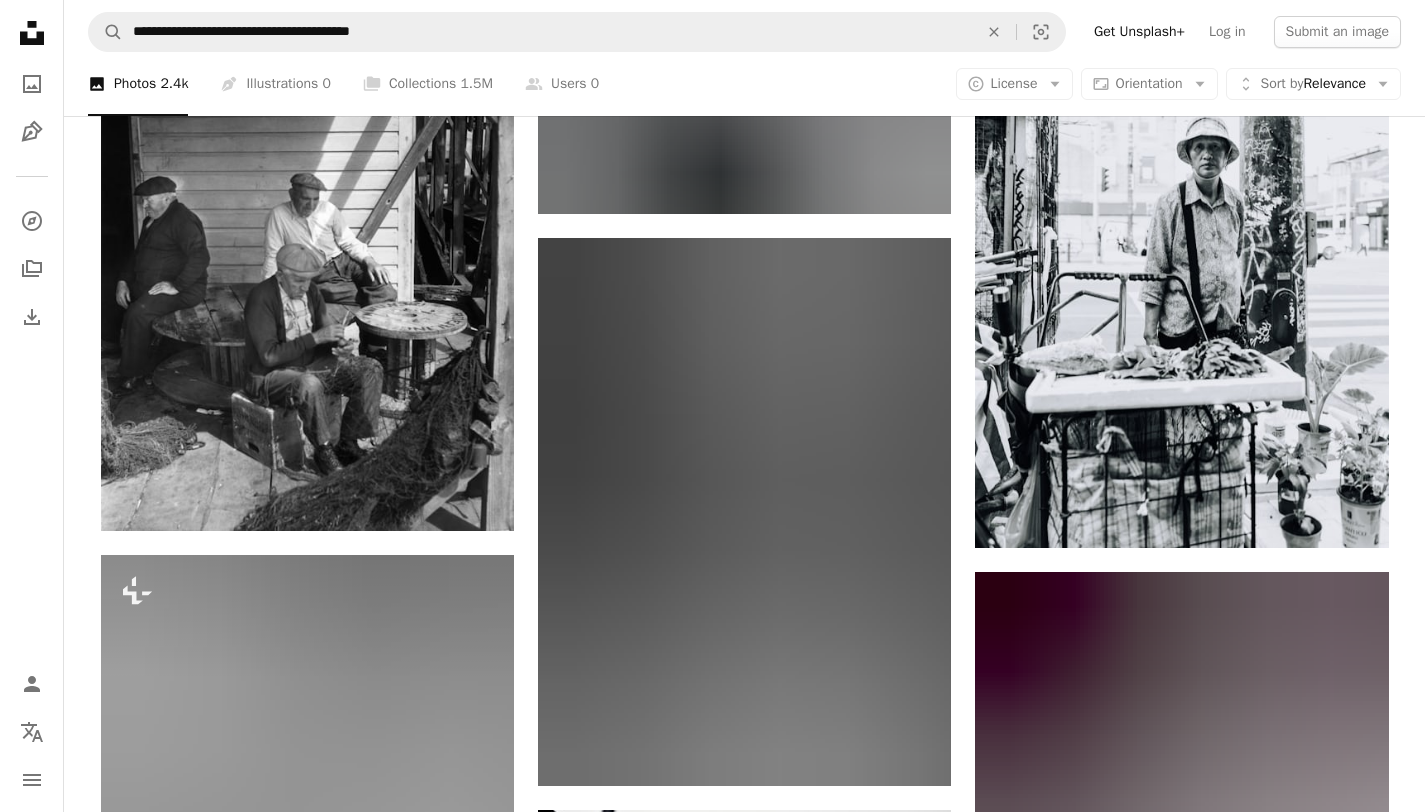 scroll, scrollTop: 1151, scrollLeft: 0, axis: vertical 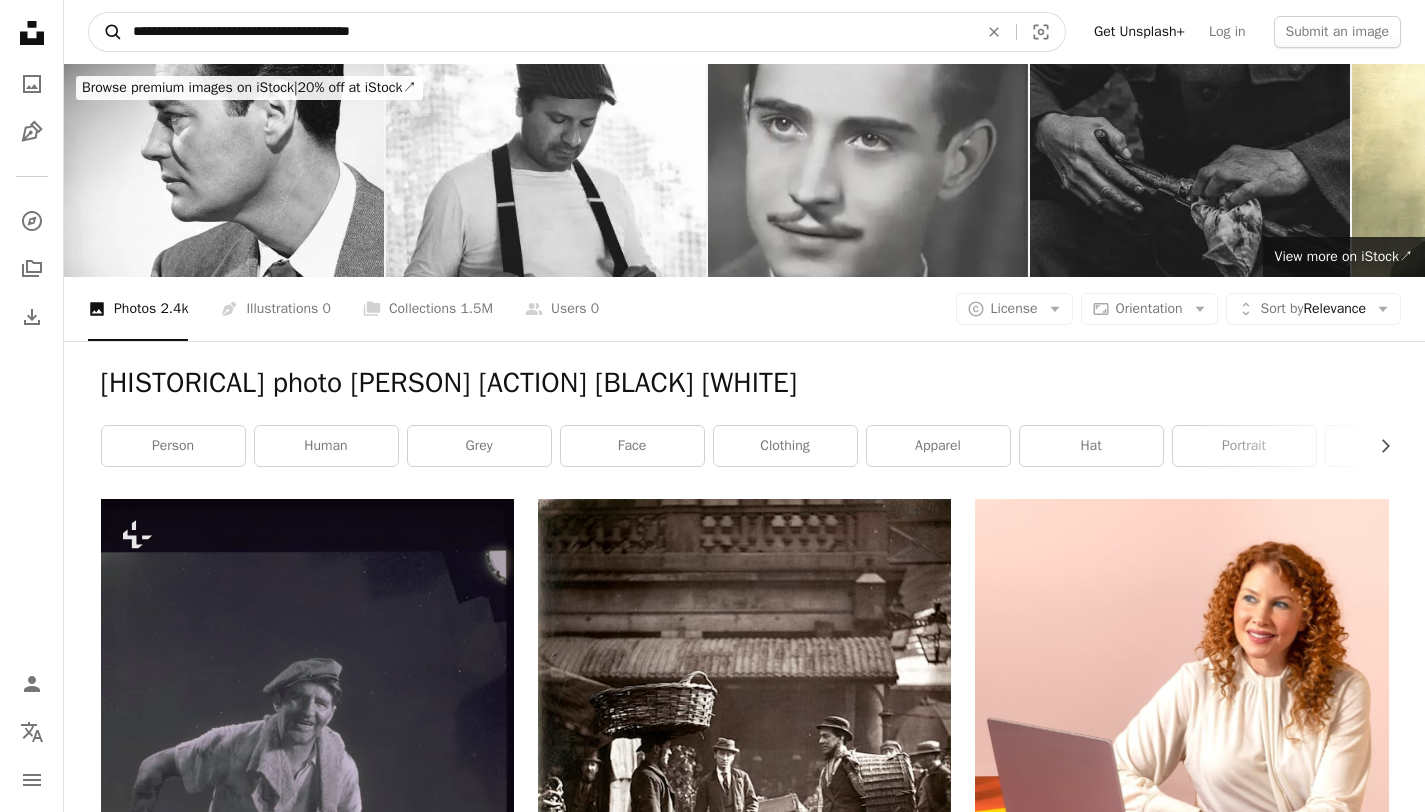 drag, startPoint x: 186, startPoint y: 32, endPoint x: 92, endPoint y: 38, distance: 94.19129 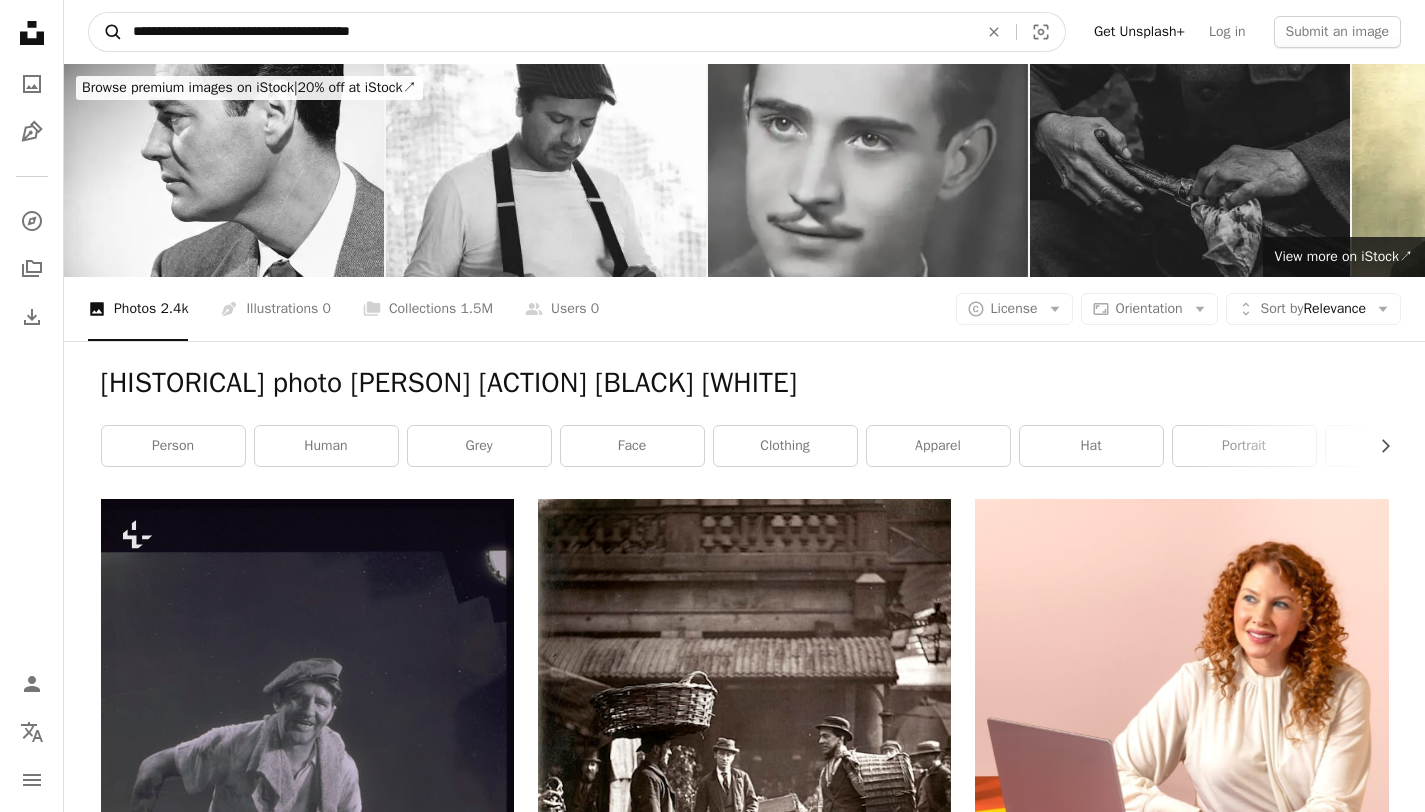 type on "**********" 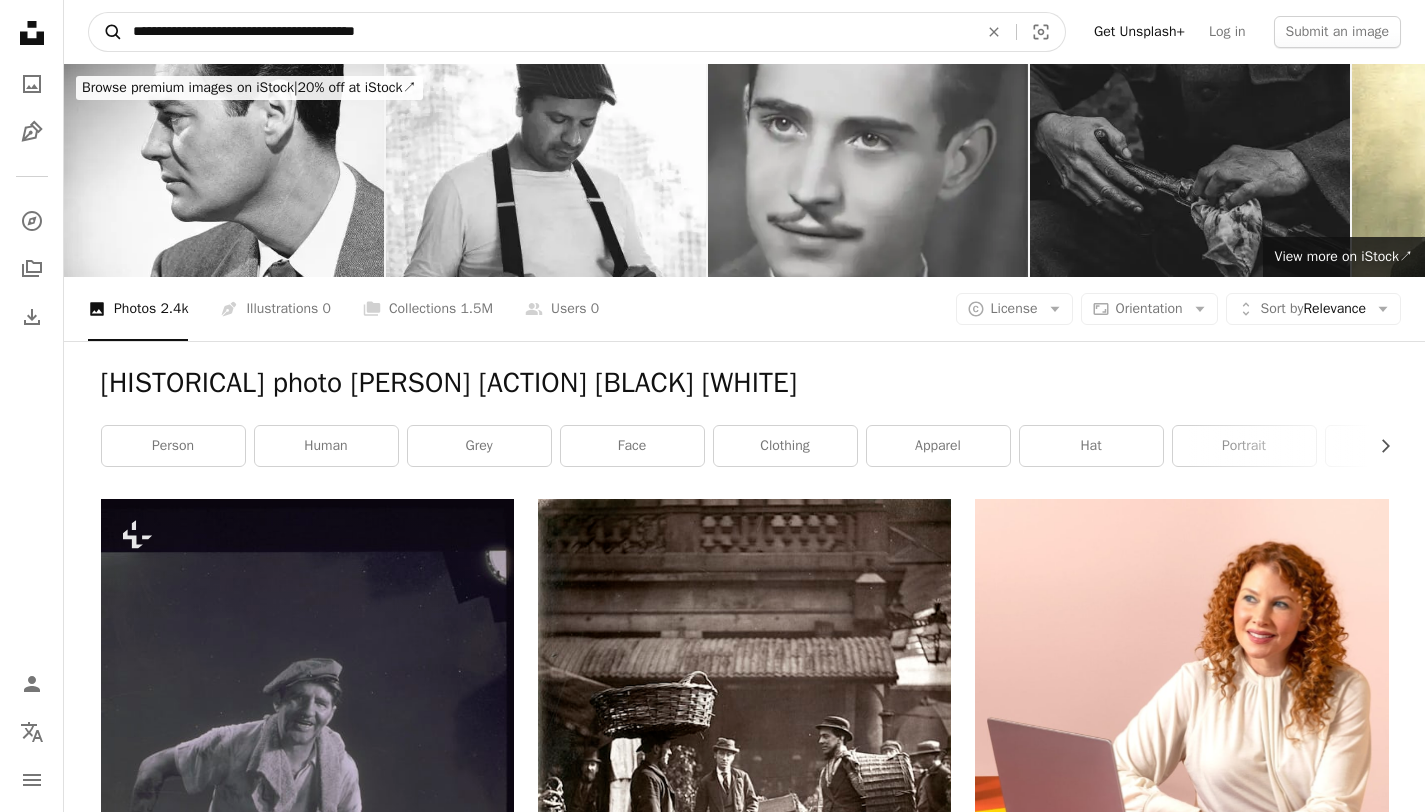 click on "A magnifying glass" at bounding box center [106, 32] 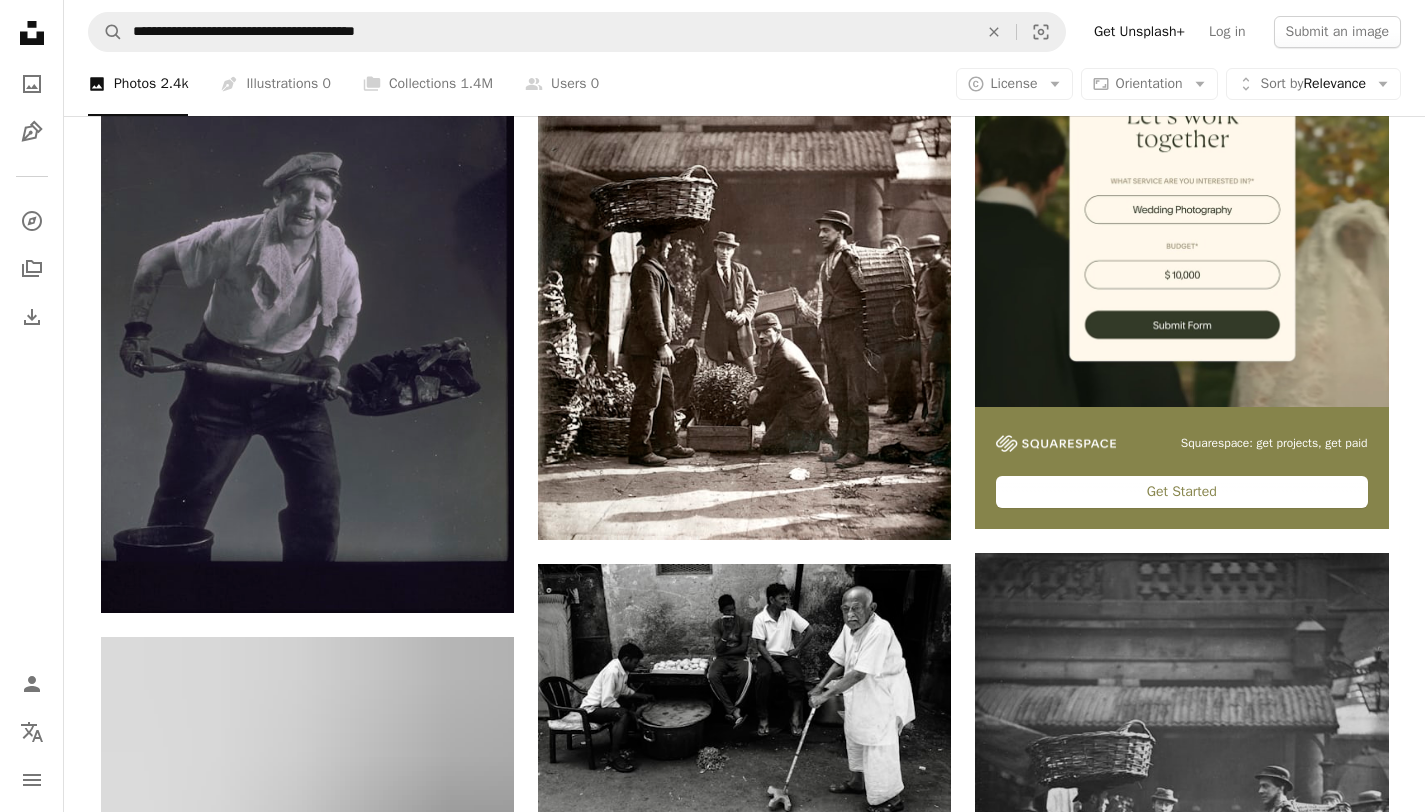 scroll, scrollTop: 989, scrollLeft: 0, axis: vertical 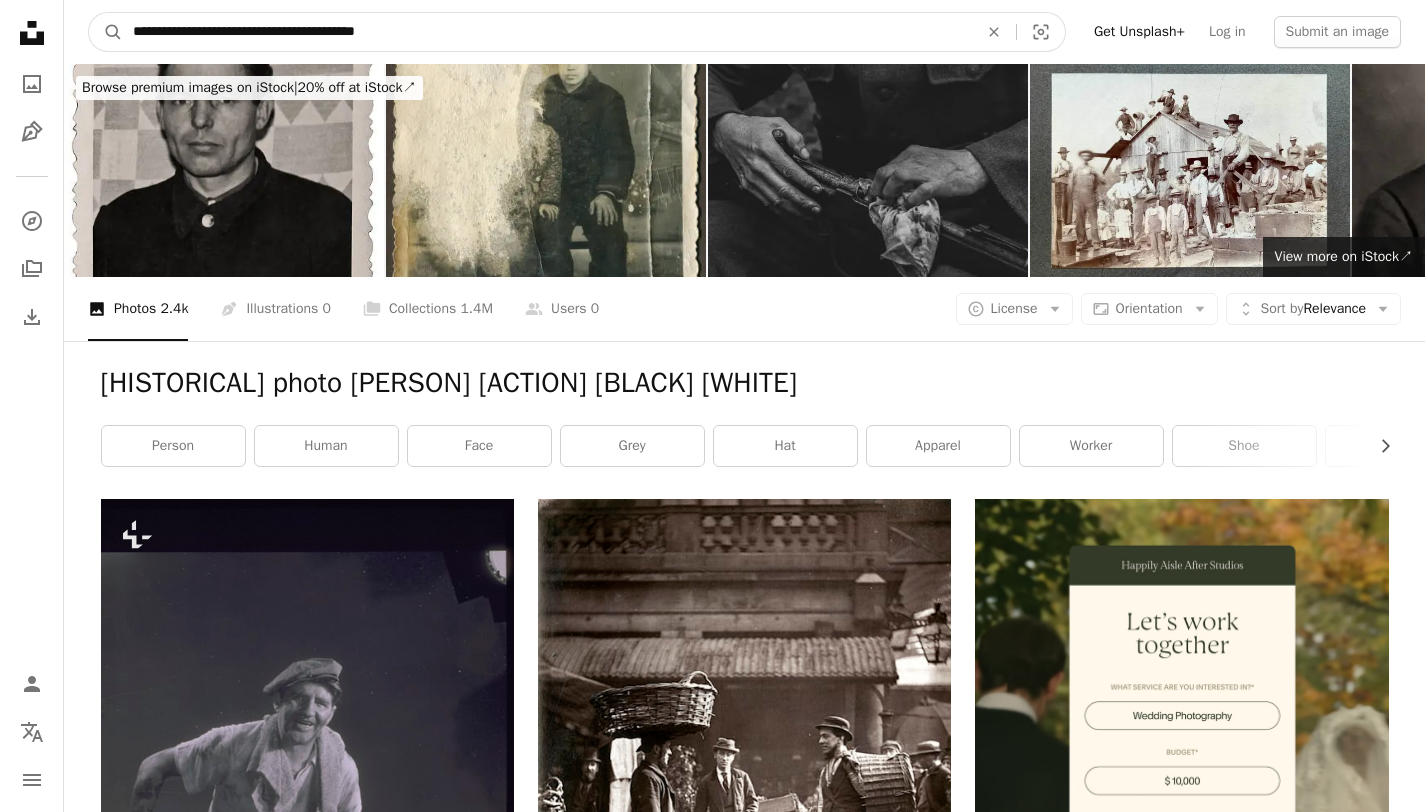 click on "**********" at bounding box center [547, 32] 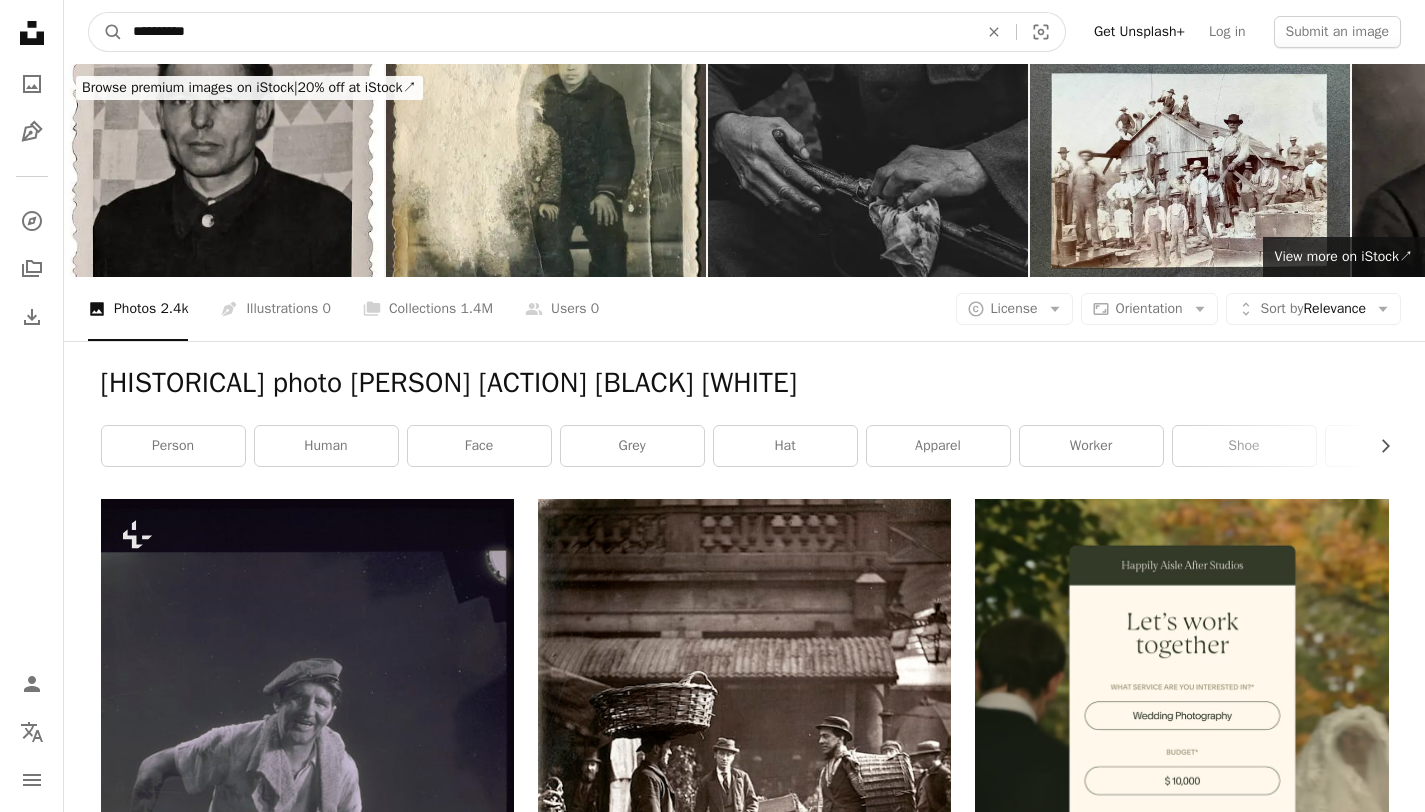 type on "**********" 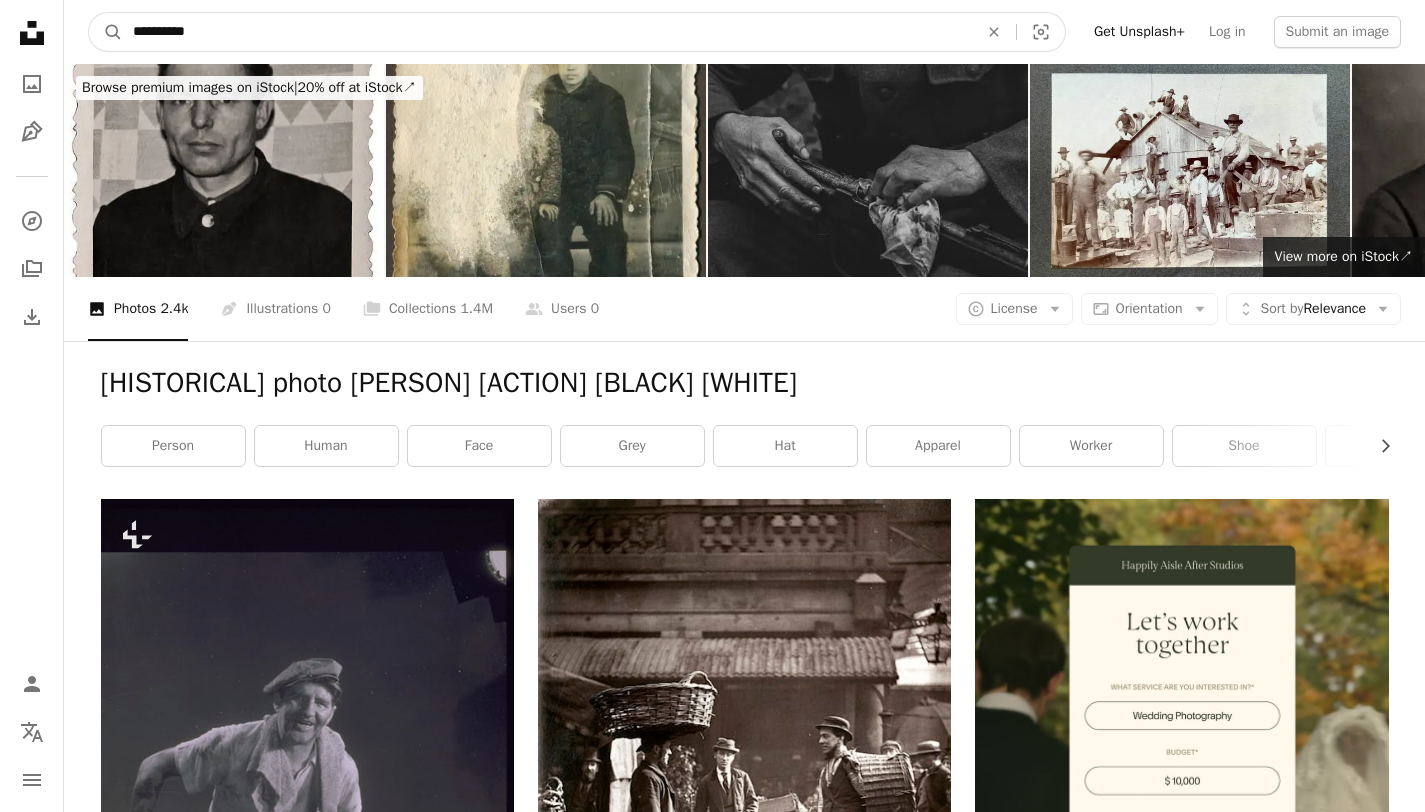 click on "A magnifying glass" at bounding box center [106, 32] 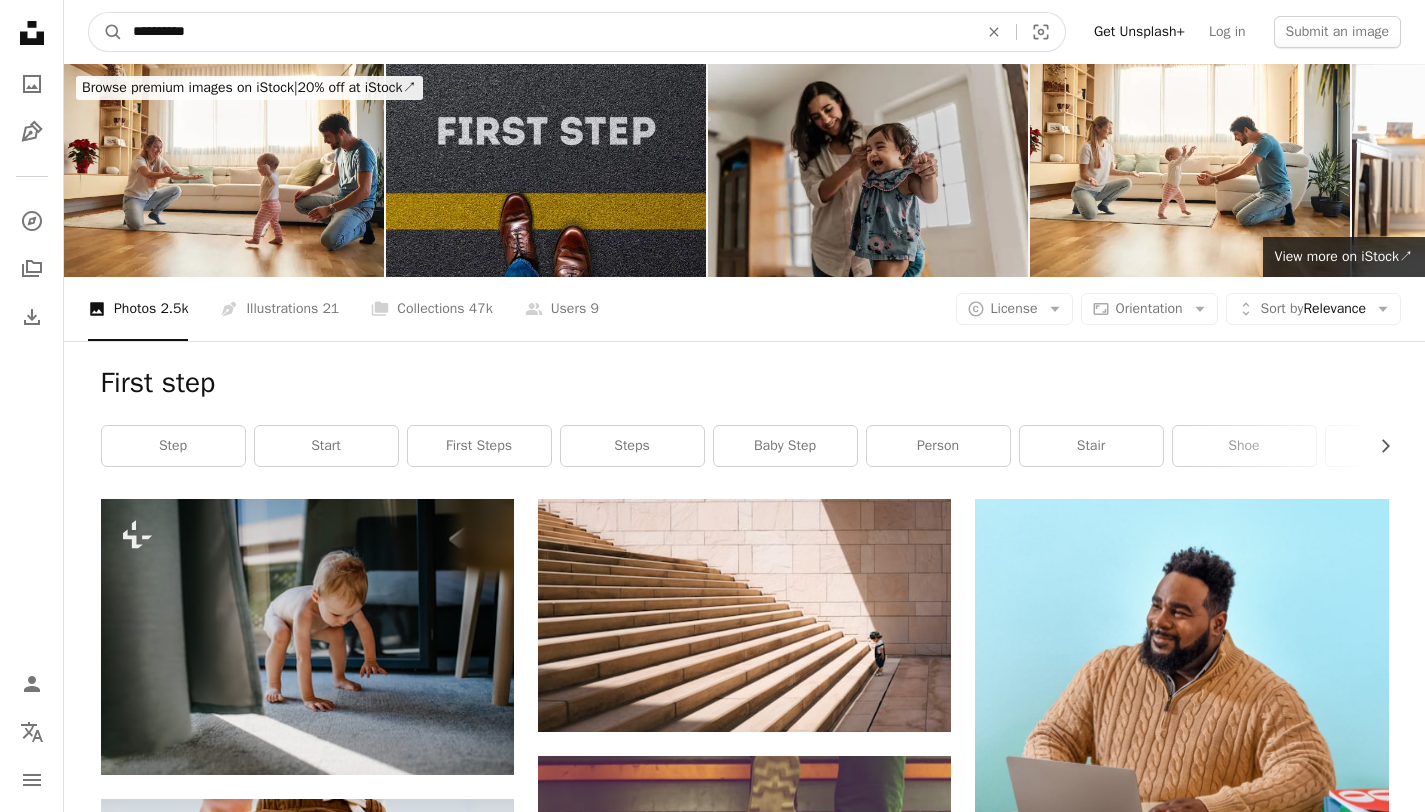 click on "**********" at bounding box center (547, 32) 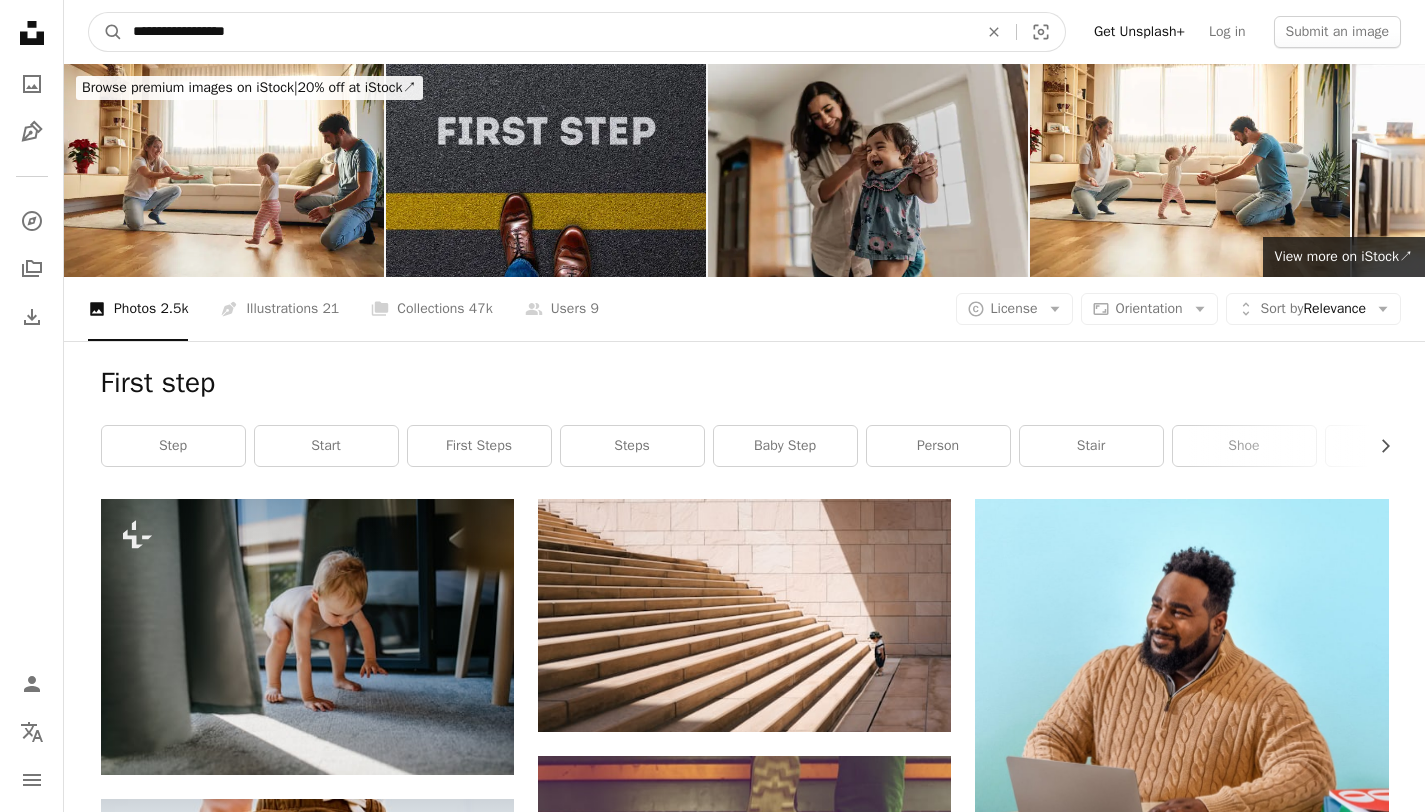 type on "**********" 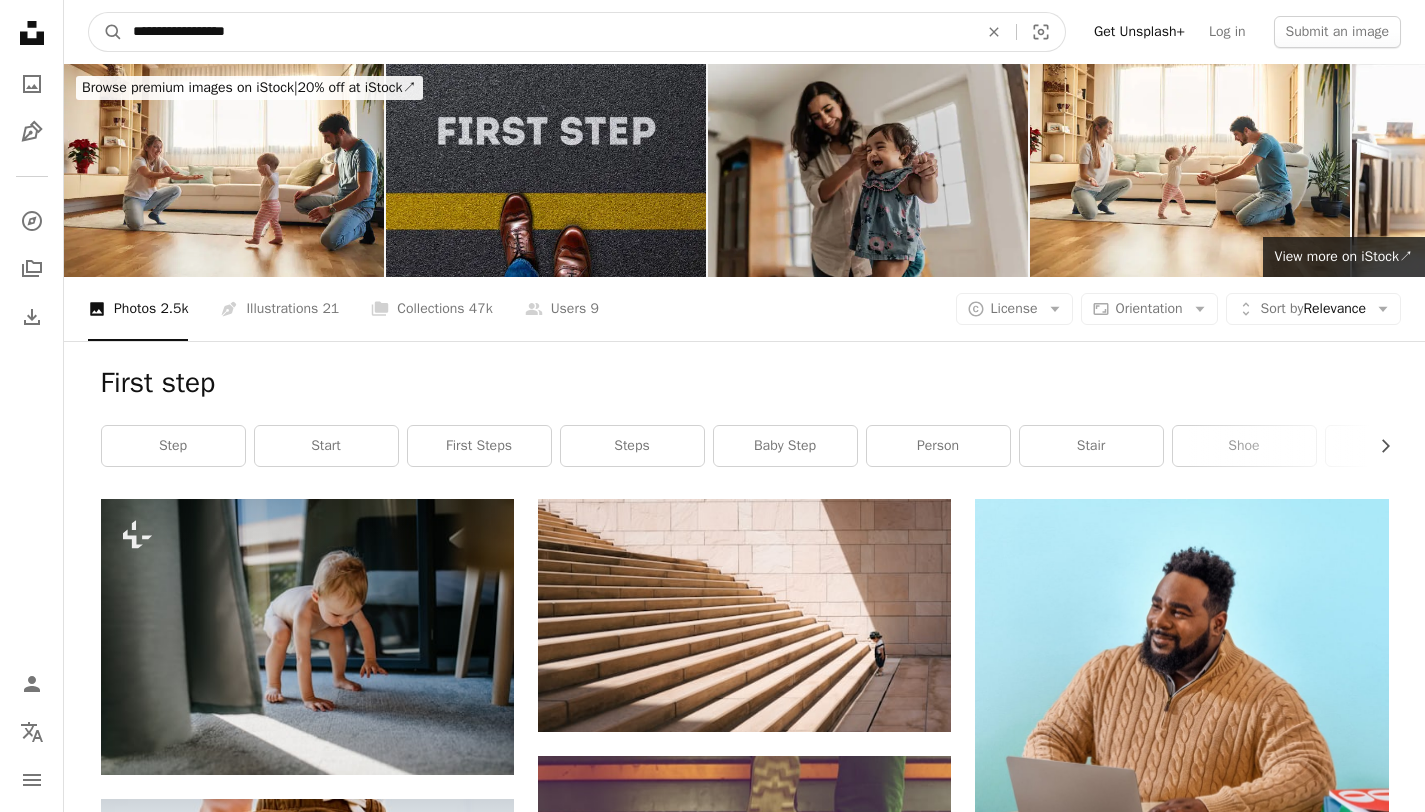 click on "A magnifying glass" at bounding box center (106, 32) 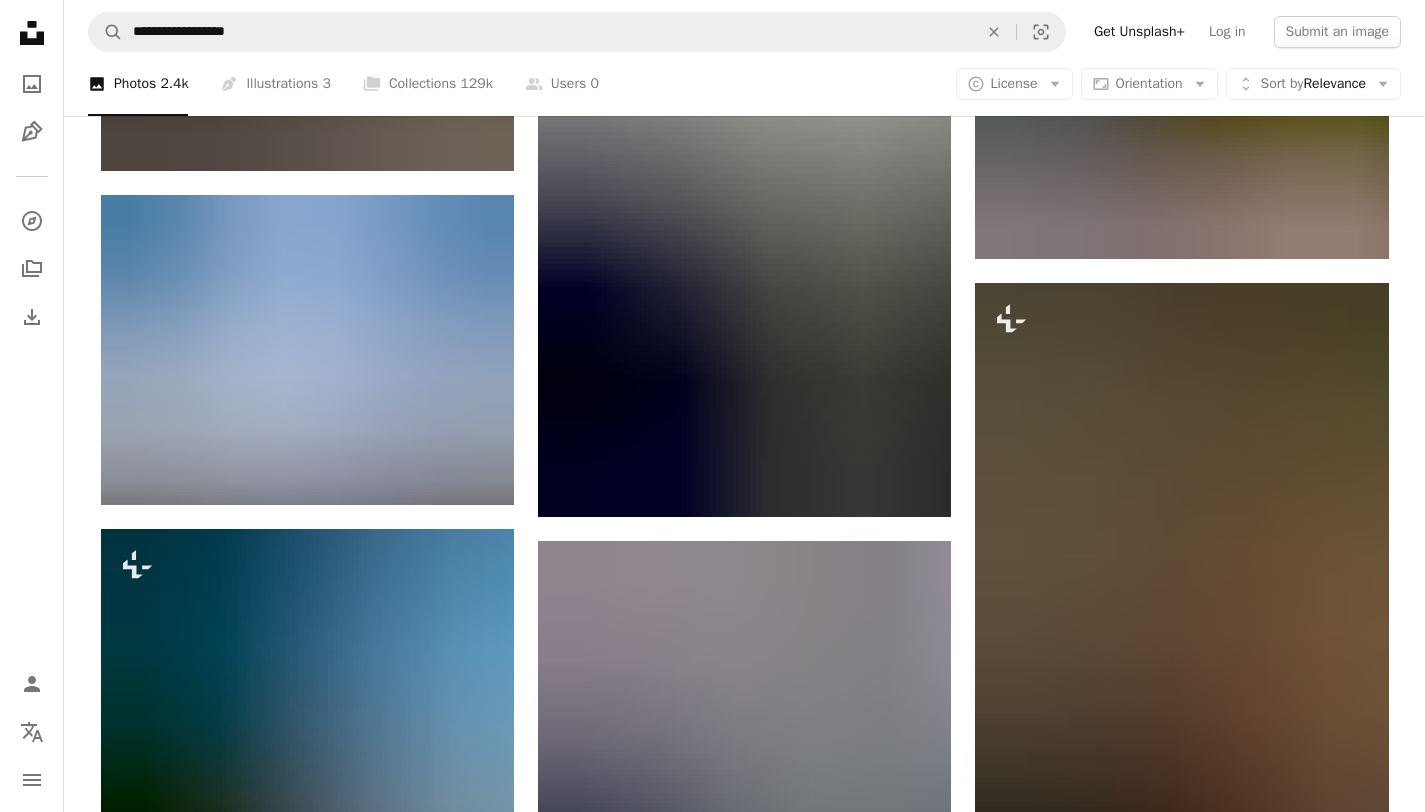 scroll, scrollTop: 1937, scrollLeft: 0, axis: vertical 